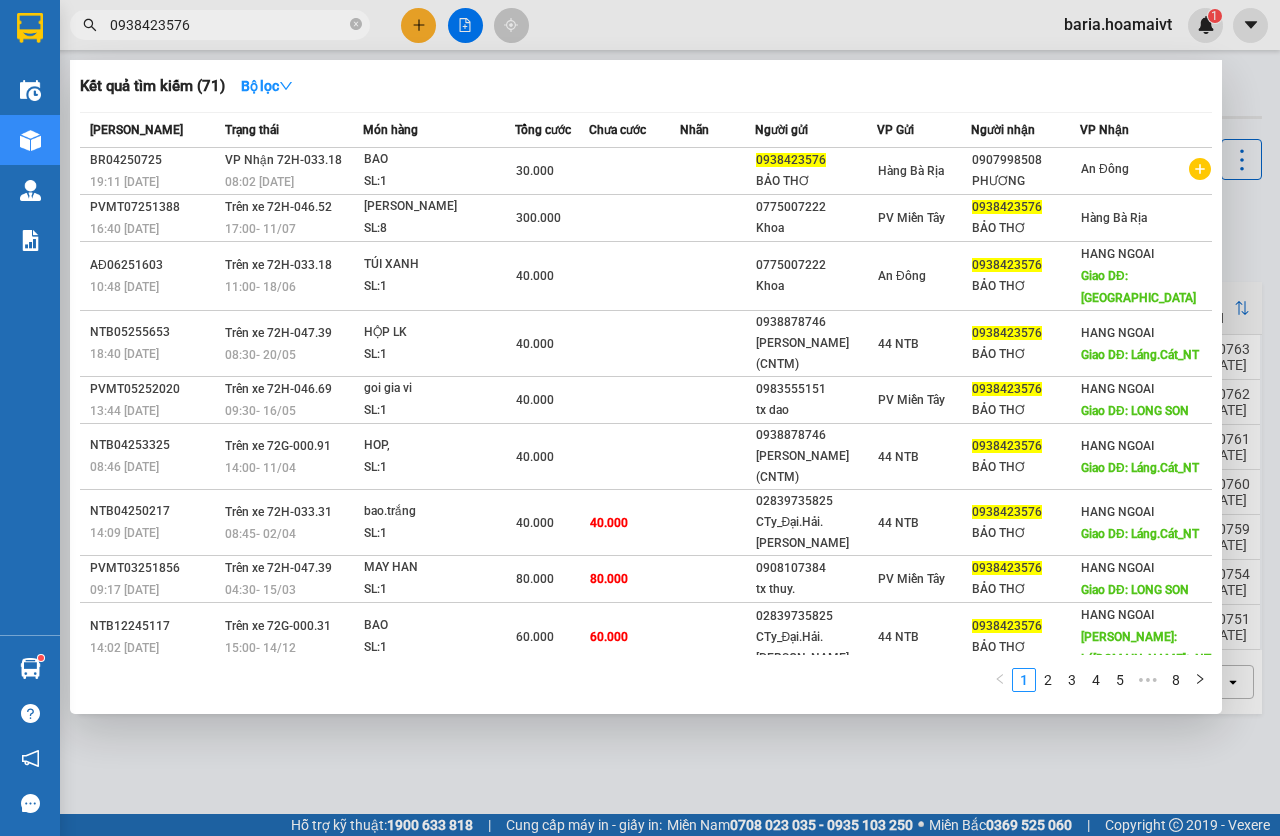 scroll, scrollTop: 0, scrollLeft: 0, axis: both 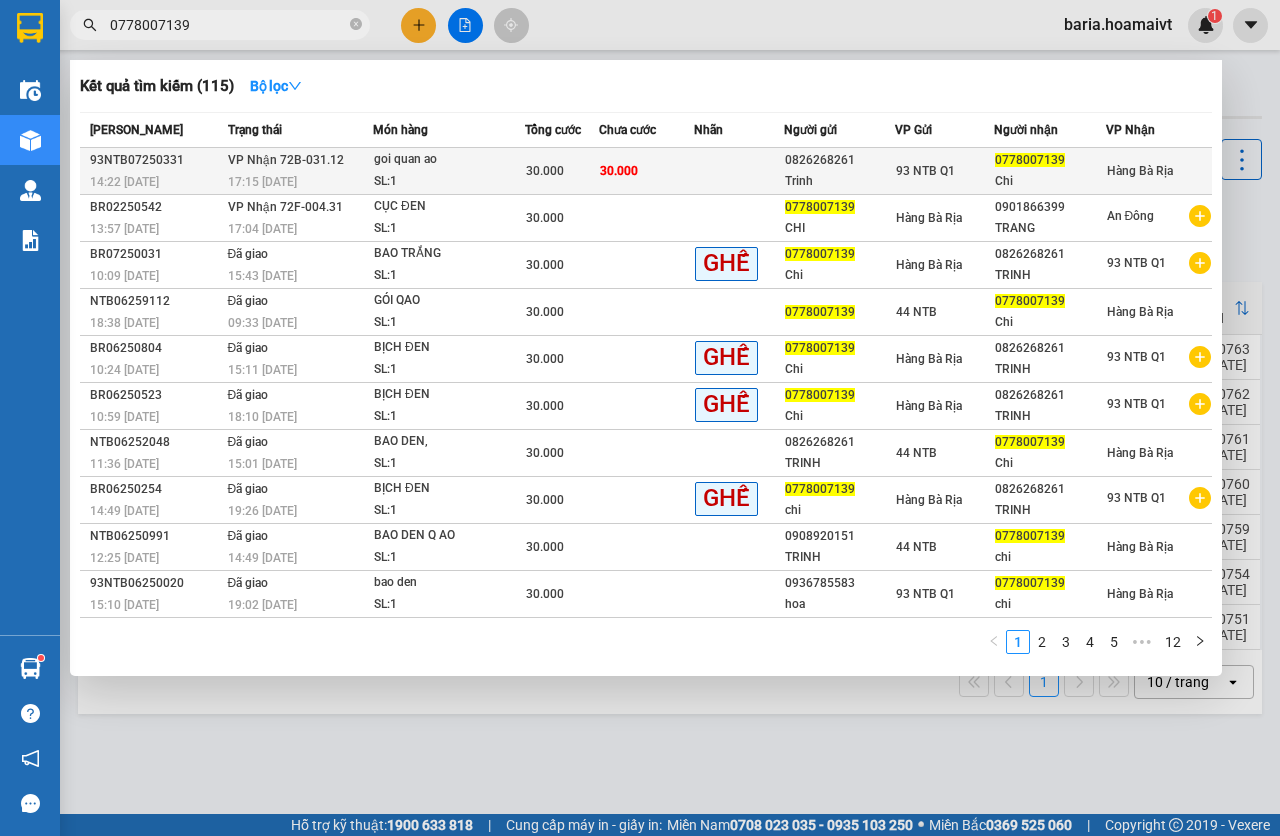 type on "0778007139" 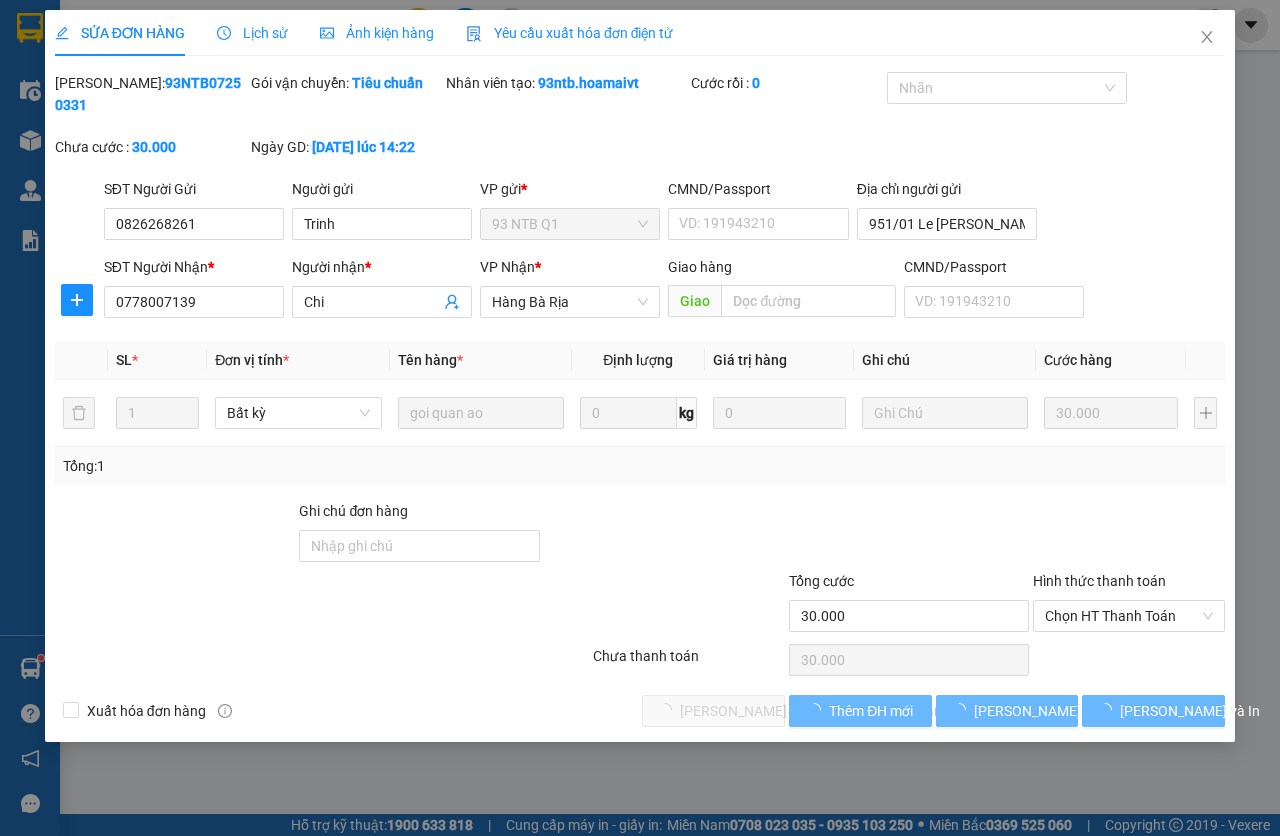 type on "0826268261" 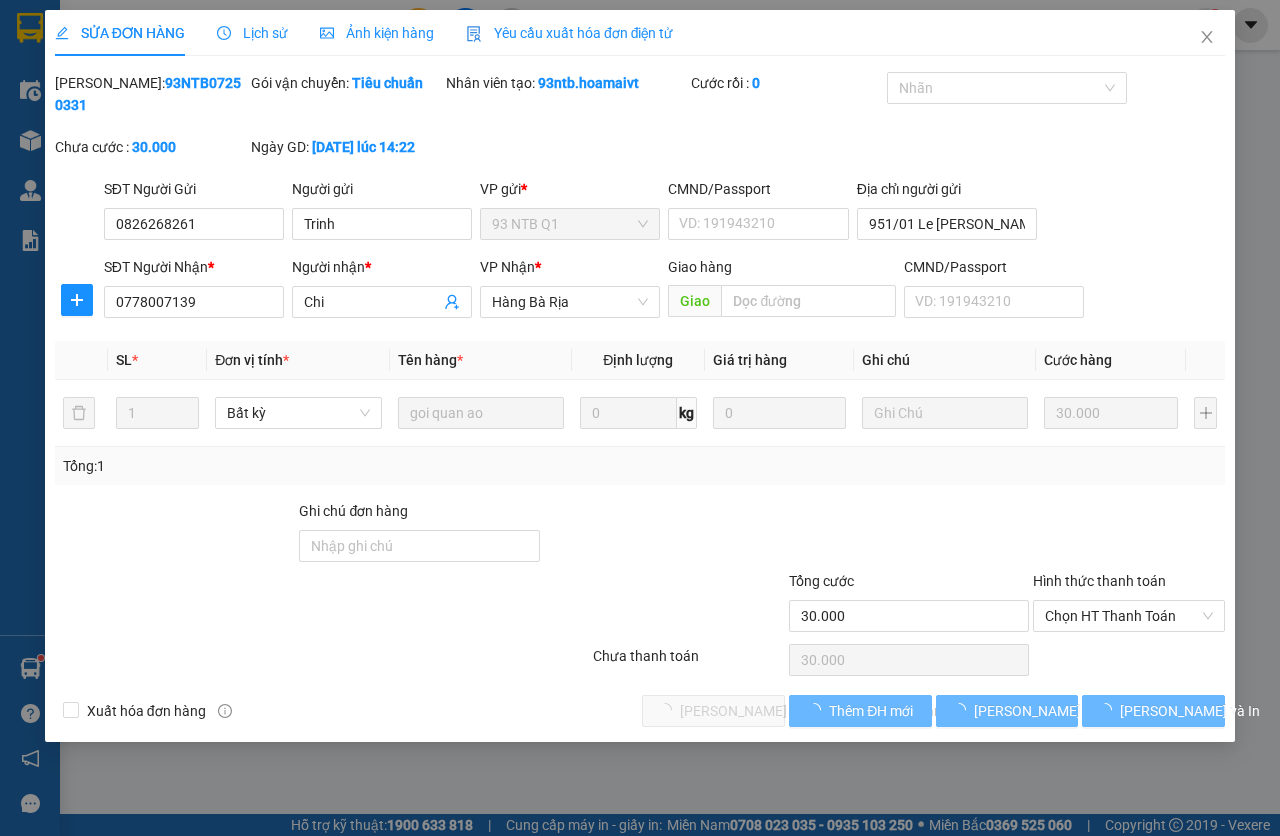 type on "Trinh" 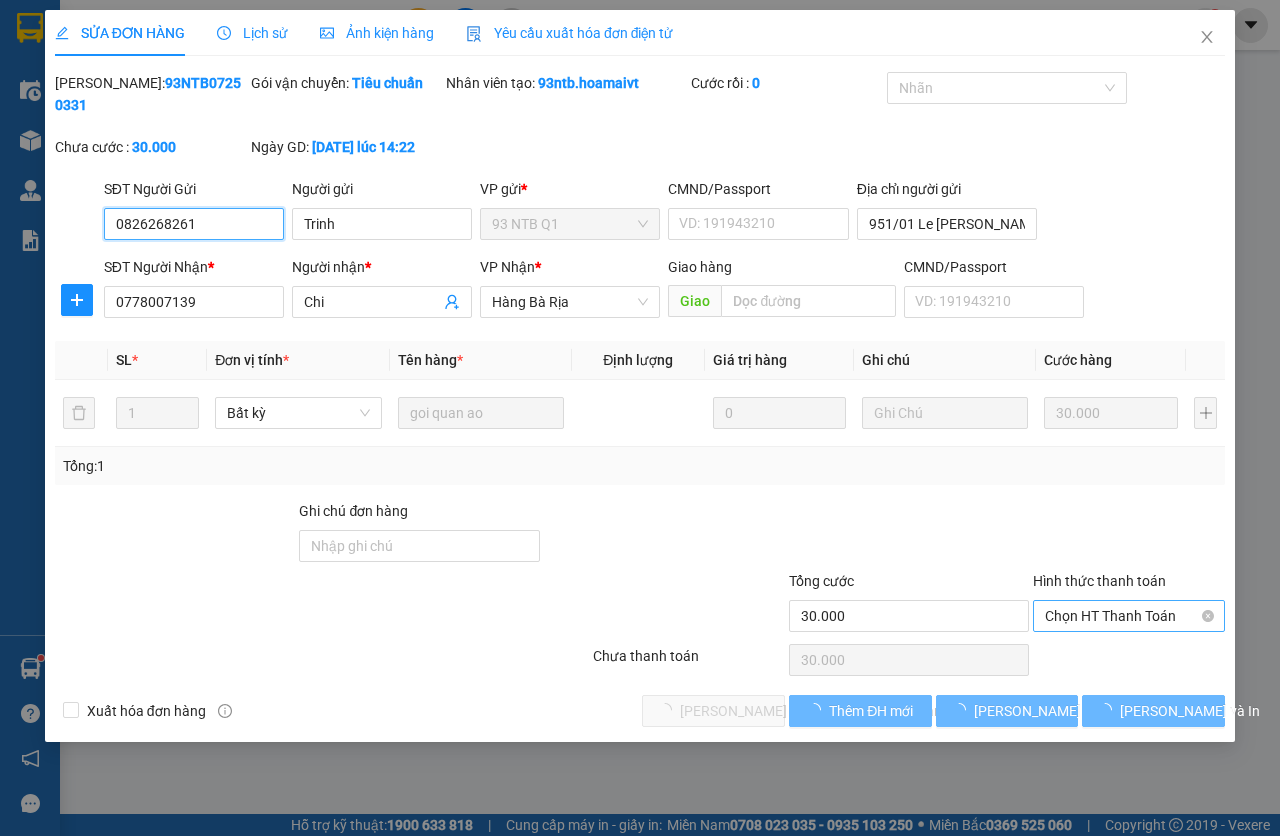click on "Chọn HT Thanh Toán" at bounding box center [1129, 616] 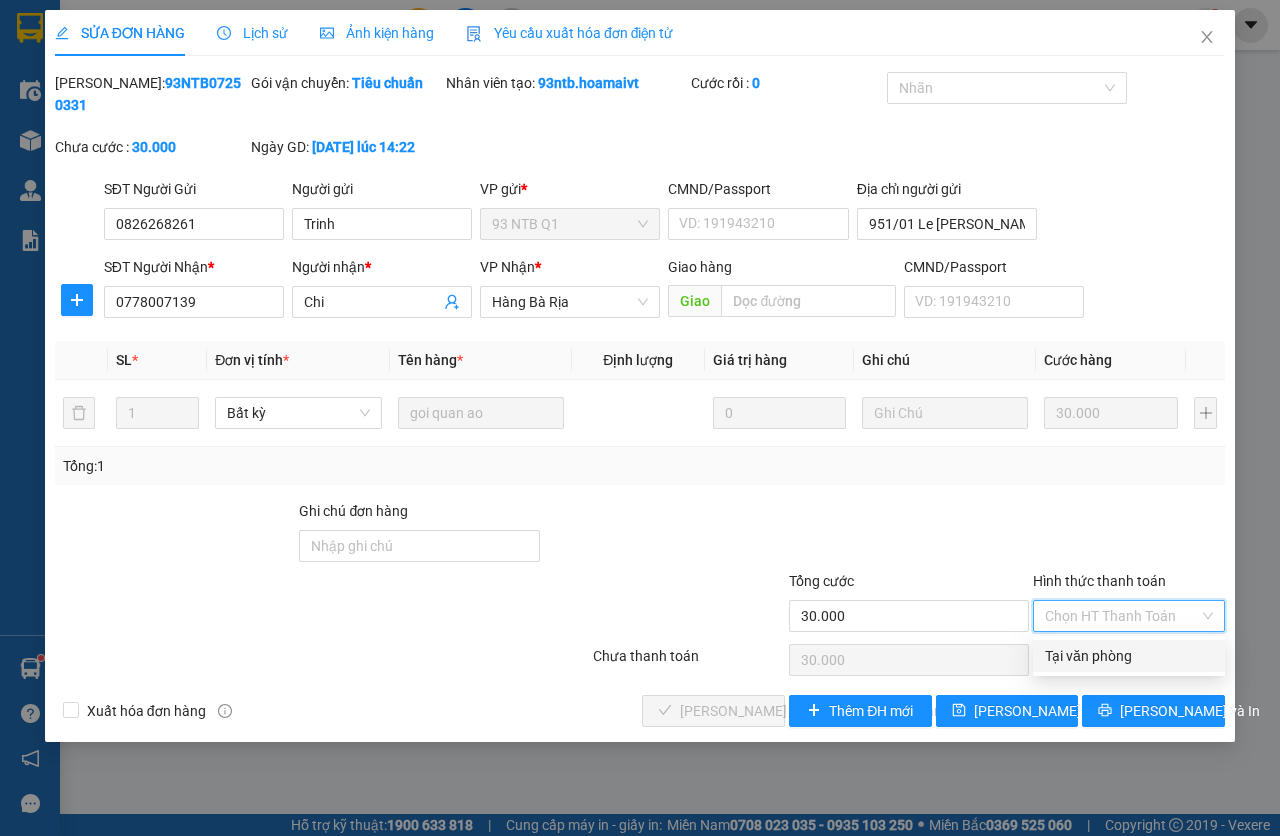 drag, startPoint x: 1065, startPoint y: 651, endPoint x: 791, endPoint y: 663, distance: 274.26263 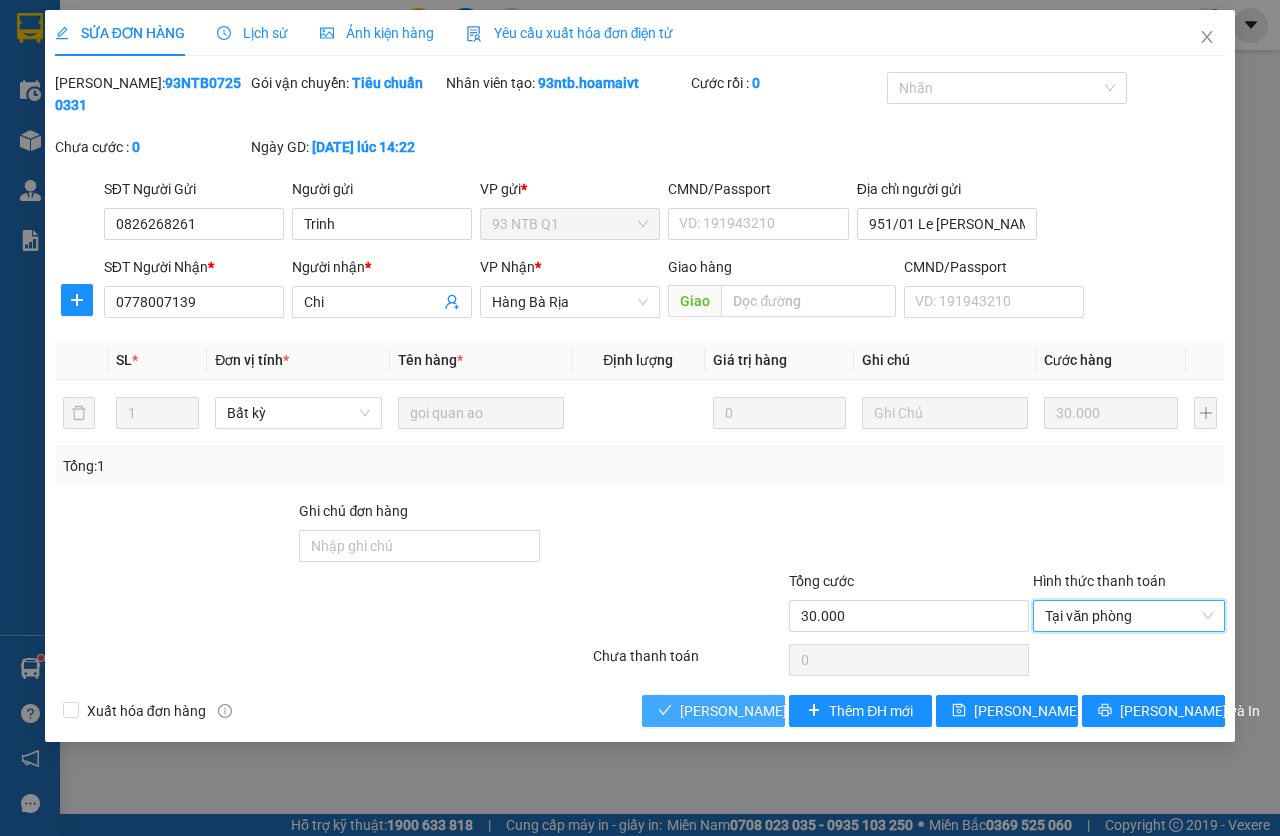 click on "[PERSON_NAME] và [PERSON_NAME] hàng" at bounding box center [815, 711] 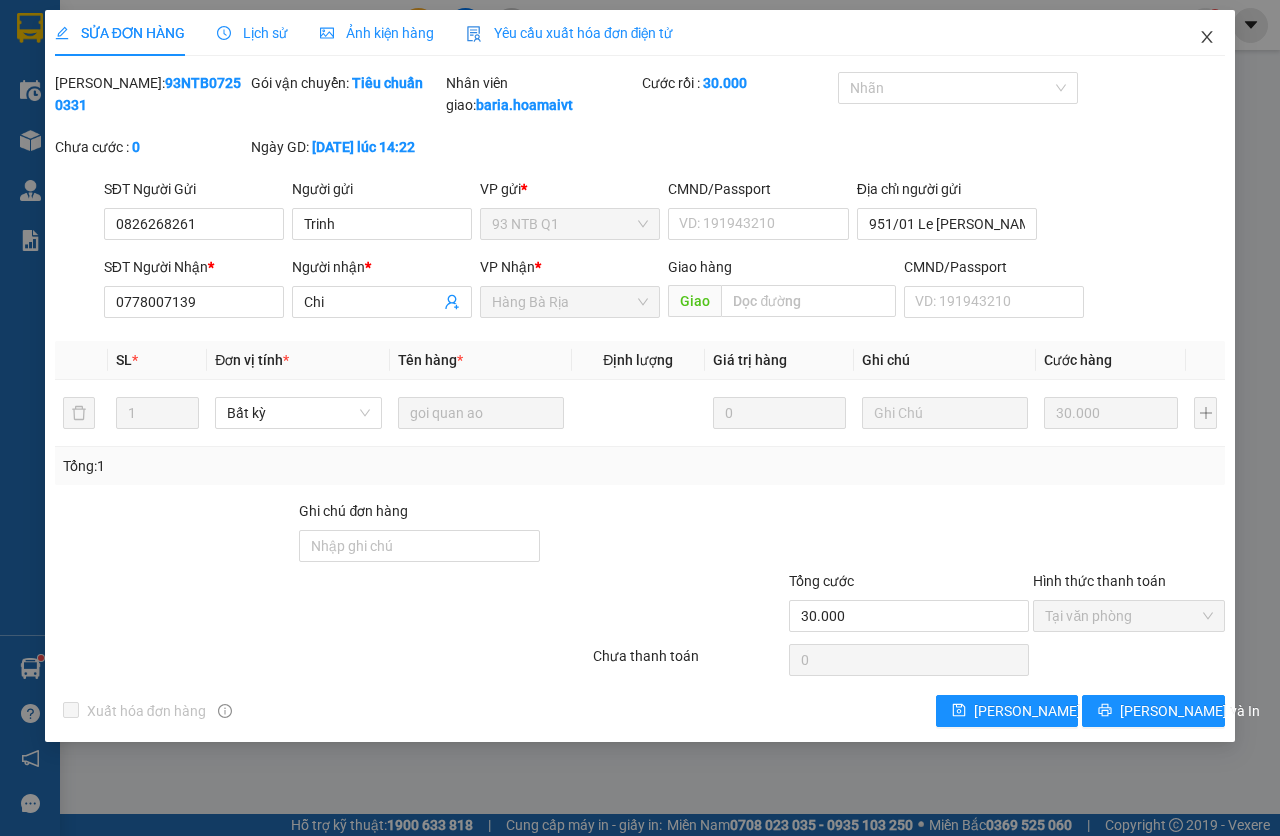 click 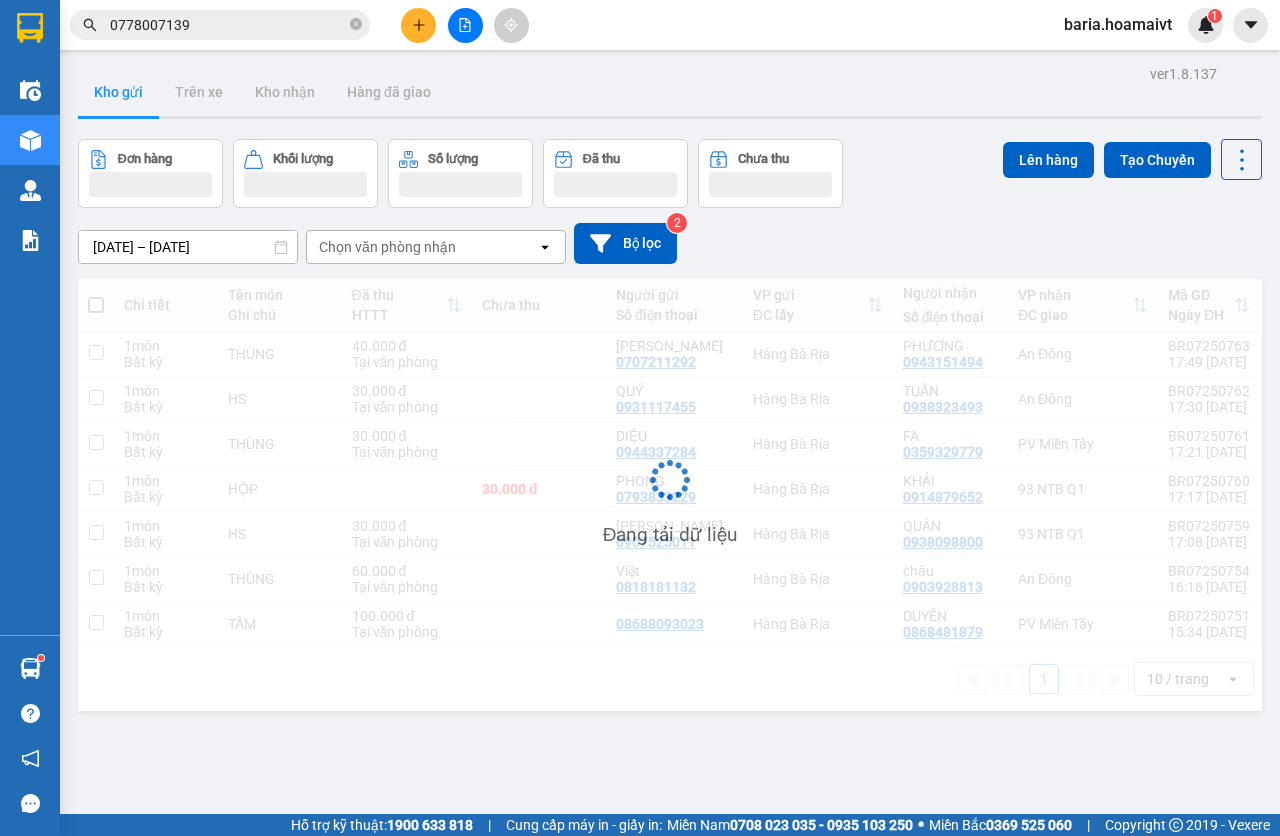 click on "0778007139" at bounding box center [228, 25] 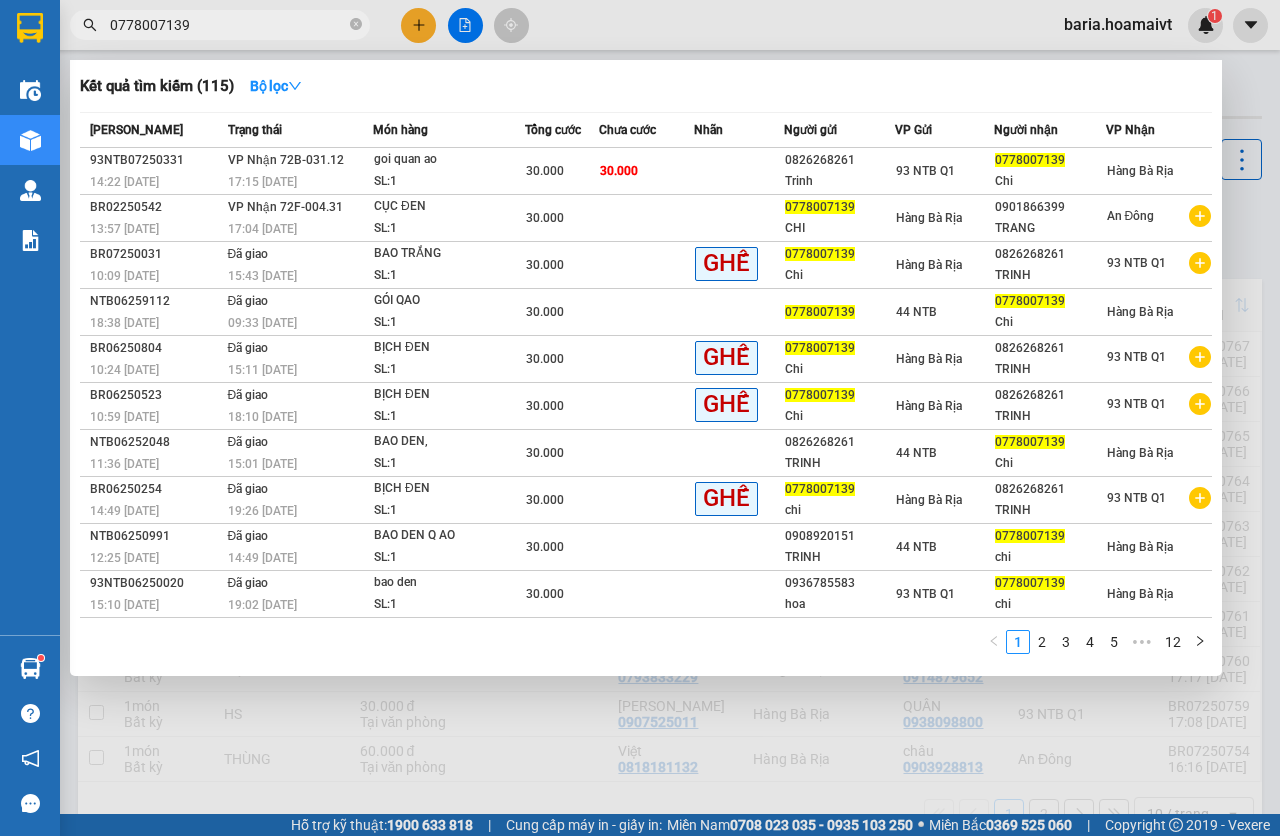 click on "0778007139" at bounding box center (228, 25) 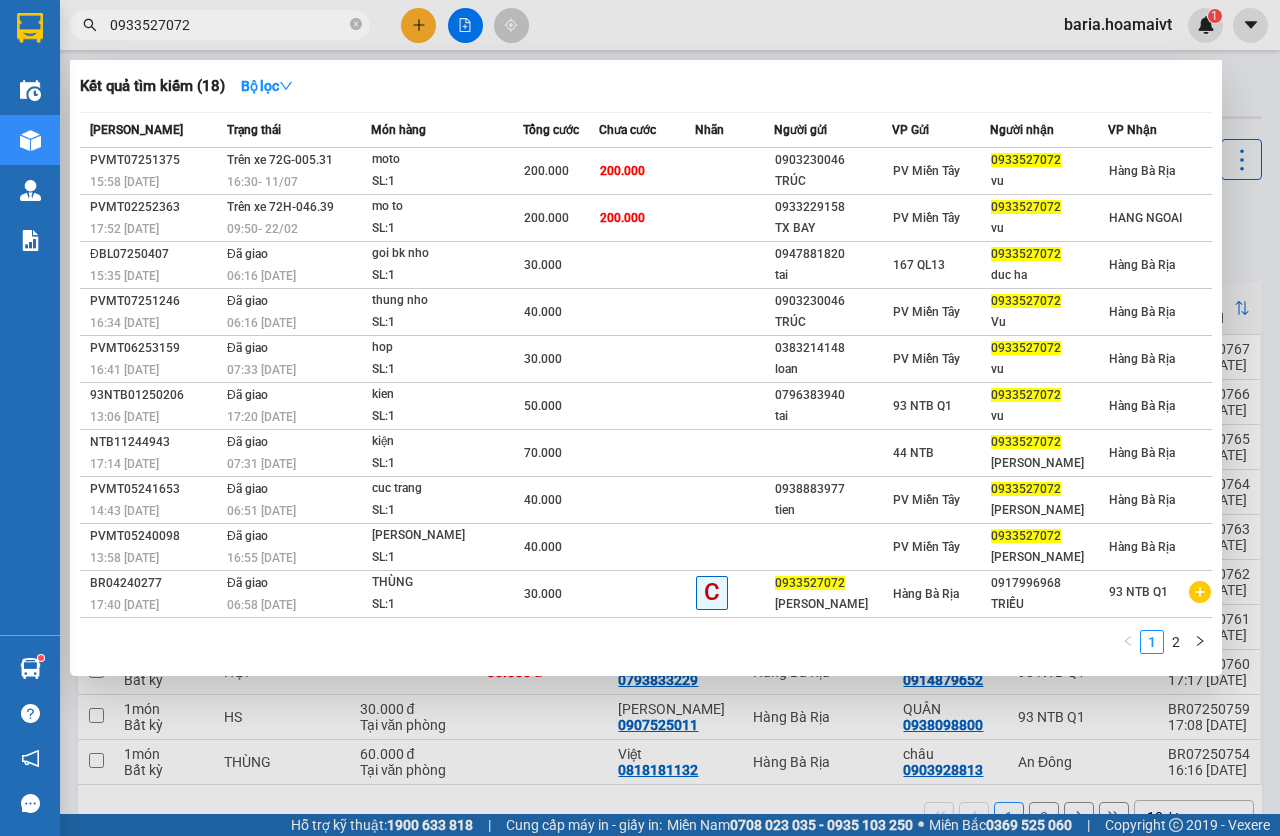 click on "0933527072" at bounding box center [228, 25] 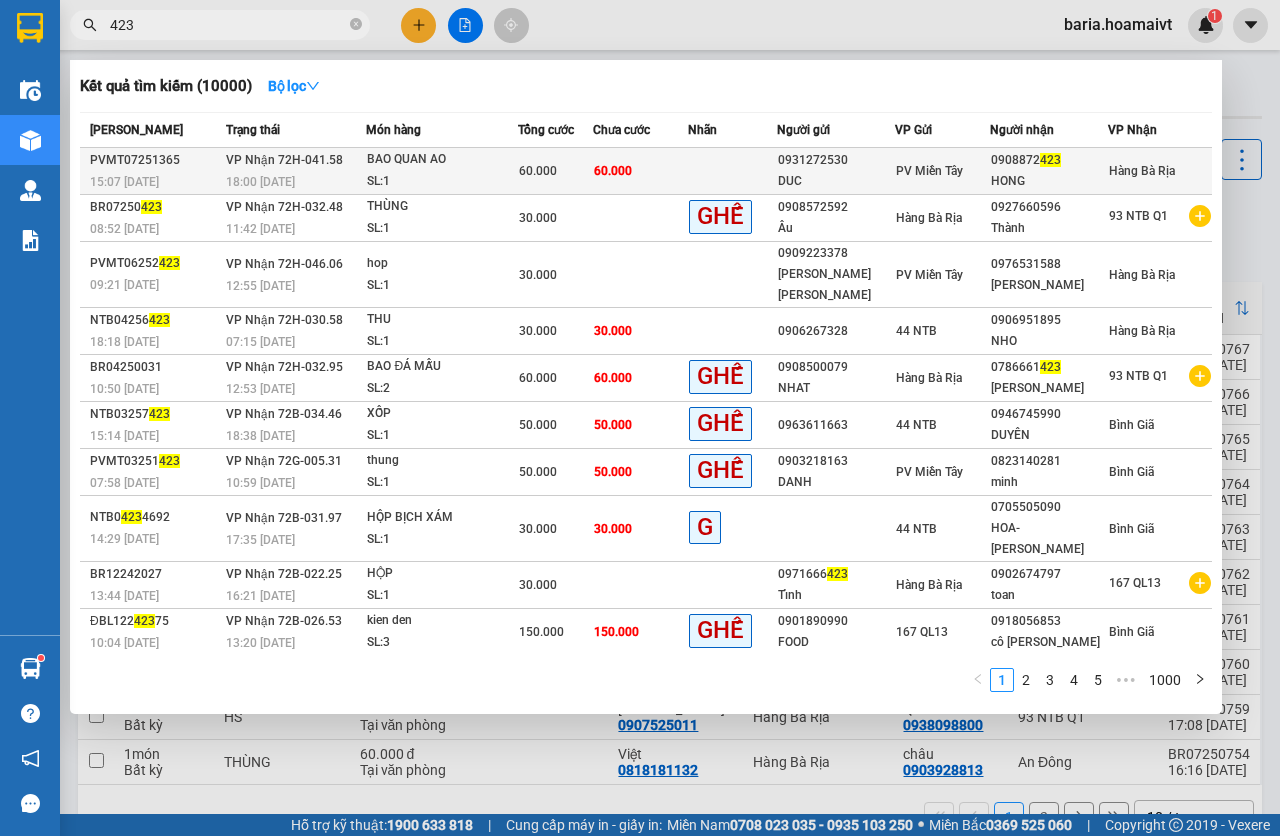 type on "423" 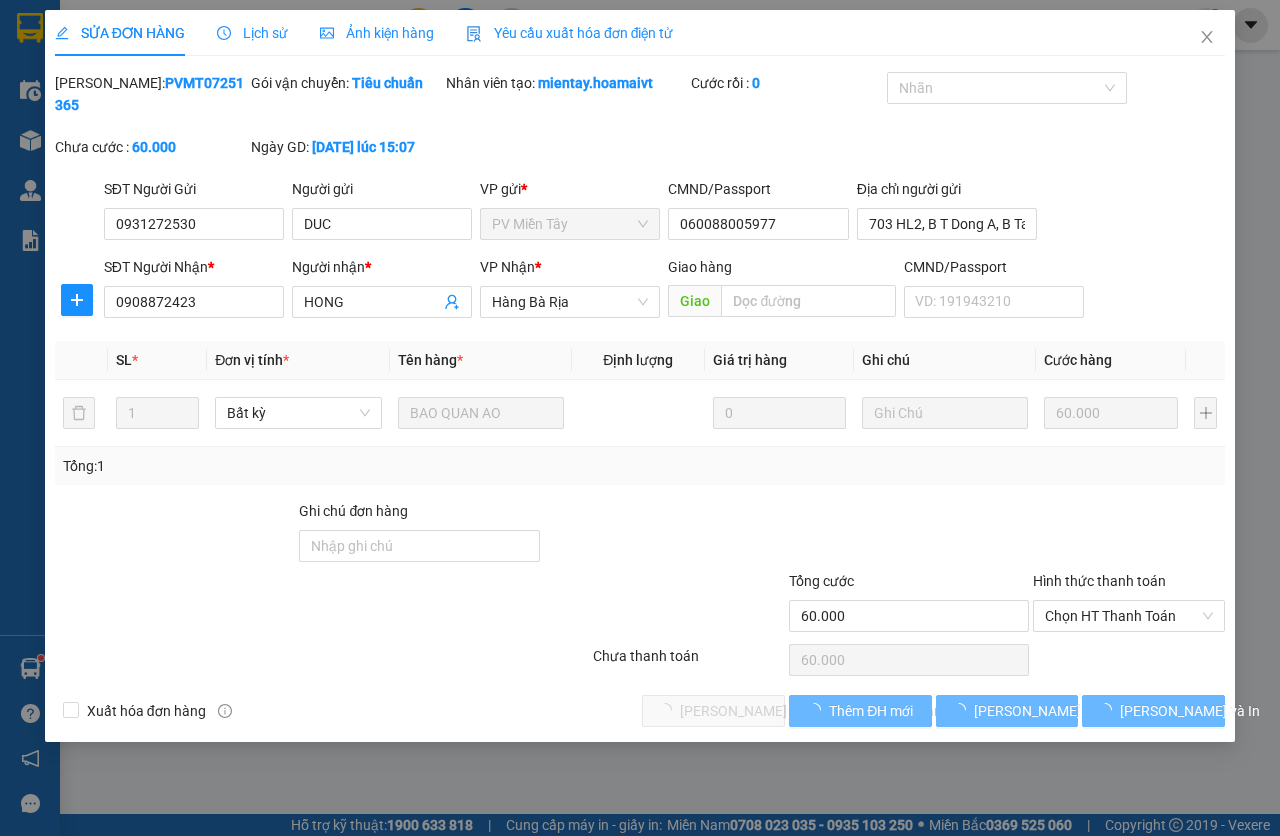 type on "0931272530" 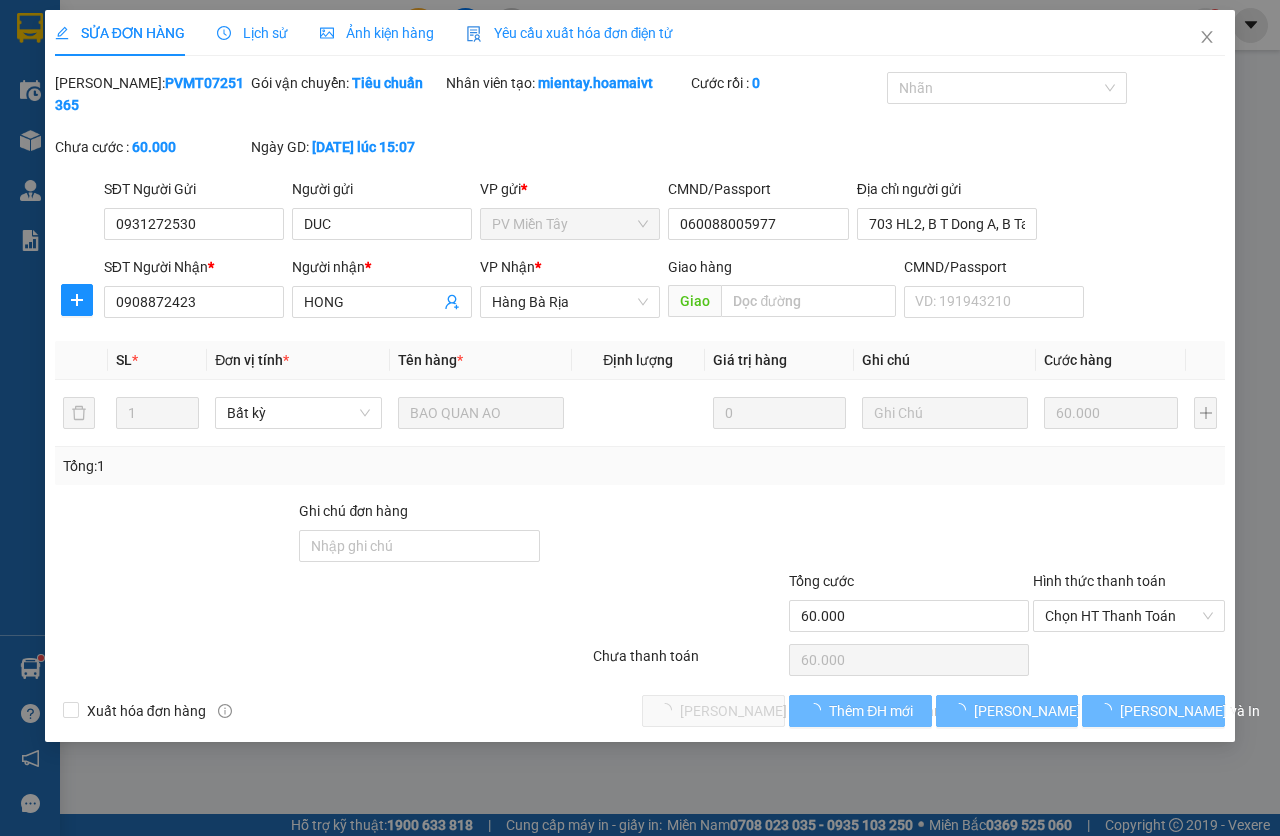type on "DUC" 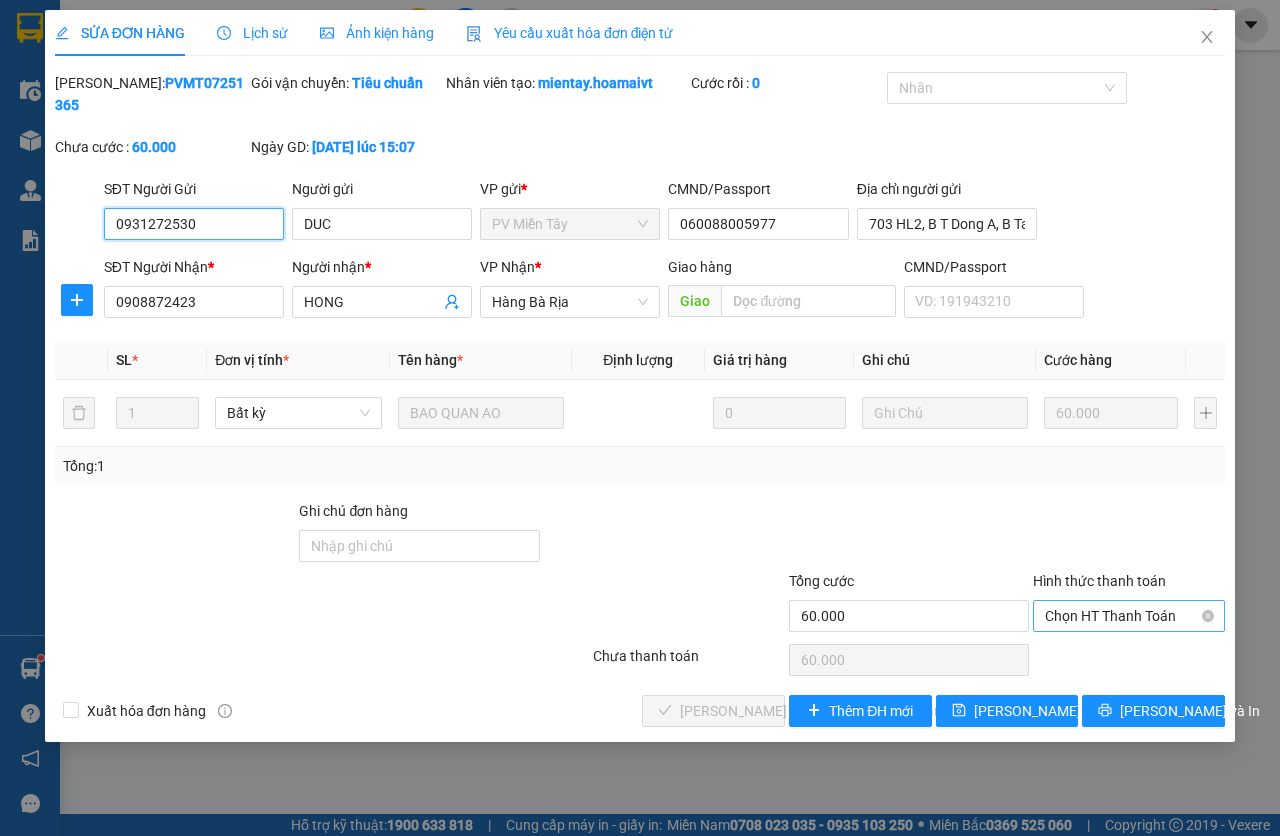 click on "Chọn HT Thanh Toán" at bounding box center [1129, 616] 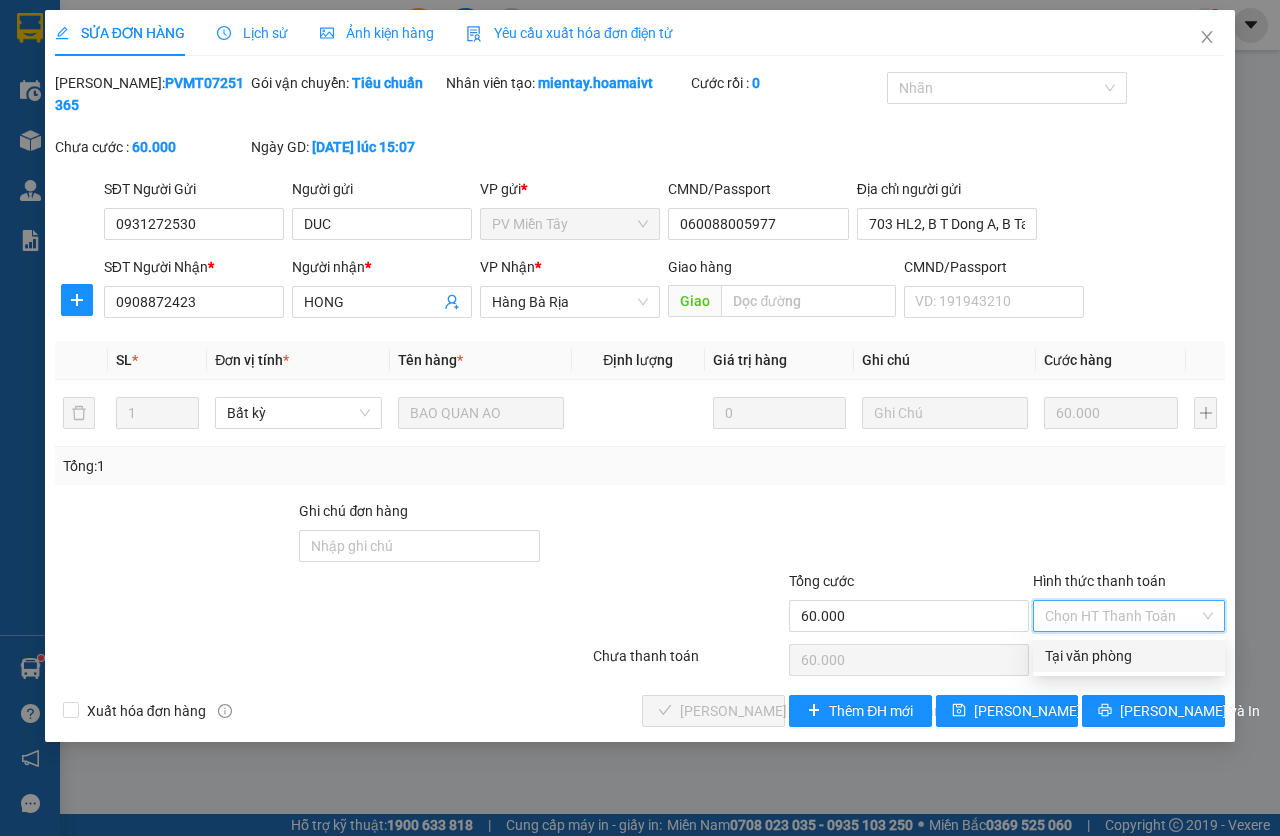 drag, startPoint x: 1086, startPoint y: 651, endPoint x: 912, endPoint y: 676, distance: 175.7868 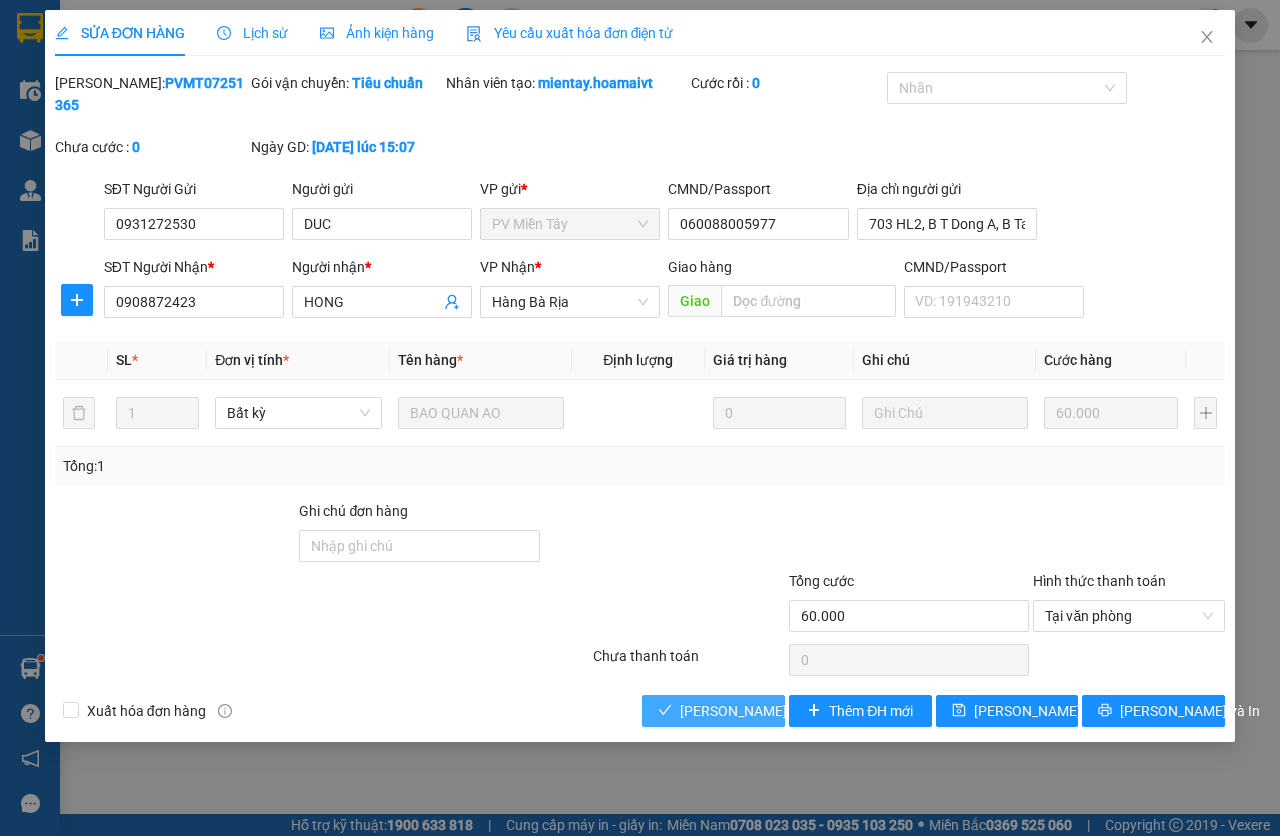 drag, startPoint x: 743, startPoint y: 706, endPoint x: 768, endPoint y: 679, distance: 36.796738 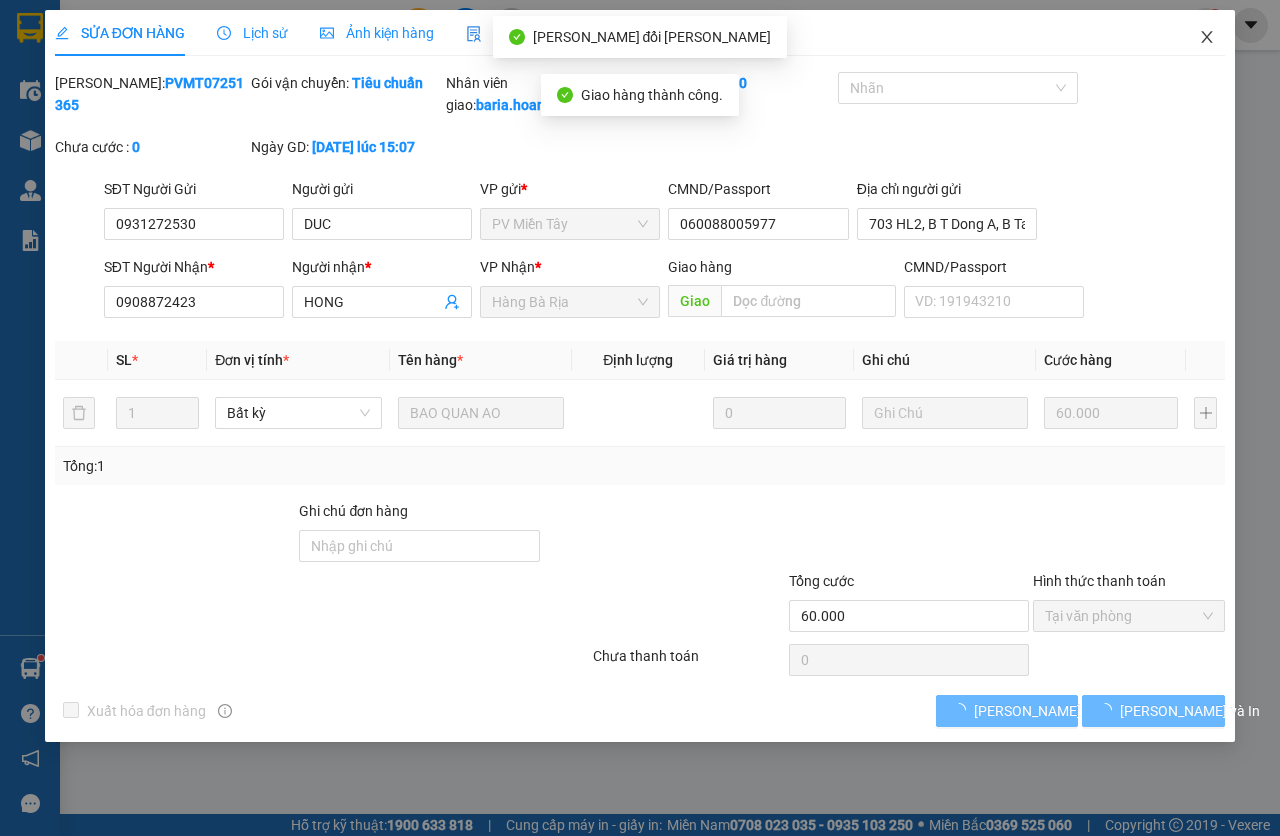 click 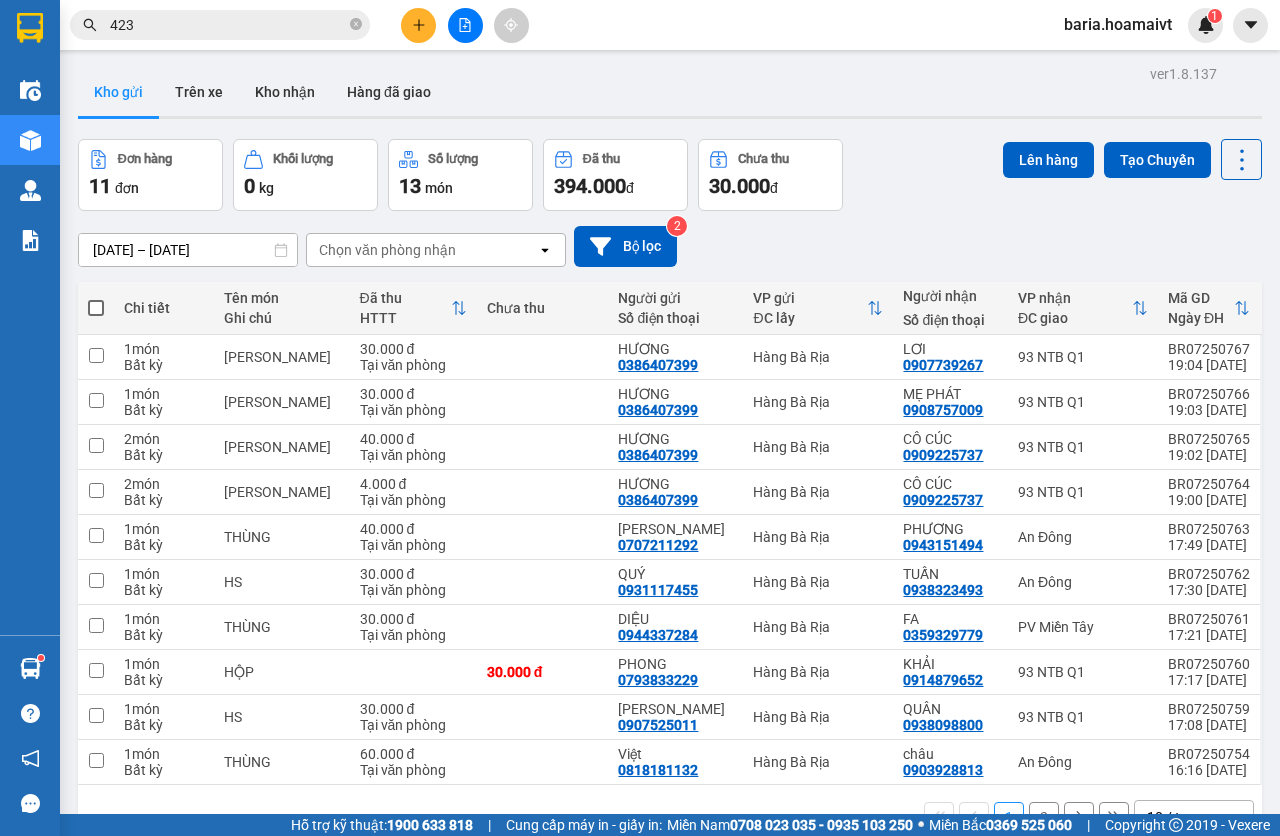 click on "423" at bounding box center [228, 25] 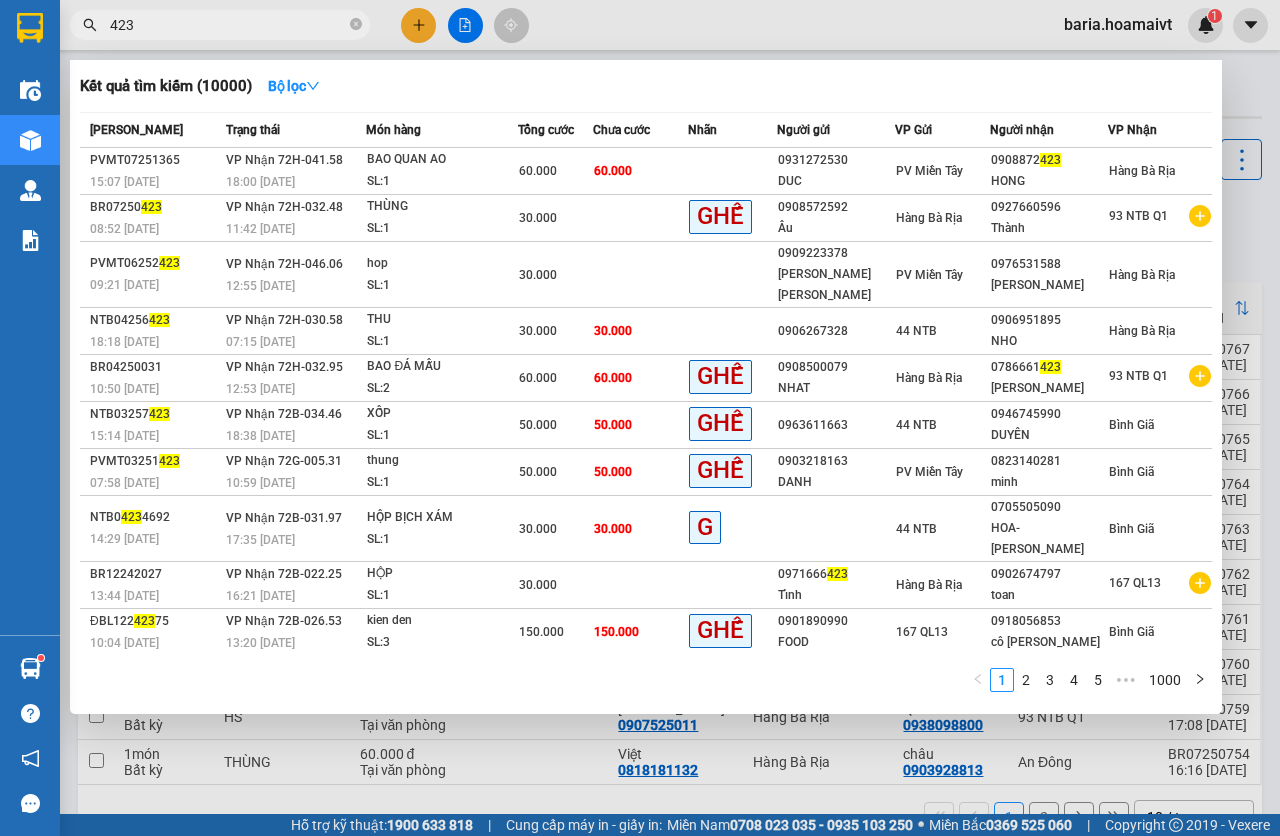 click on "423" at bounding box center (228, 25) 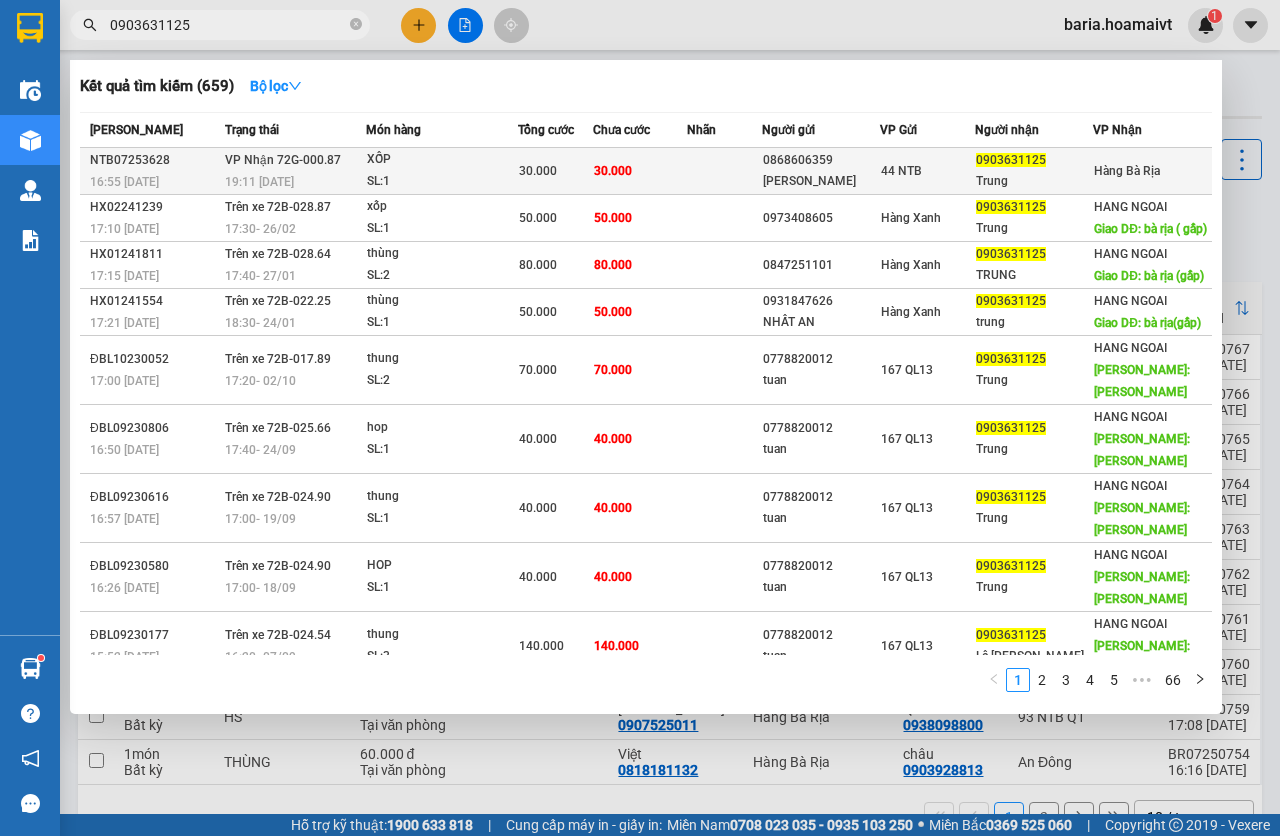 type on "0903631125" 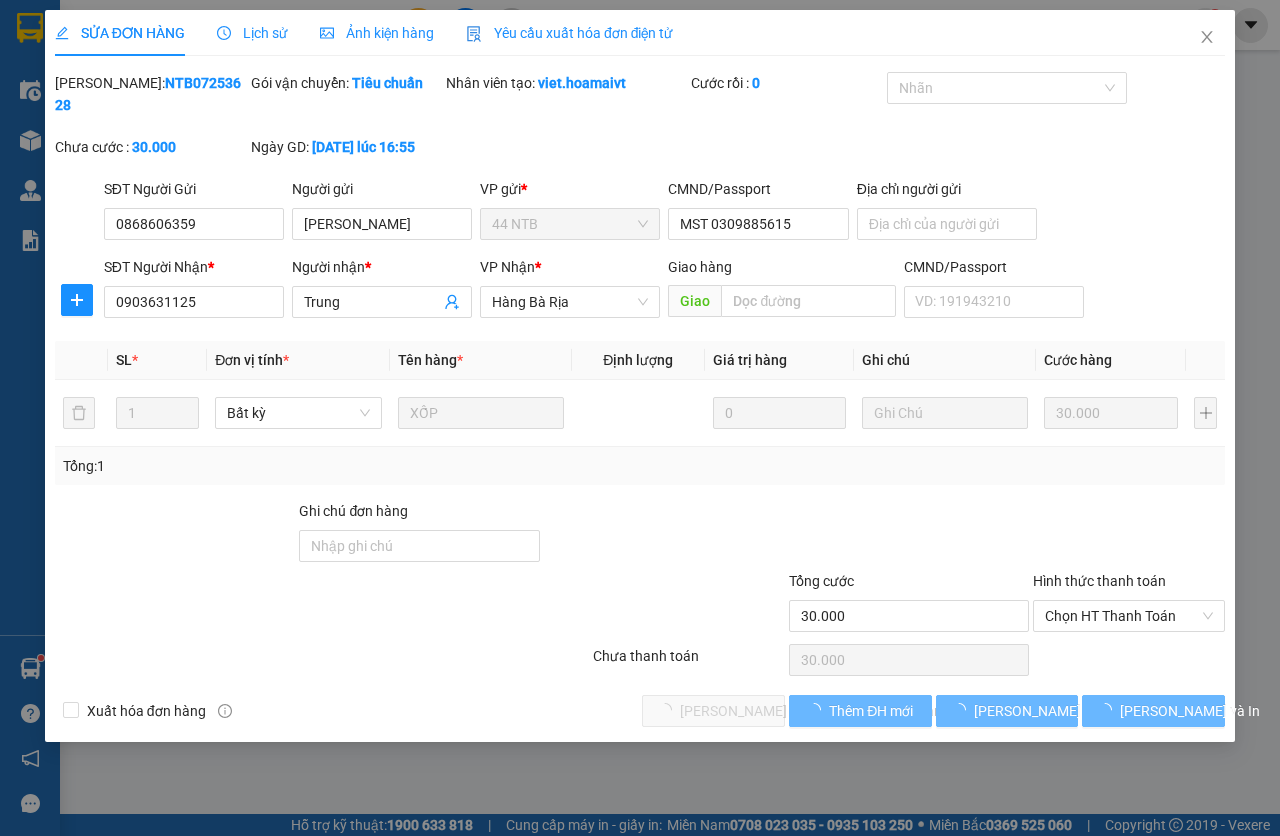 type on "0868606359" 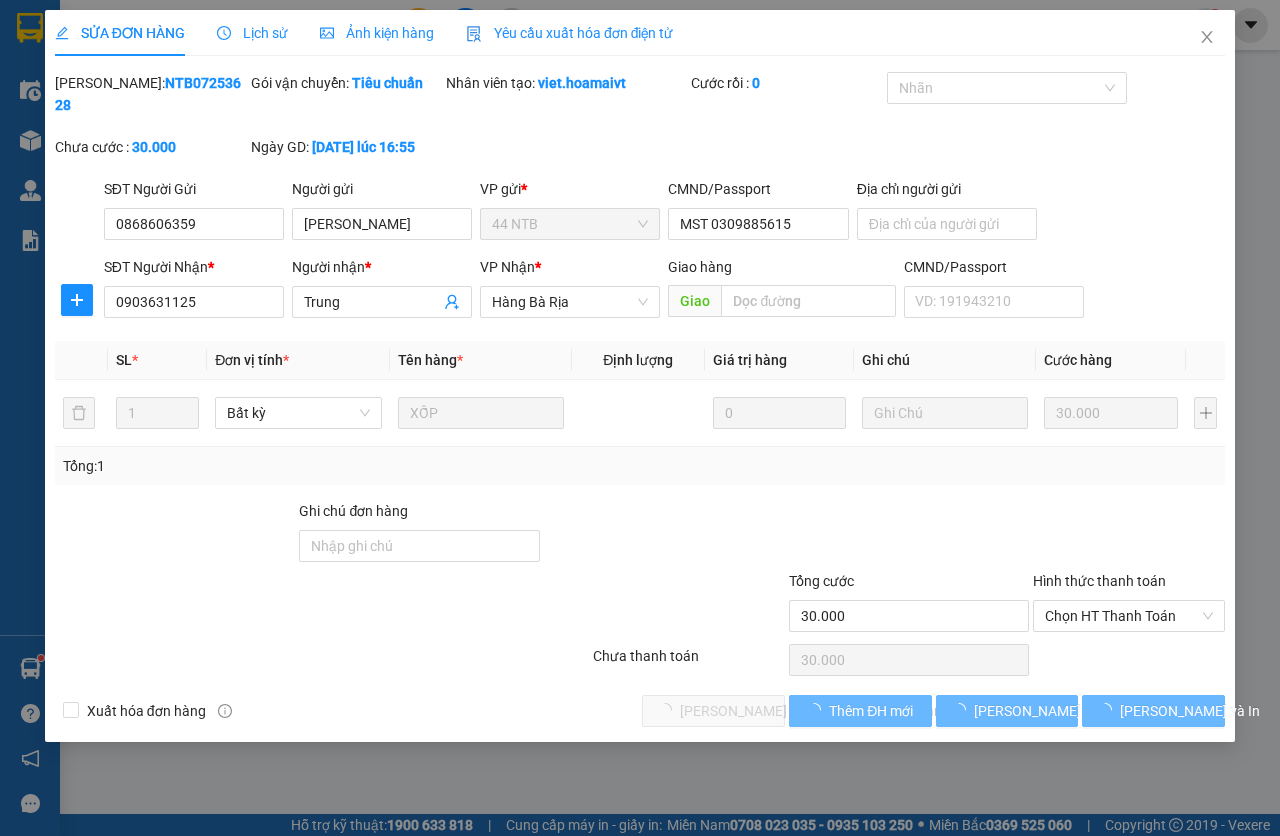 type on "[PERSON_NAME]" 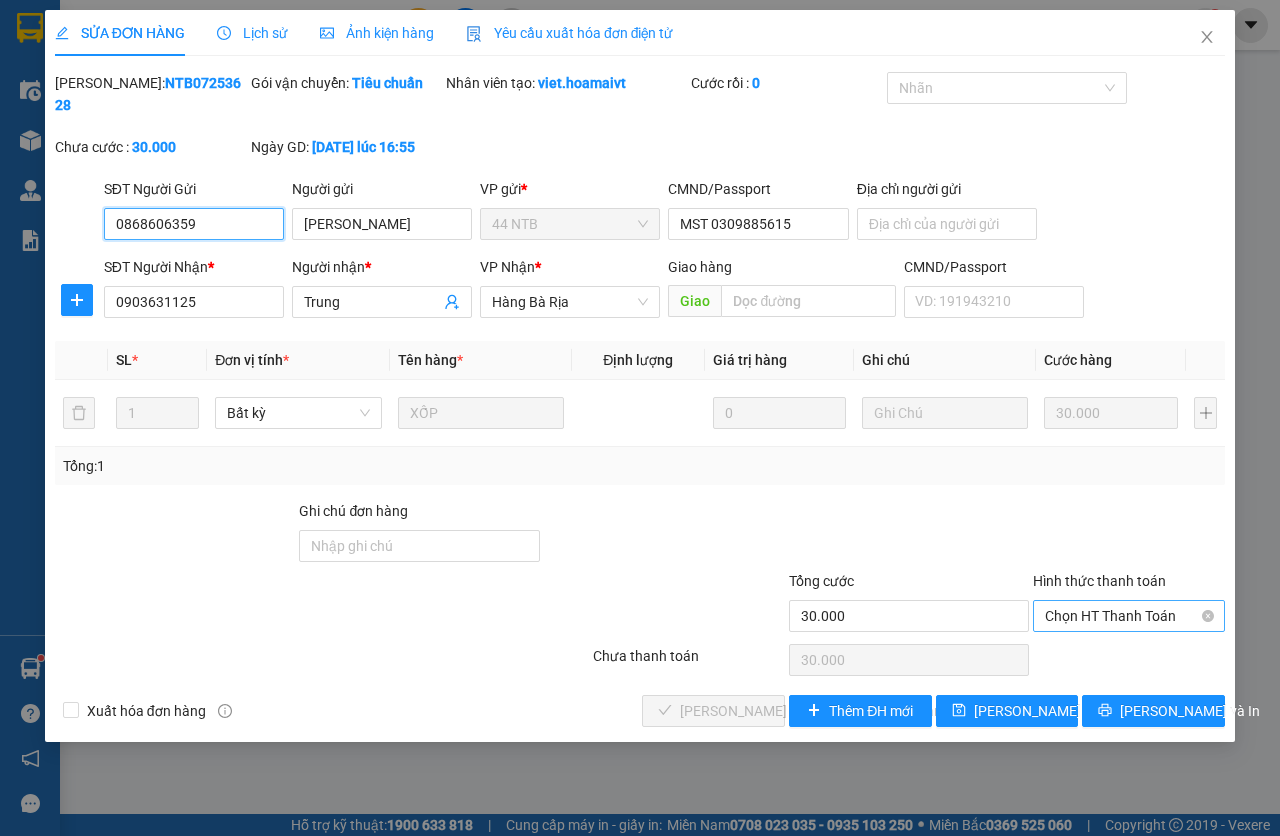click on "Chọn HT Thanh Toán" at bounding box center [1129, 616] 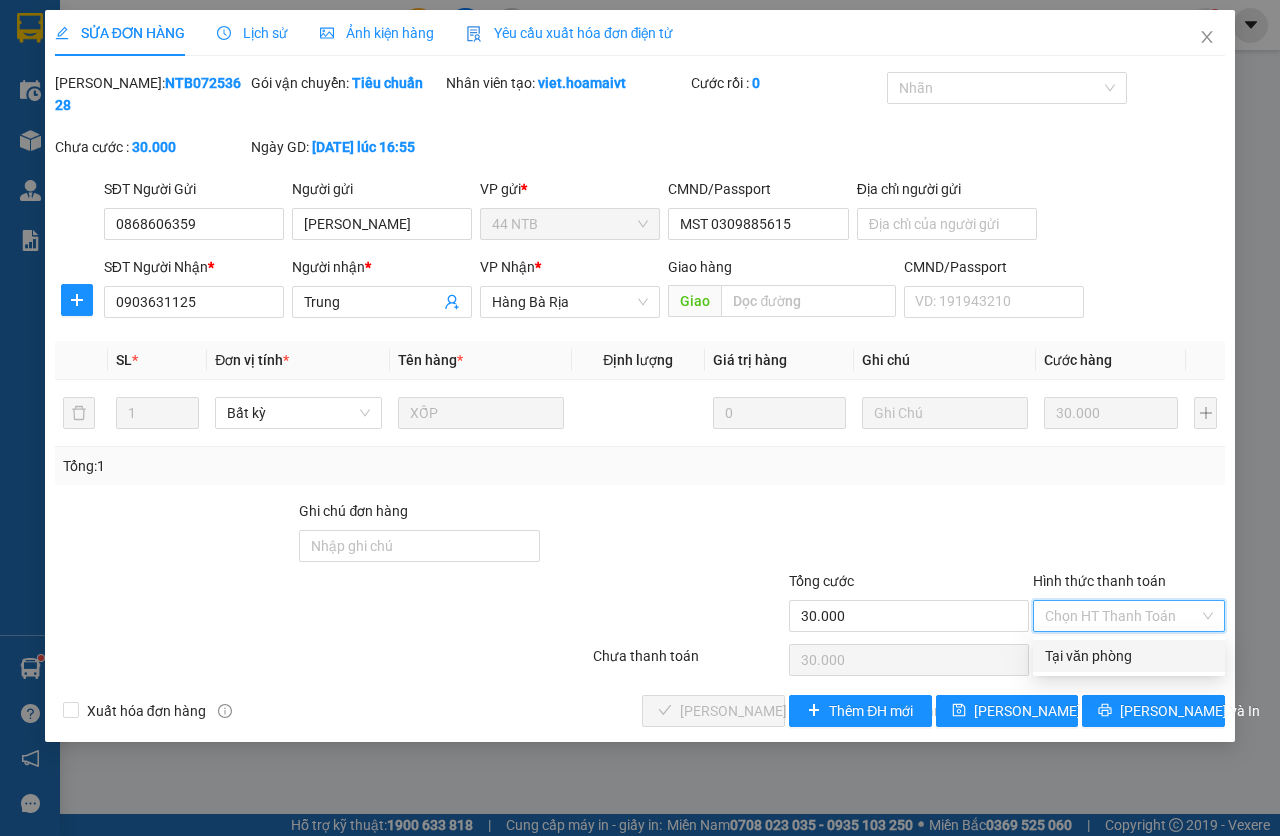 drag, startPoint x: 1071, startPoint y: 653, endPoint x: 804, endPoint y: 741, distance: 281.12808 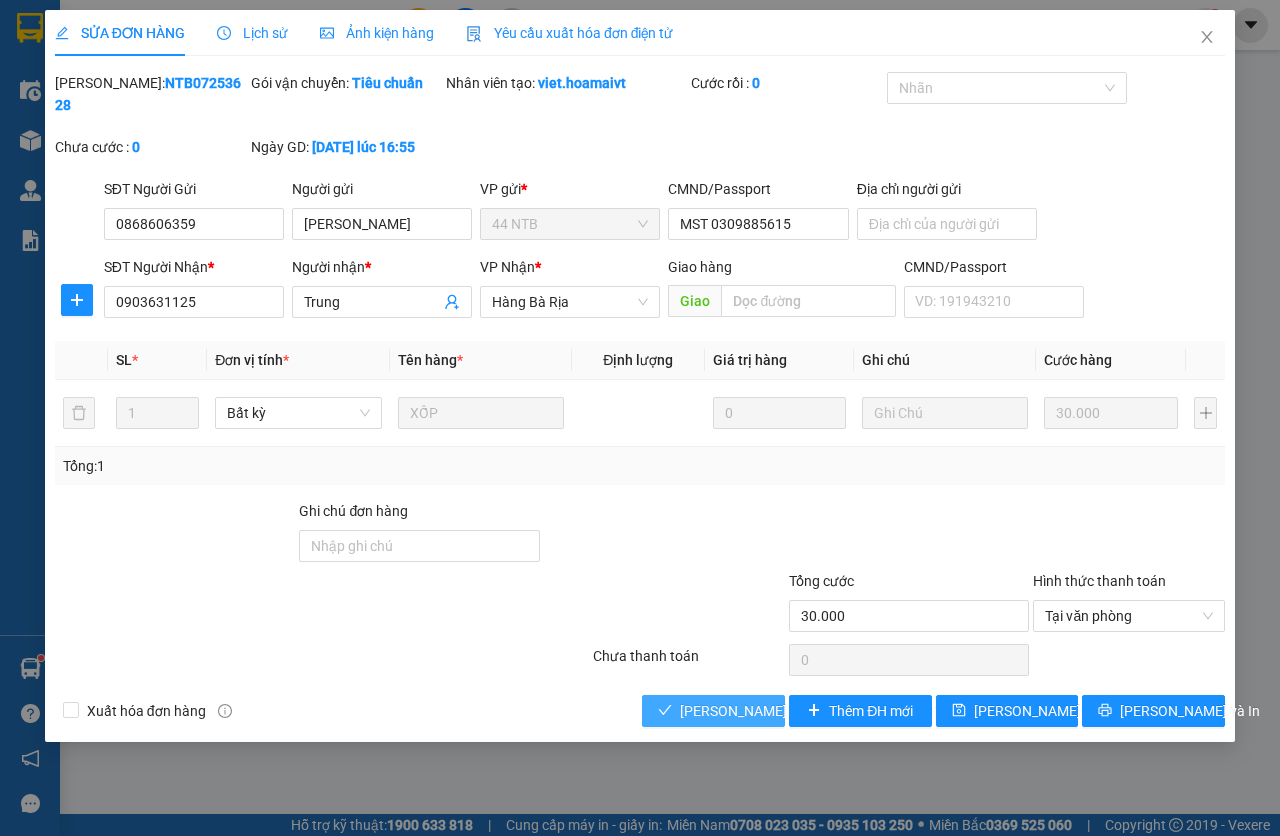 drag, startPoint x: 747, startPoint y: 707, endPoint x: 763, endPoint y: 698, distance: 18.35756 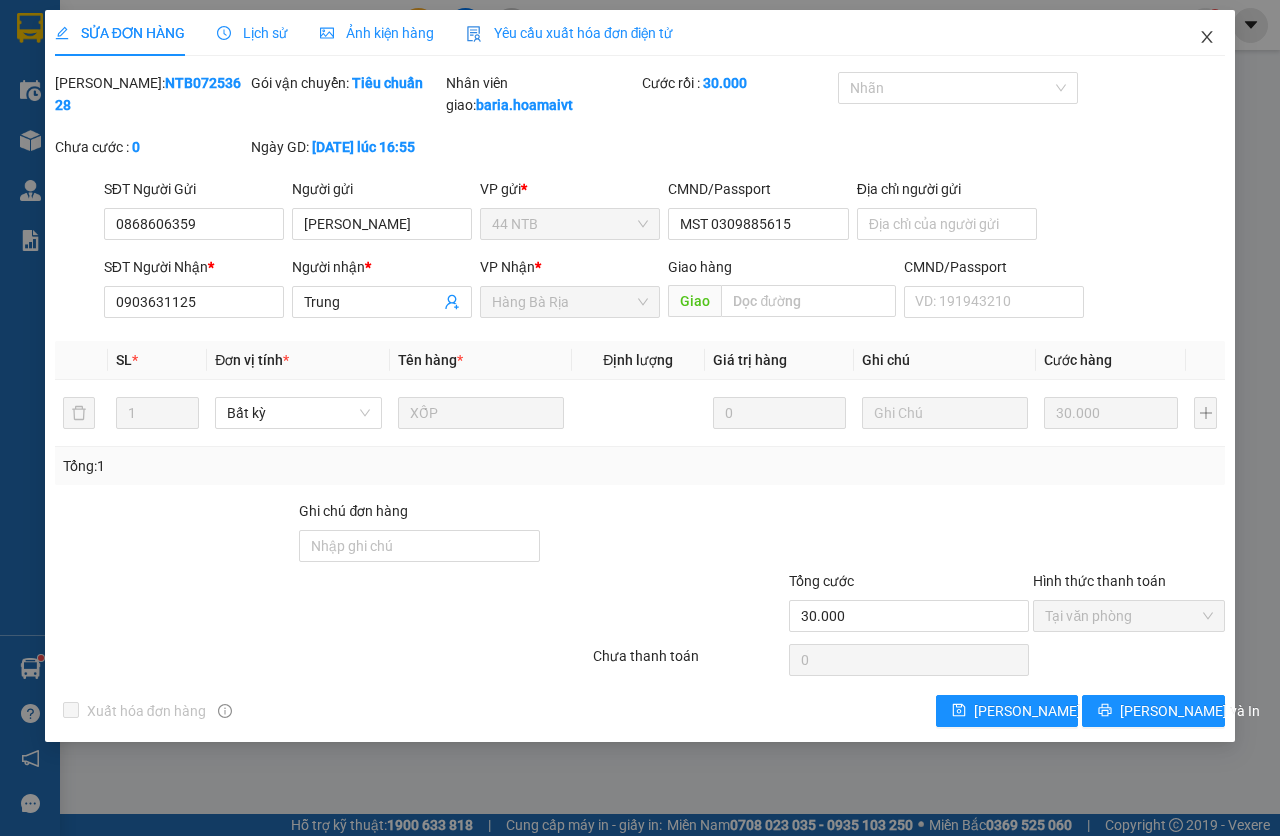 click 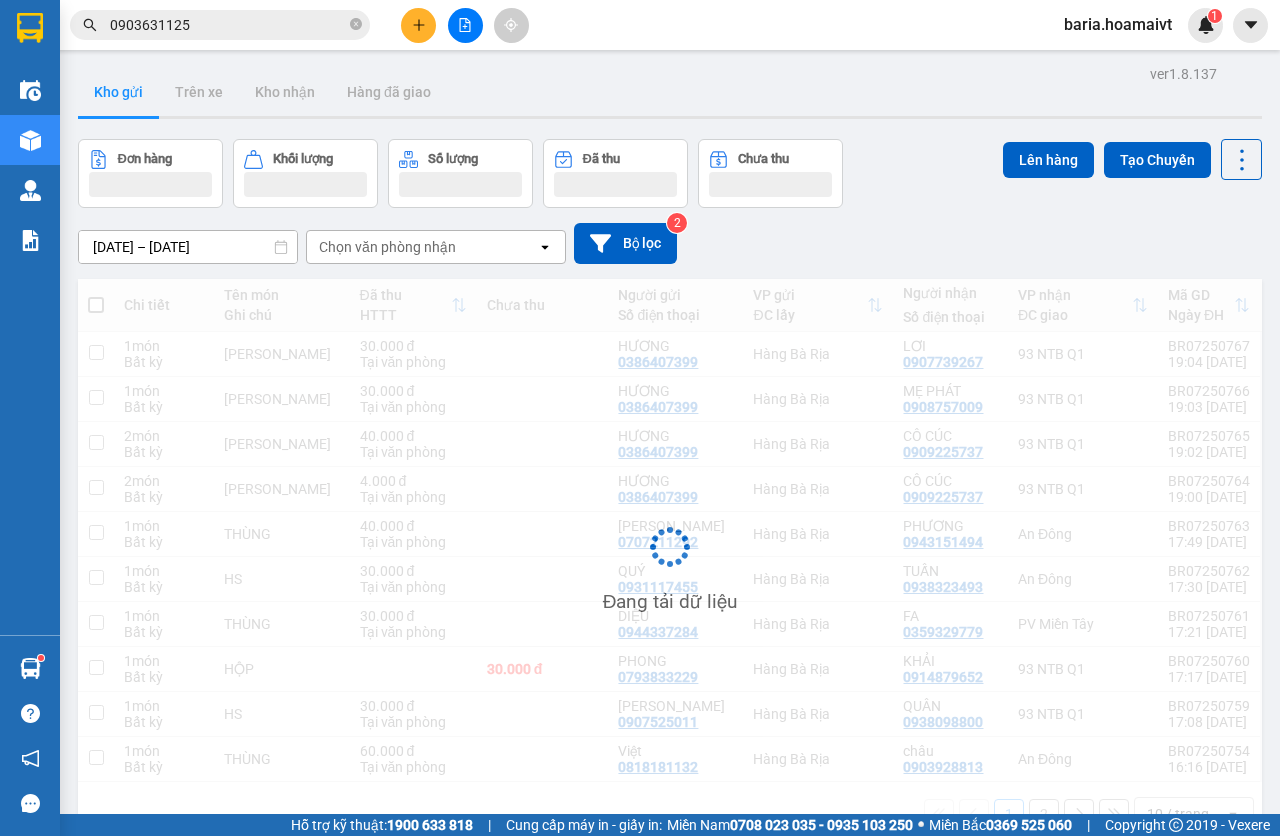 click on "0903631125" at bounding box center [228, 25] 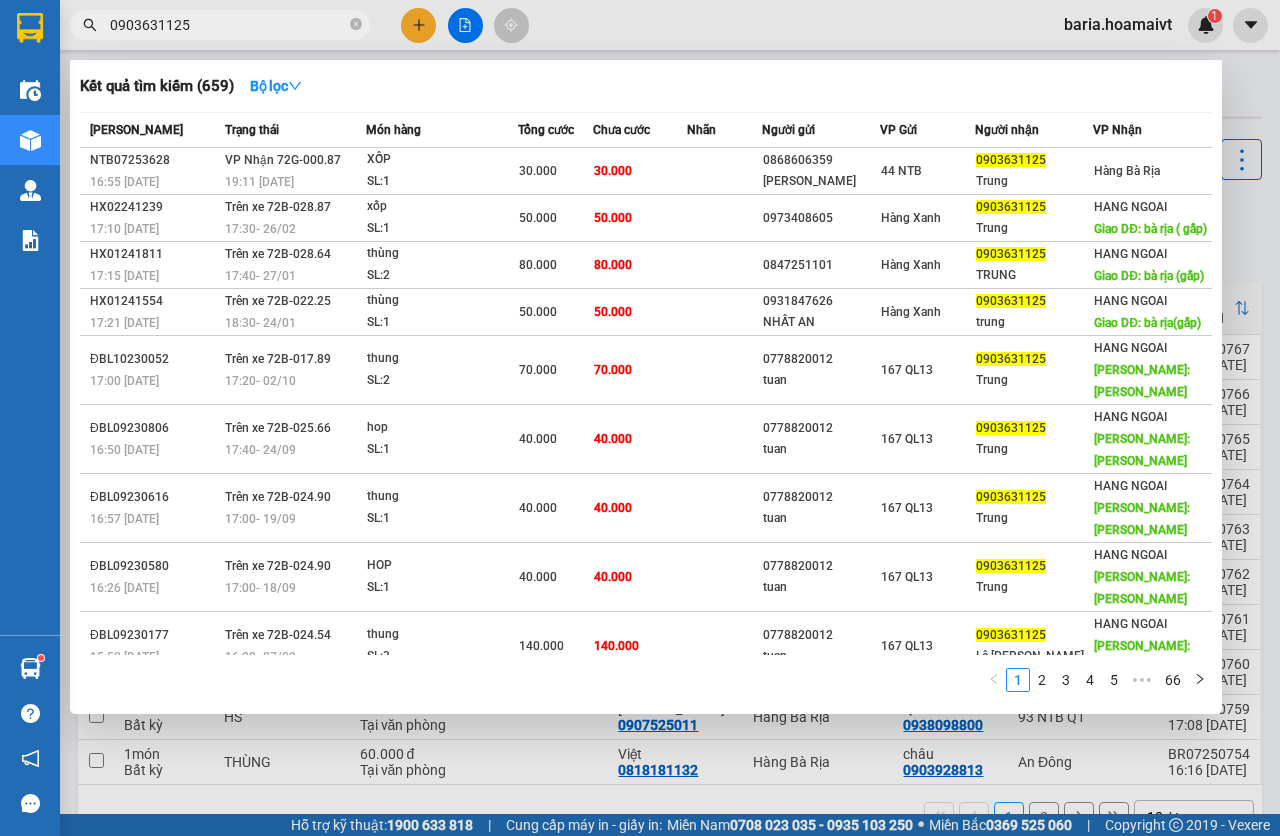 click on "0903631125" at bounding box center [228, 25] 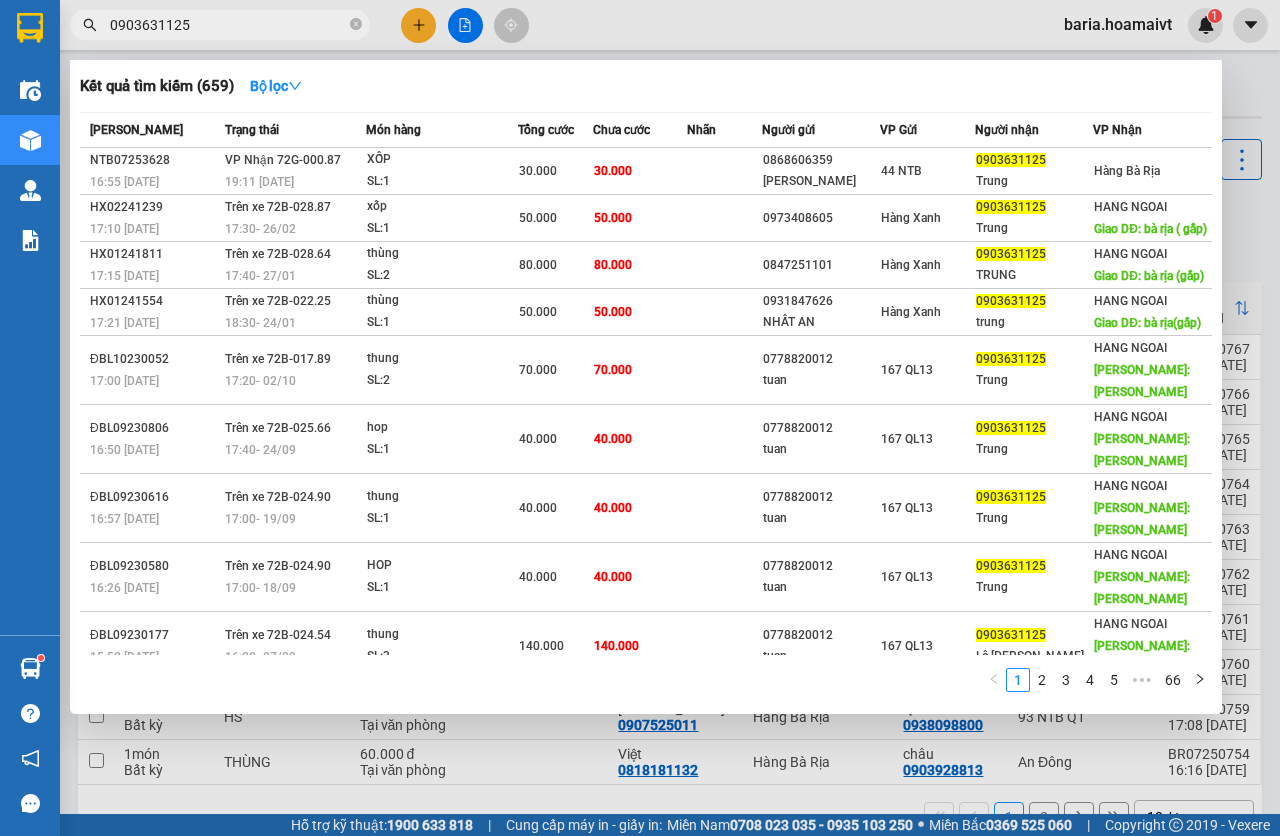 click on "Kết quả [PERSON_NAME] ( 659 )  Bộ lọc  Mã ĐH Trạng thái Món hàng Tổng [PERSON_NAME] [PERSON_NAME] Người gửi VP Gửi Người [PERSON_NAME] [PERSON_NAME] NTB07253628 16:55 [DATE] [PERSON_NAME]   72G-000.87 19:11 [DATE] XỐP SL:  1 30.000 30.000 0868606359 LÝ [PERSON_NAME] 44 NTB 0903631125 [PERSON_NAME] Hàng Bà Rịa HX02241239 17:10 [DATE] Trên xe   72B-028.87 17:30  [DATE] xốp SL:  1 50.000 50.000 0973408605 Hàng Xanh 0903631125 [PERSON_NAME] HANG NGOAI Giao DĐ: bà rịa ( gấp) HX01241811 17:15 [DATE] Trên xe   72B-028.64 17:40  [DATE] [PERSON_NAME]:  2 80.000 80.000 0847251101 Hàng Xanh 0903631125 [PERSON_NAME] HANG NGOAI Giao DĐ: bà rịa (gấp) HX01241554 17:21 [DATE] Trên xe   72B-022.25 18:30  [DATE] [PERSON_NAME]:  1 50.000 50.000 0931847626 NHẤT AN Hàng Xanh 0903631125 [PERSON_NAME] HANG NGOAI Giao DĐ: bà rịa(gấp) ĐBL10230052 17:00 [DATE] Trên xe   72B-017.89 17:20  [DATE] [PERSON_NAME]:  2 70.000 70.000 0778820012 [PERSON_NAME] 167 QL13 0903631125 [PERSON_NAME] HANG NGOAI Giao DĐ: [PERSON_NAME] ĐBL09230806   17:40" at bounding box center [646, 387] 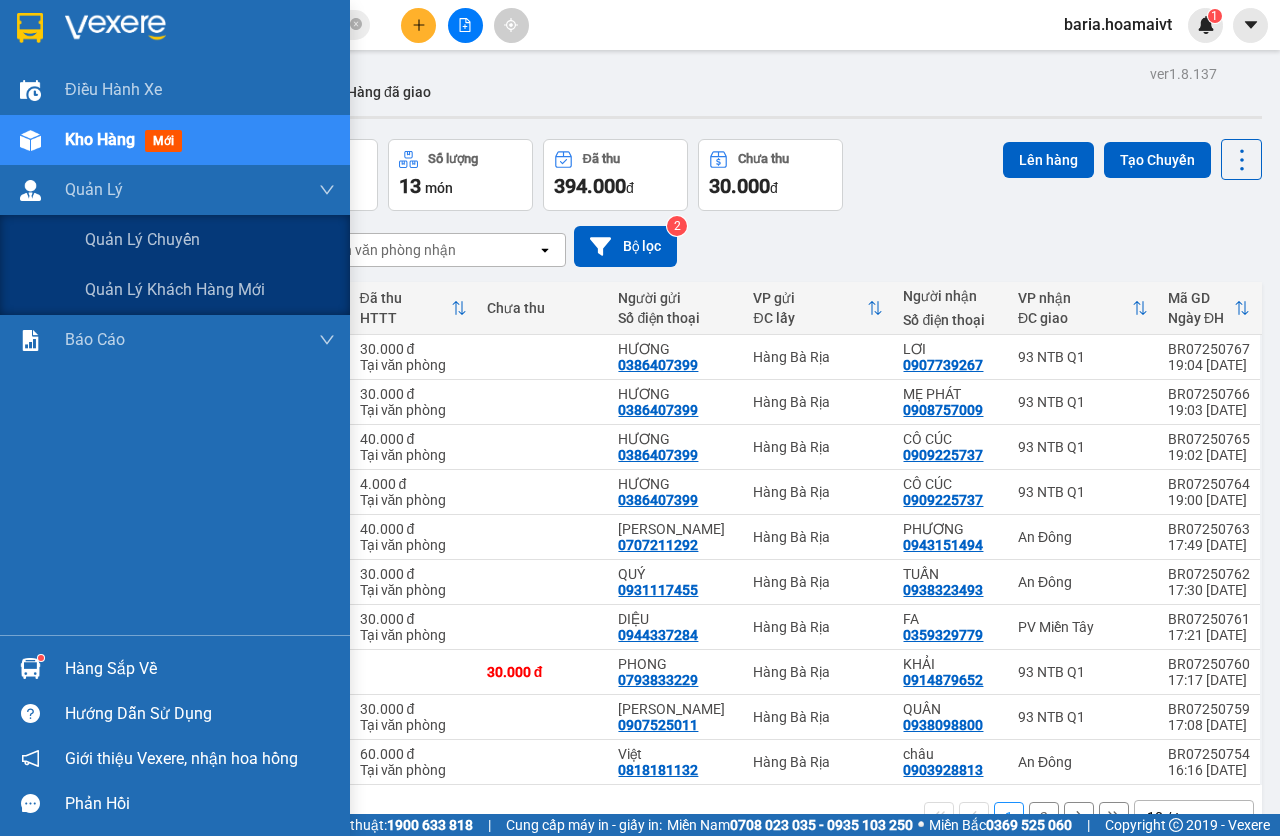 drag, startPoint x: 119, startPoint y: 255, endPoint x: 450, endPoint y: 253, distance: 331.00604 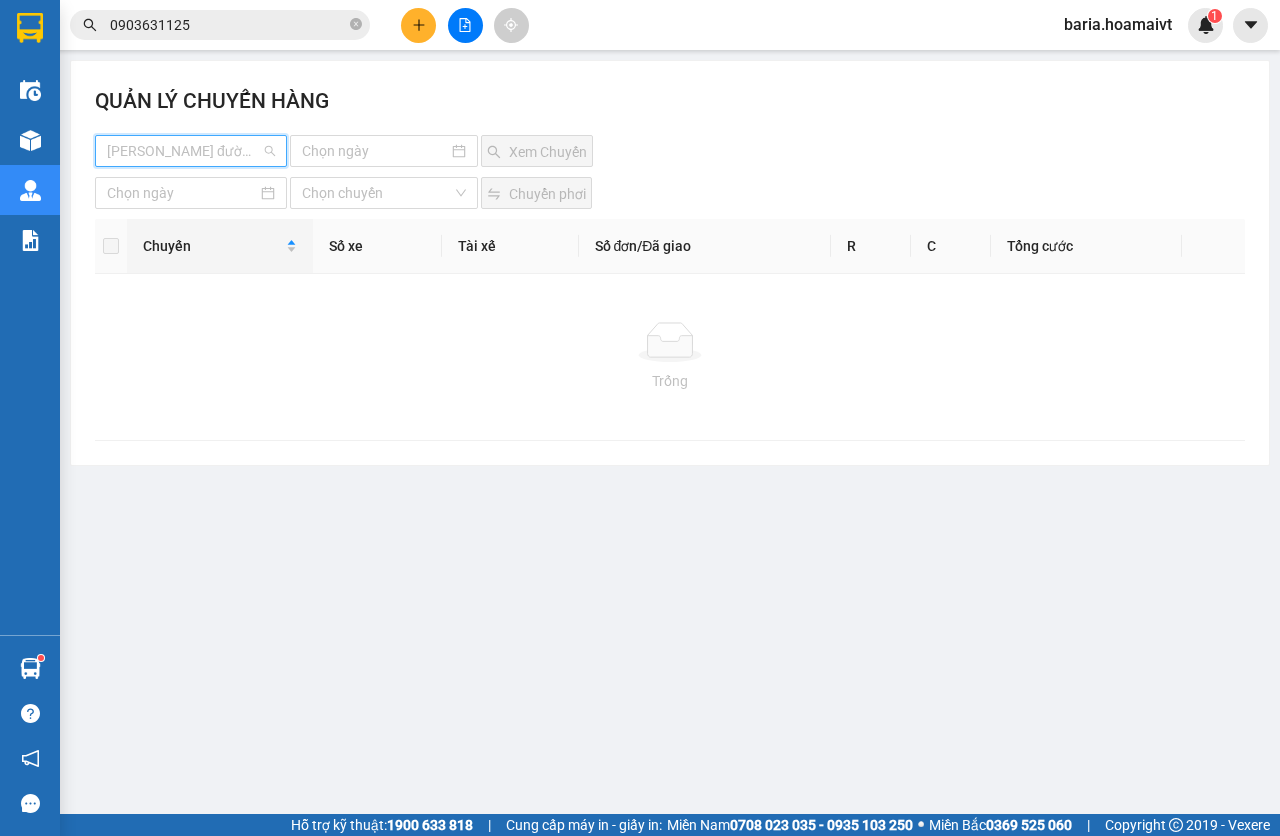 click at bounding box center (184, 151) 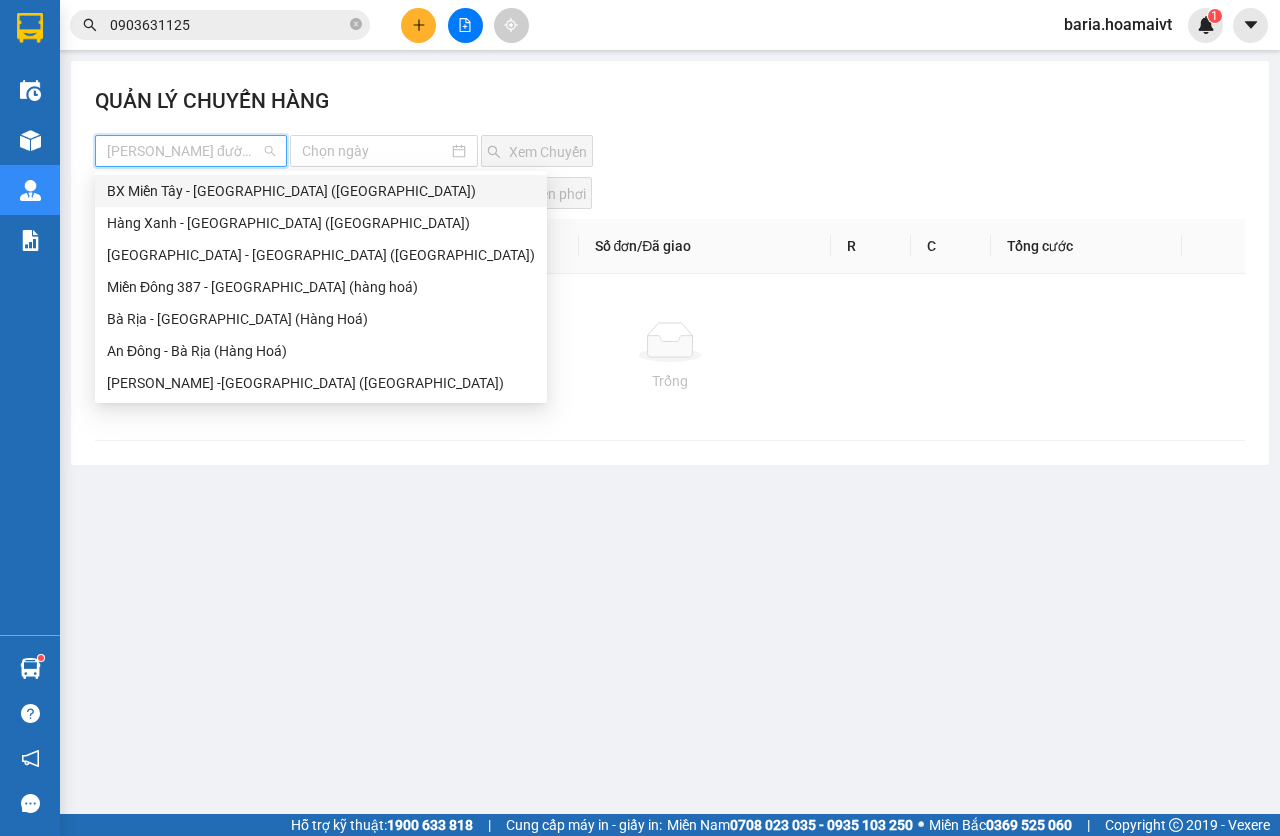 click on "BX Miền Tây - [GEOGRAPHIC_DATA] ([GEOGRAPHIC_DATA])" at bounding box center [321, 191] 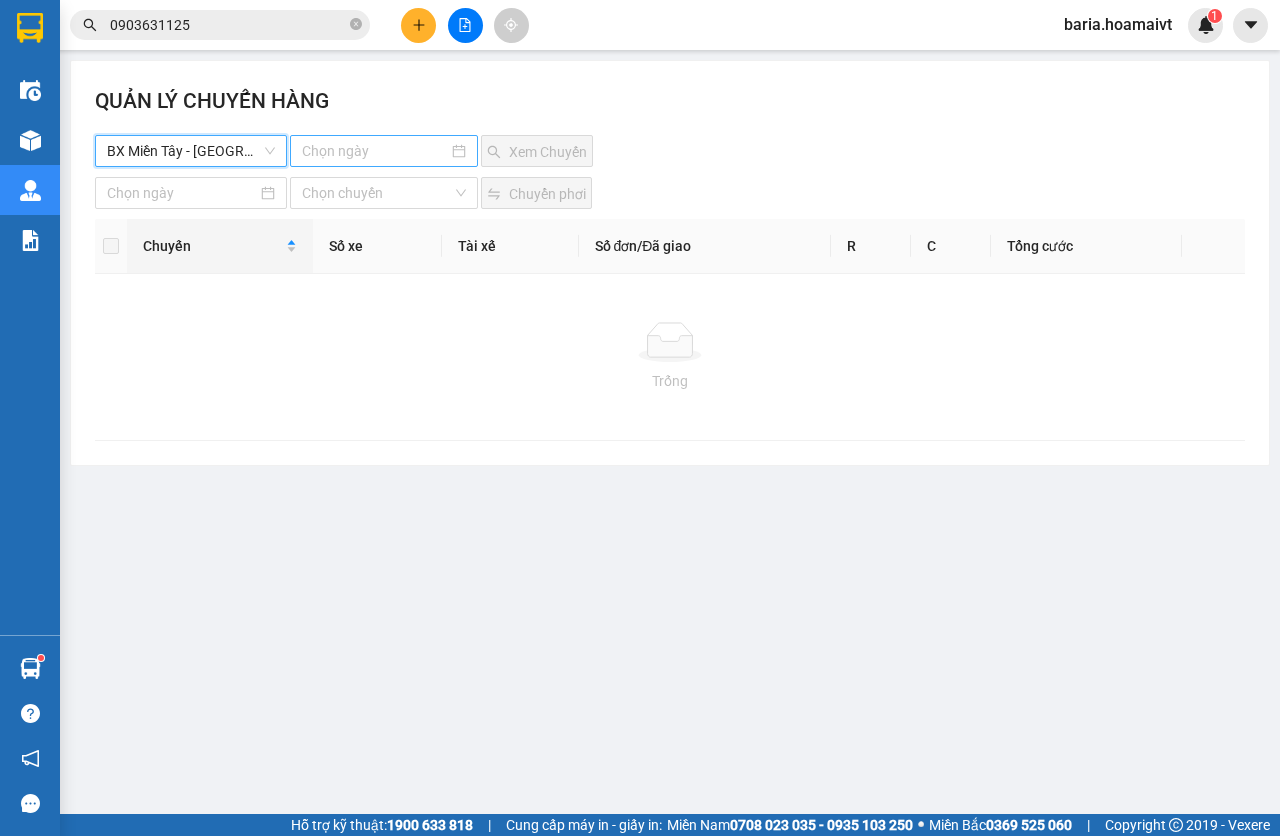 click at bounding box center (375, 151) 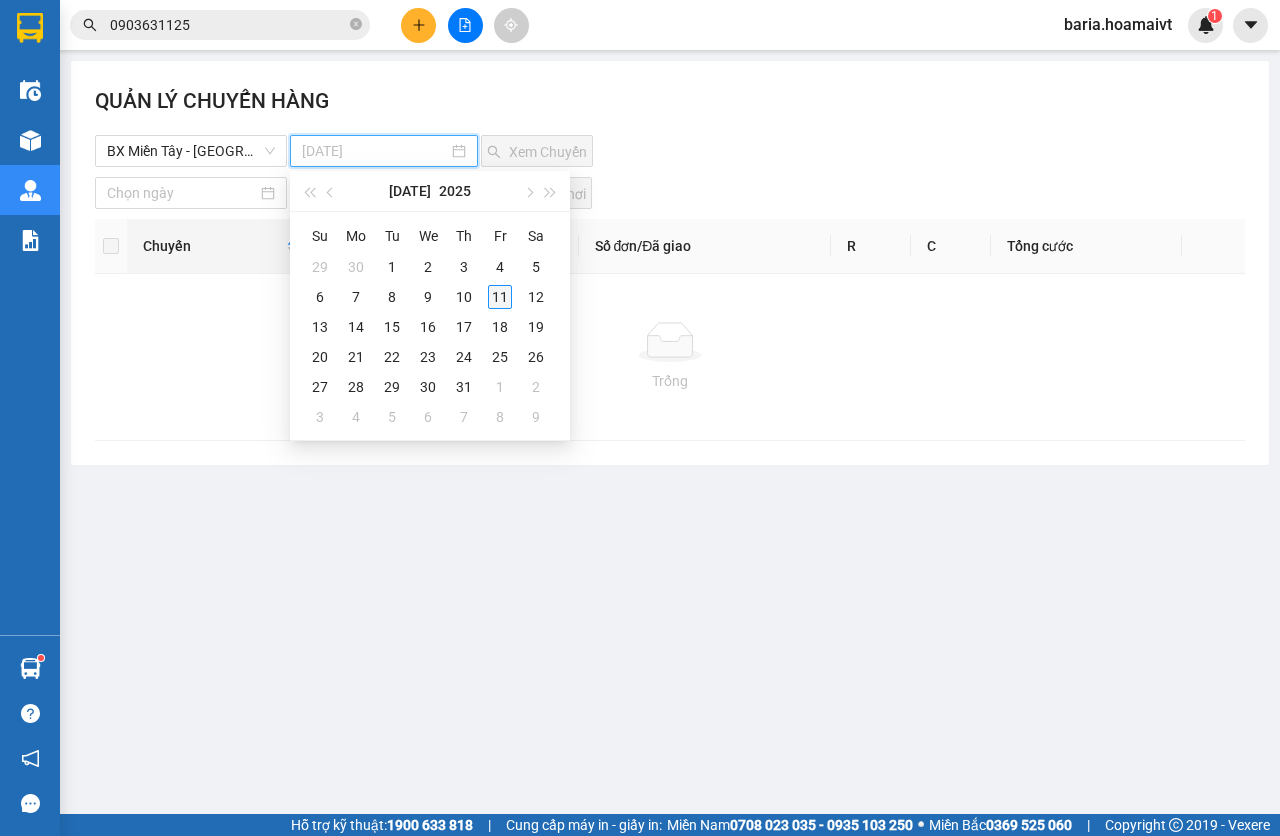 type on "[DATE]" 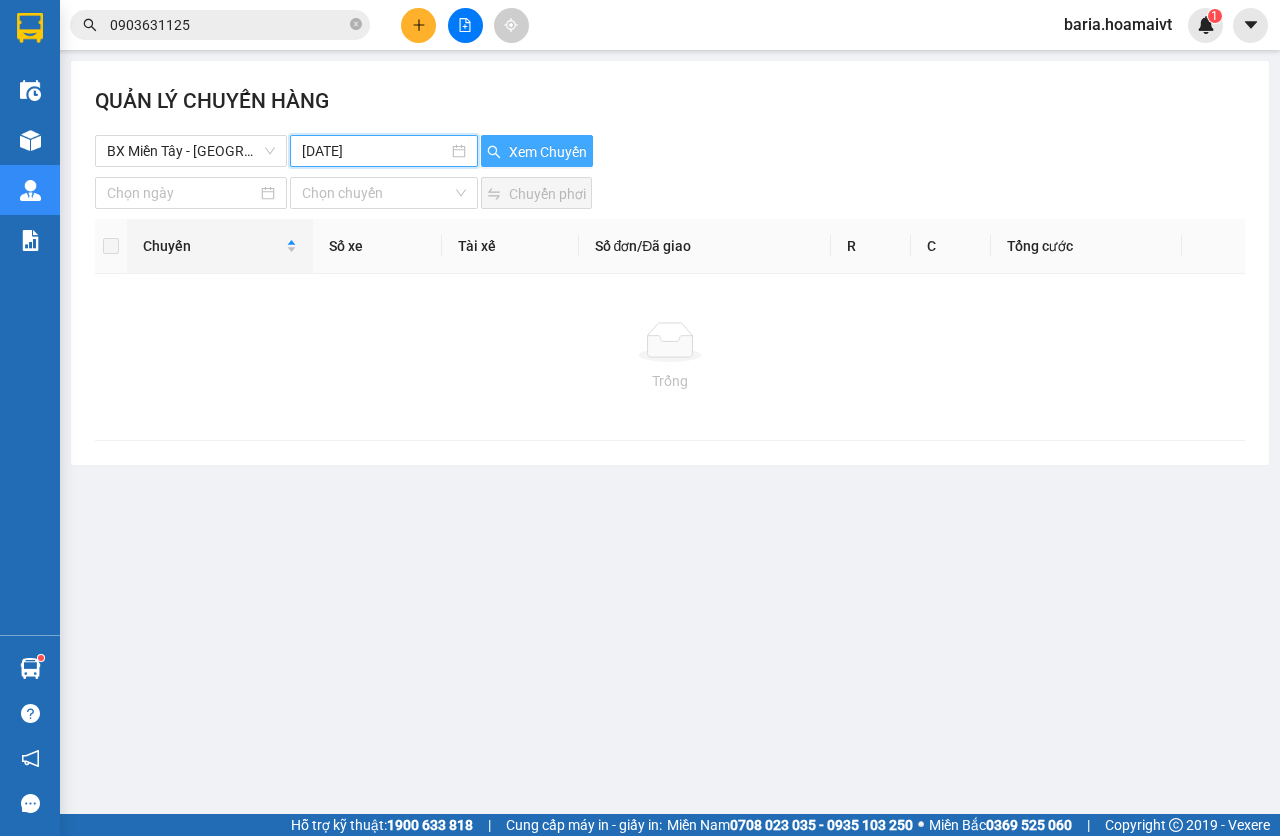 click on "Xem Chuyến" at bounding box center [548, 152] 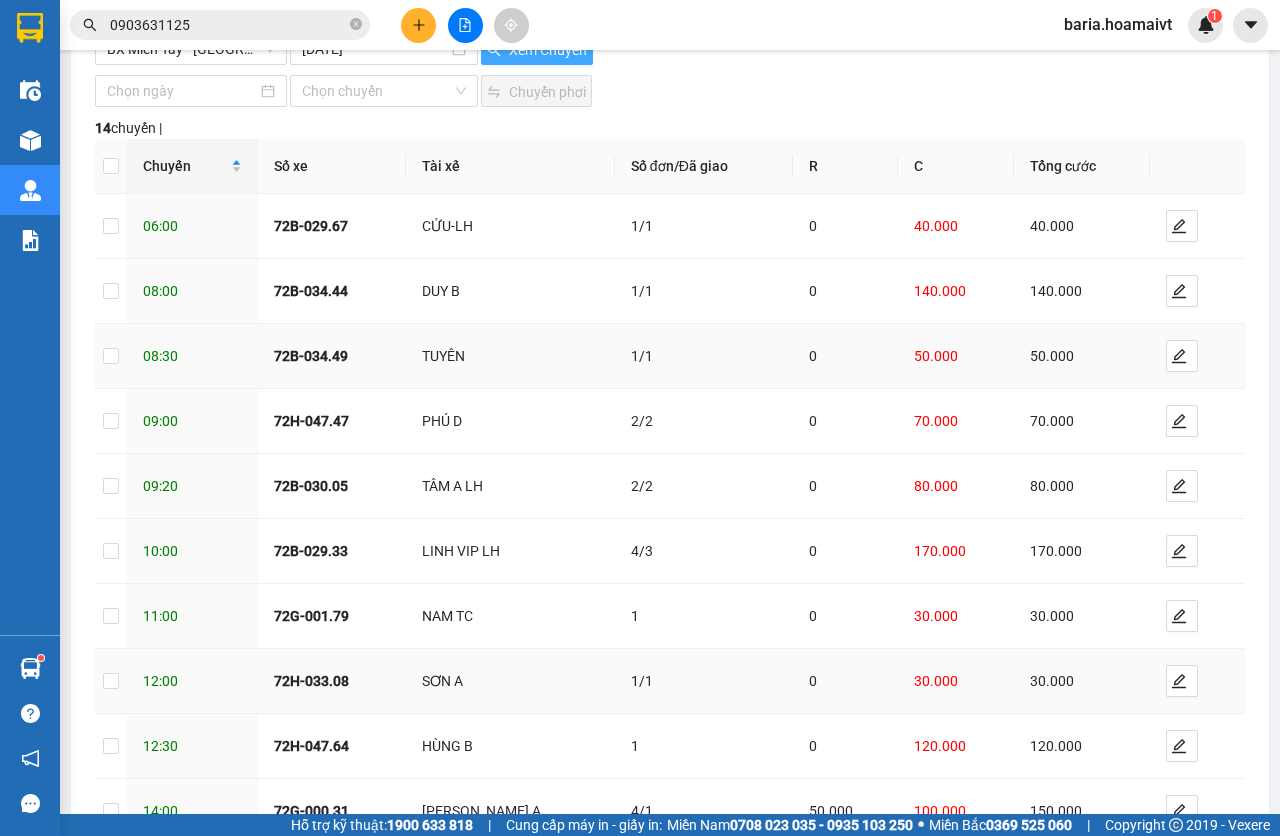 scroll, scrollTop: 239, scrollLeft: 0, axis: vertical 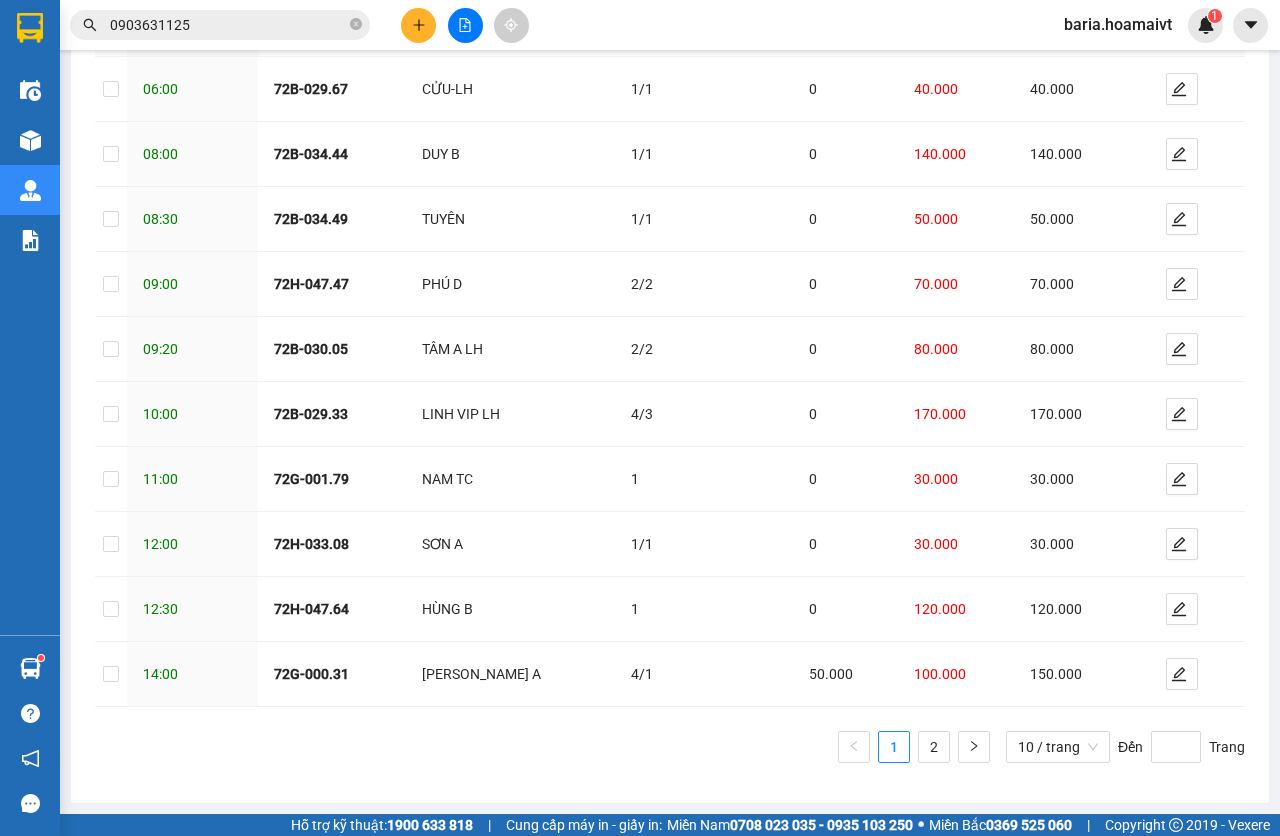 drag, startPoint x: 914, startPoint y: 751, endPoint x: 917, endPoint y: 741, distance: 10.440307 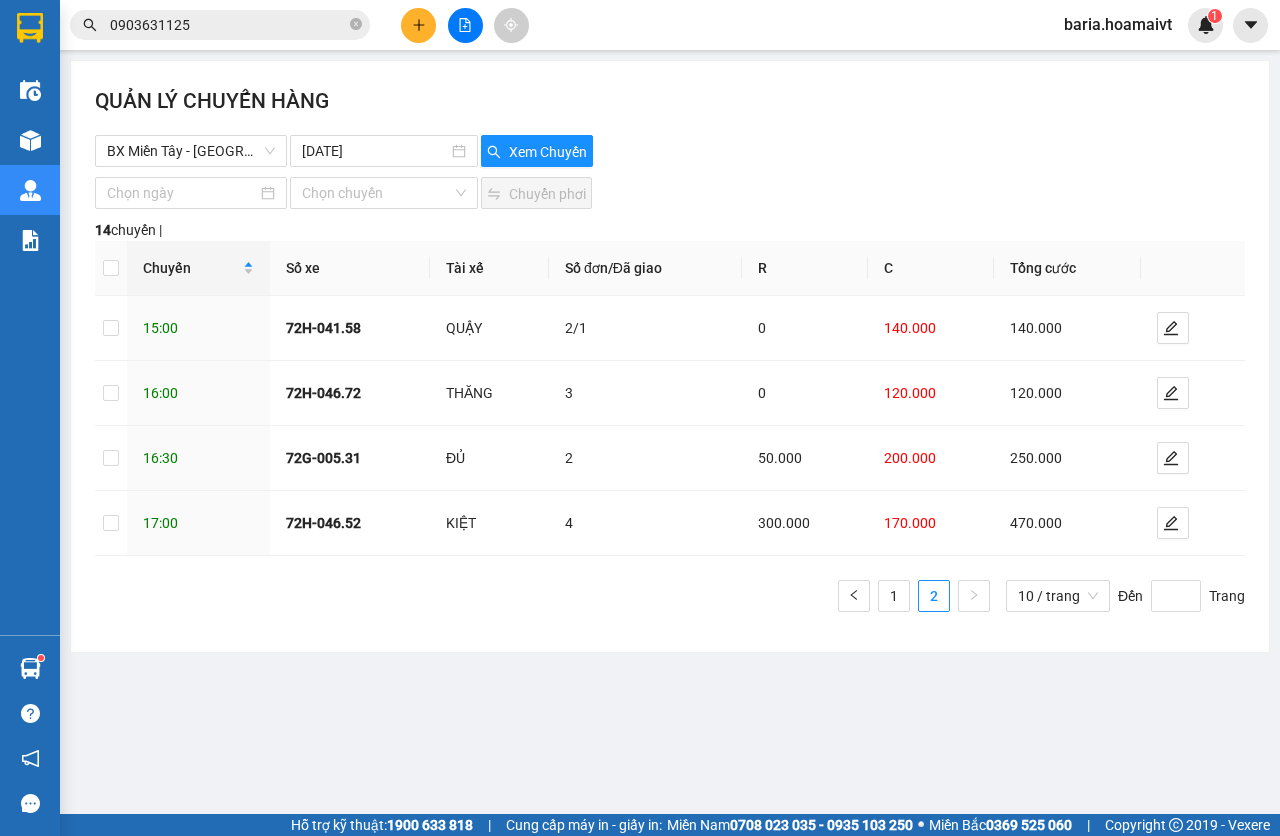 scroll, scrollTop: 0, scrollLeft: 0, axis: both 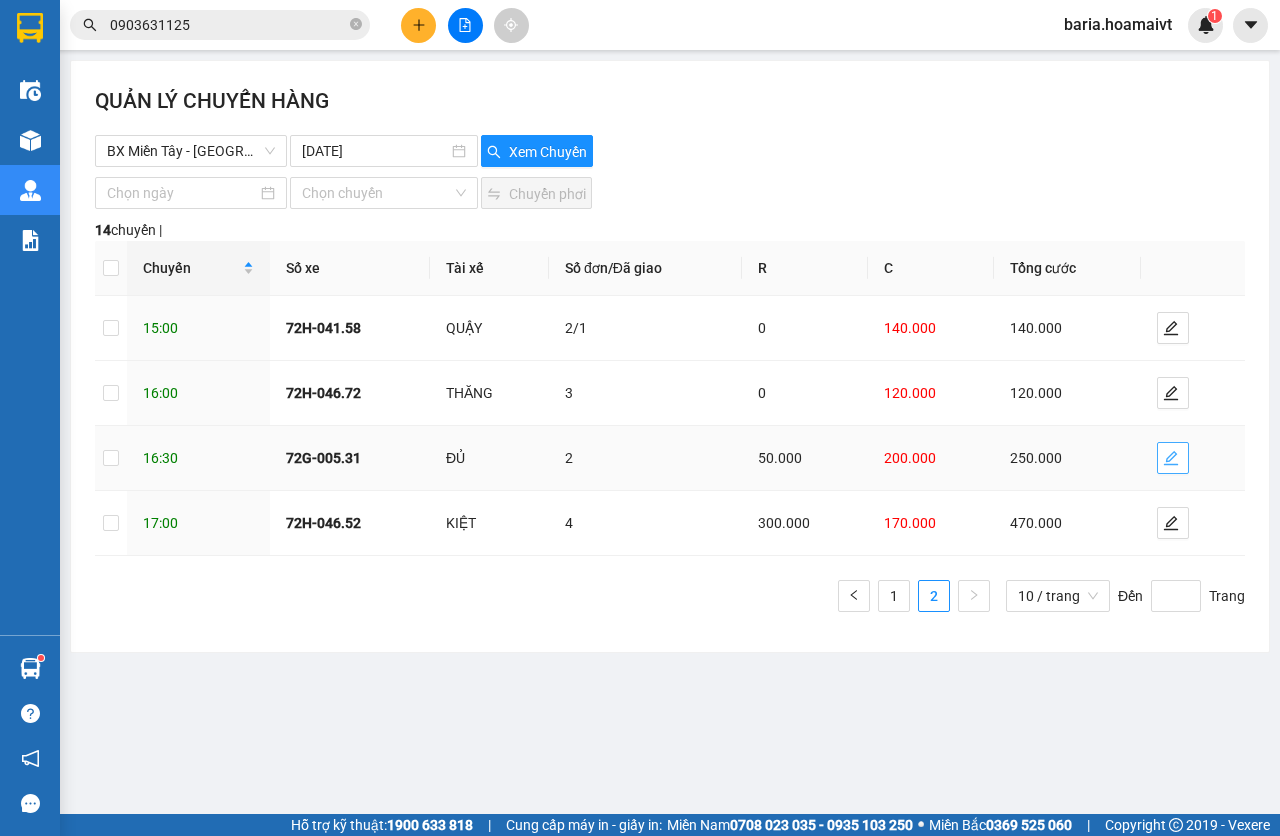 click at bounding box center [1173, 458] 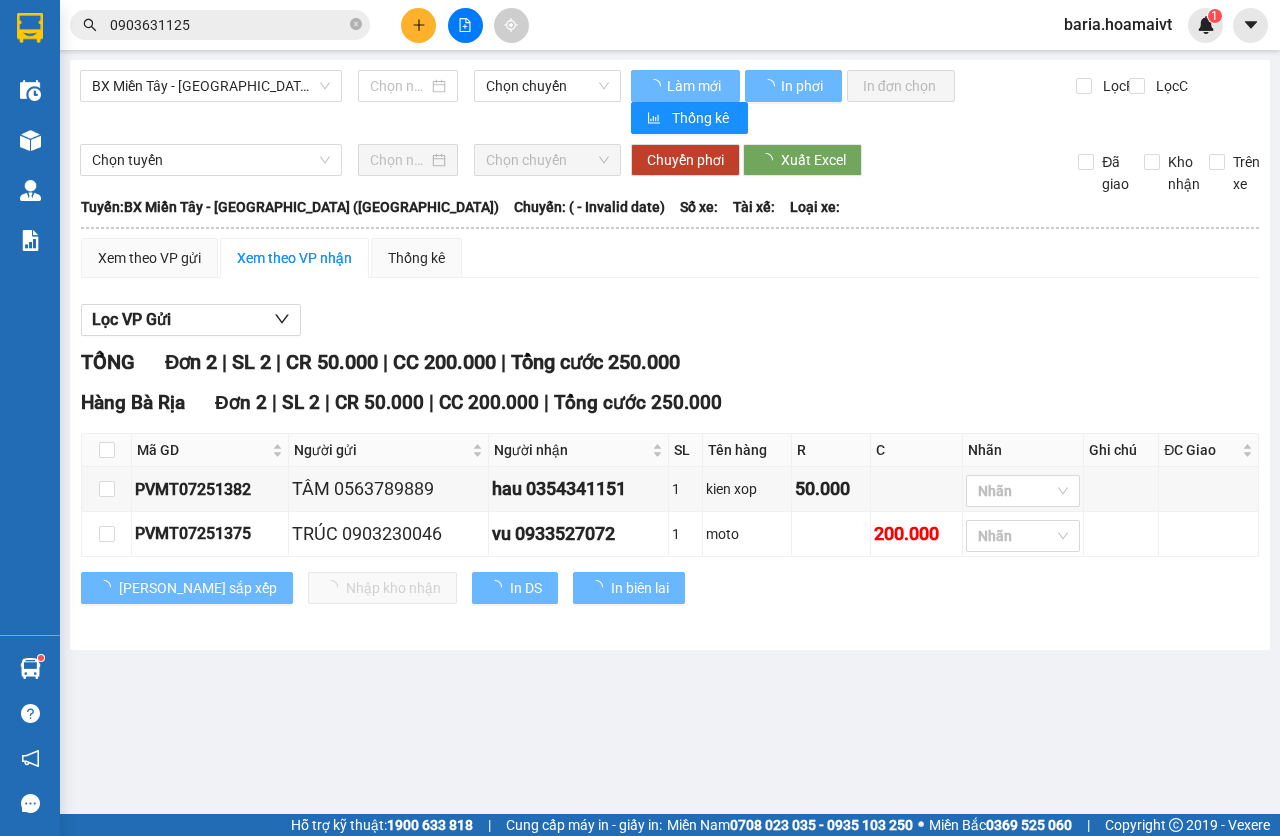 type on "[DATE]" 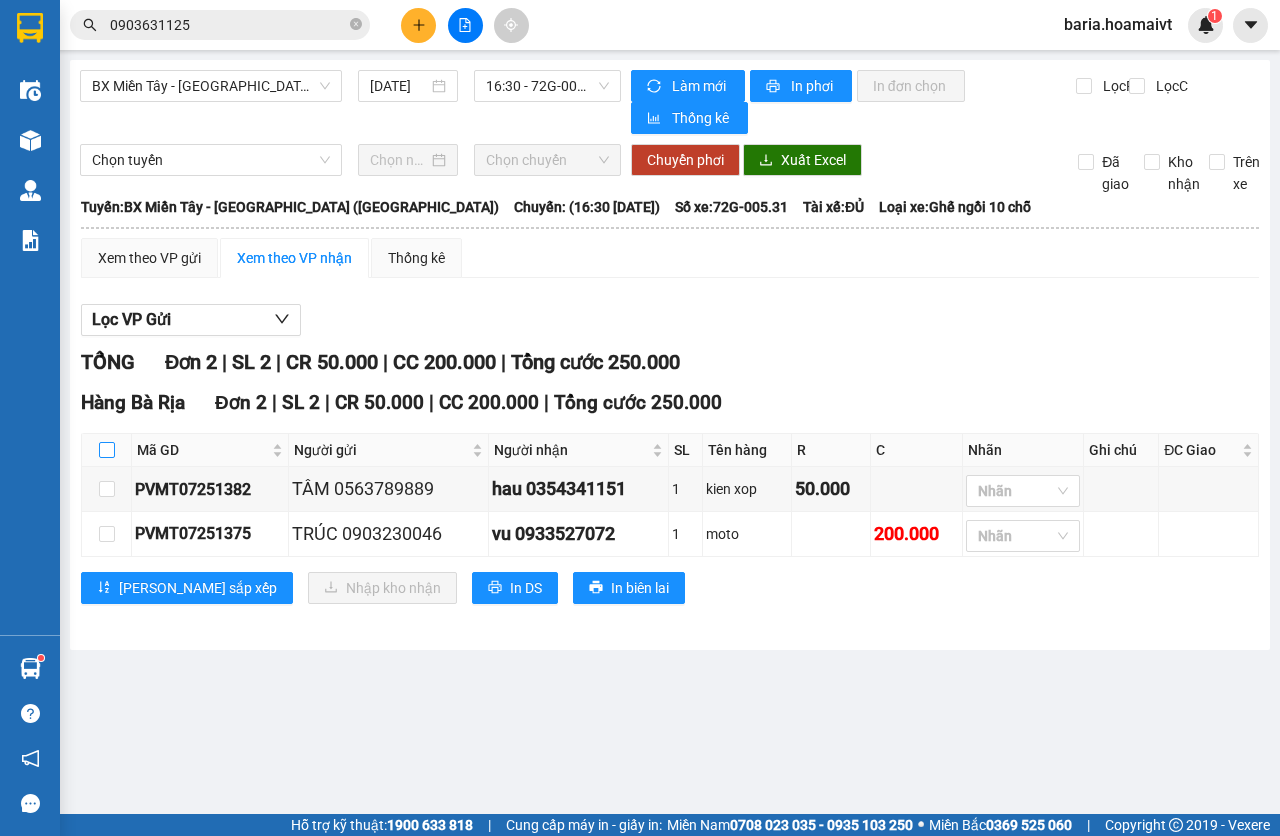 click at bounding box center (107, 450) 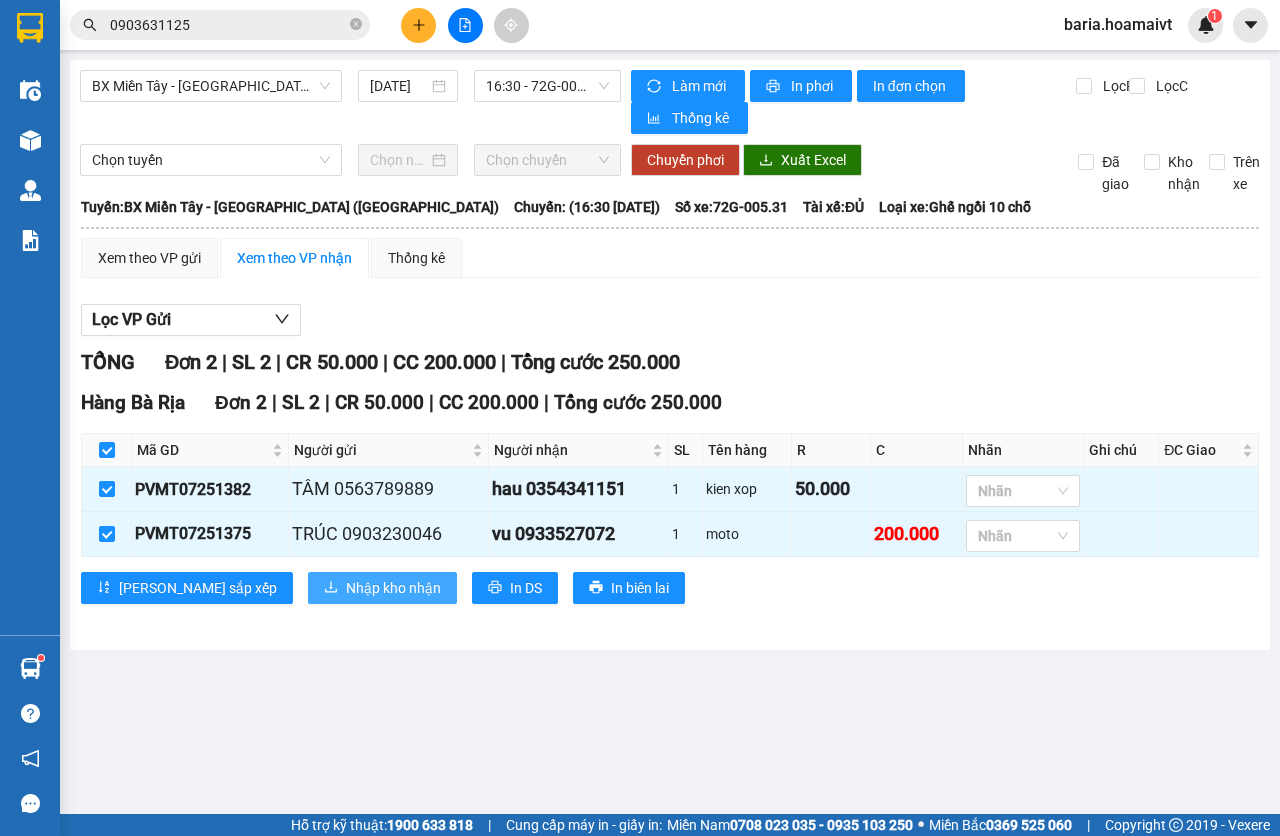 click on "Nhập kho nhận" at bounding box center (393, 588) 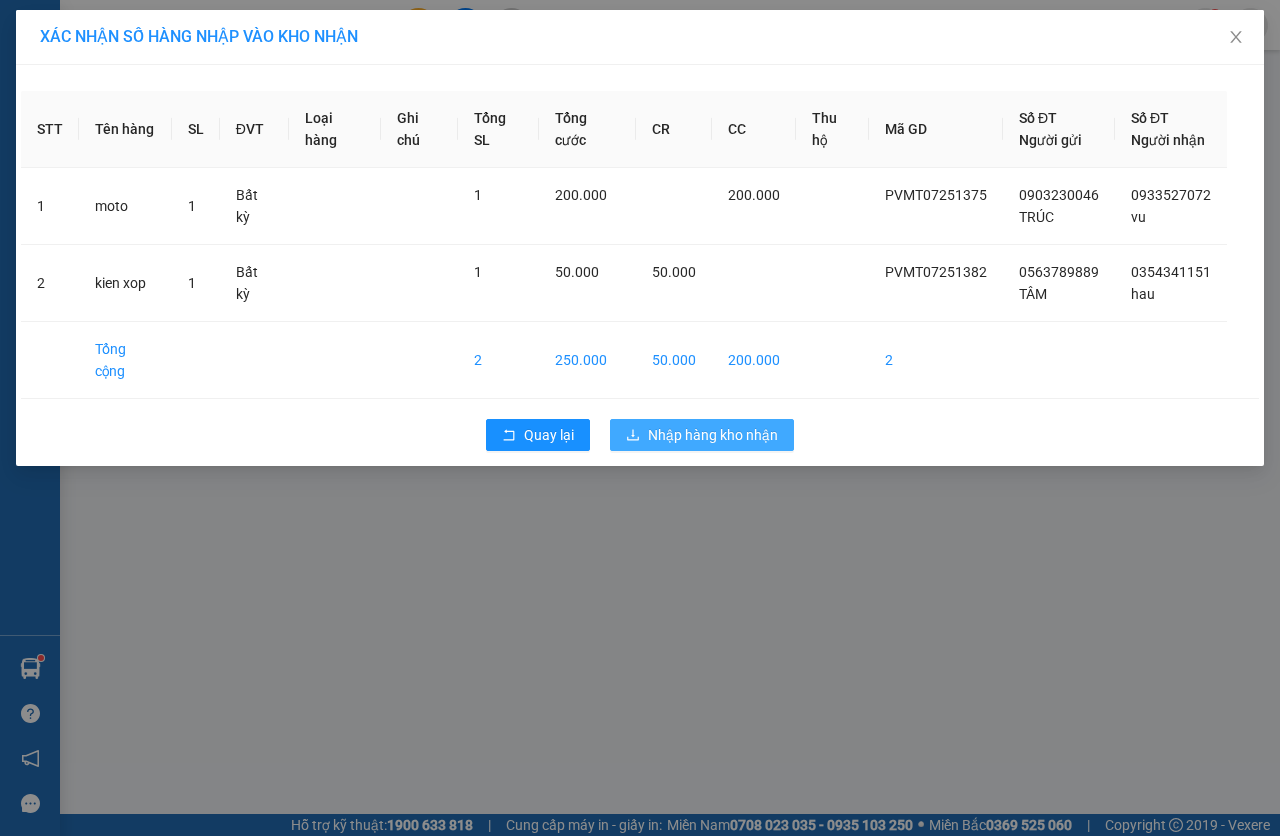 click on "Nhập hàng kho nhận" at bounding box center (713, 435) 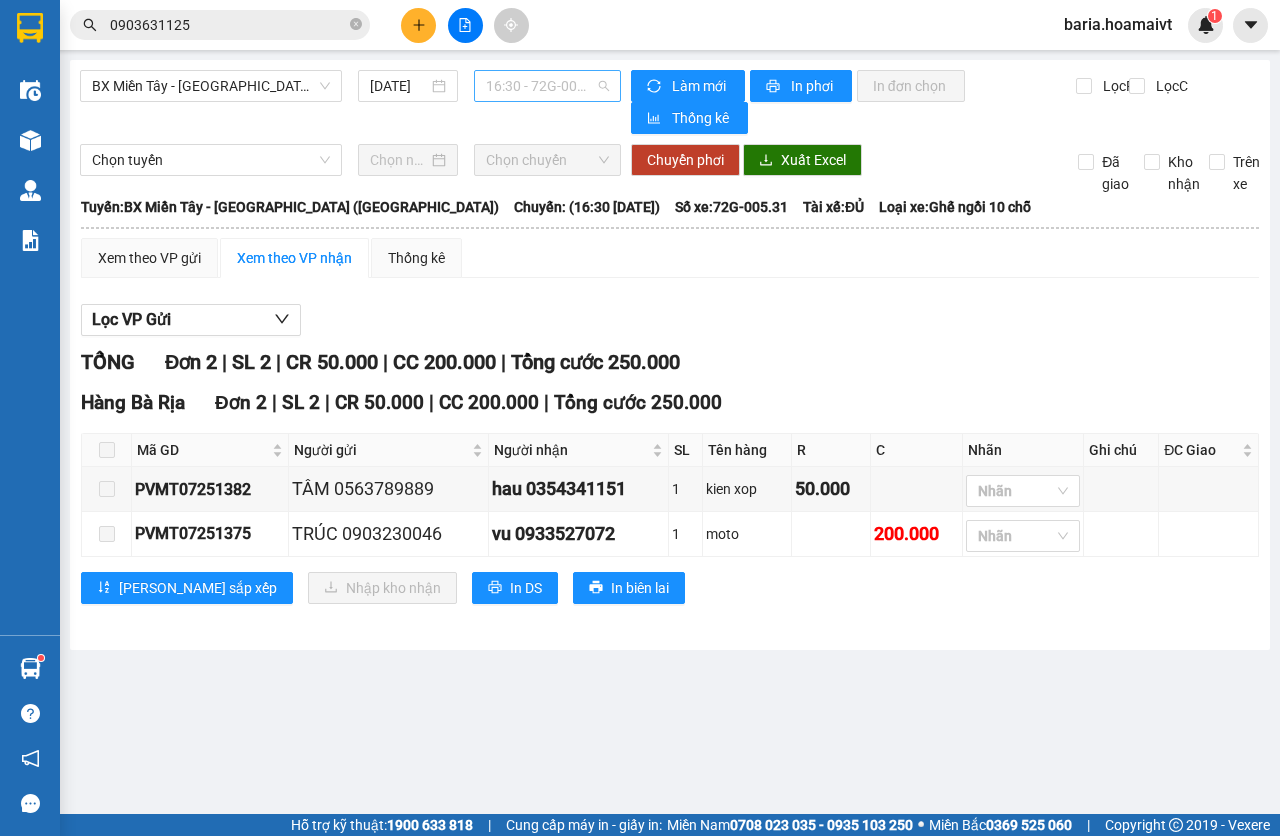 click on "16:30     - 72G-005.31" at bounding box center [547, 86] 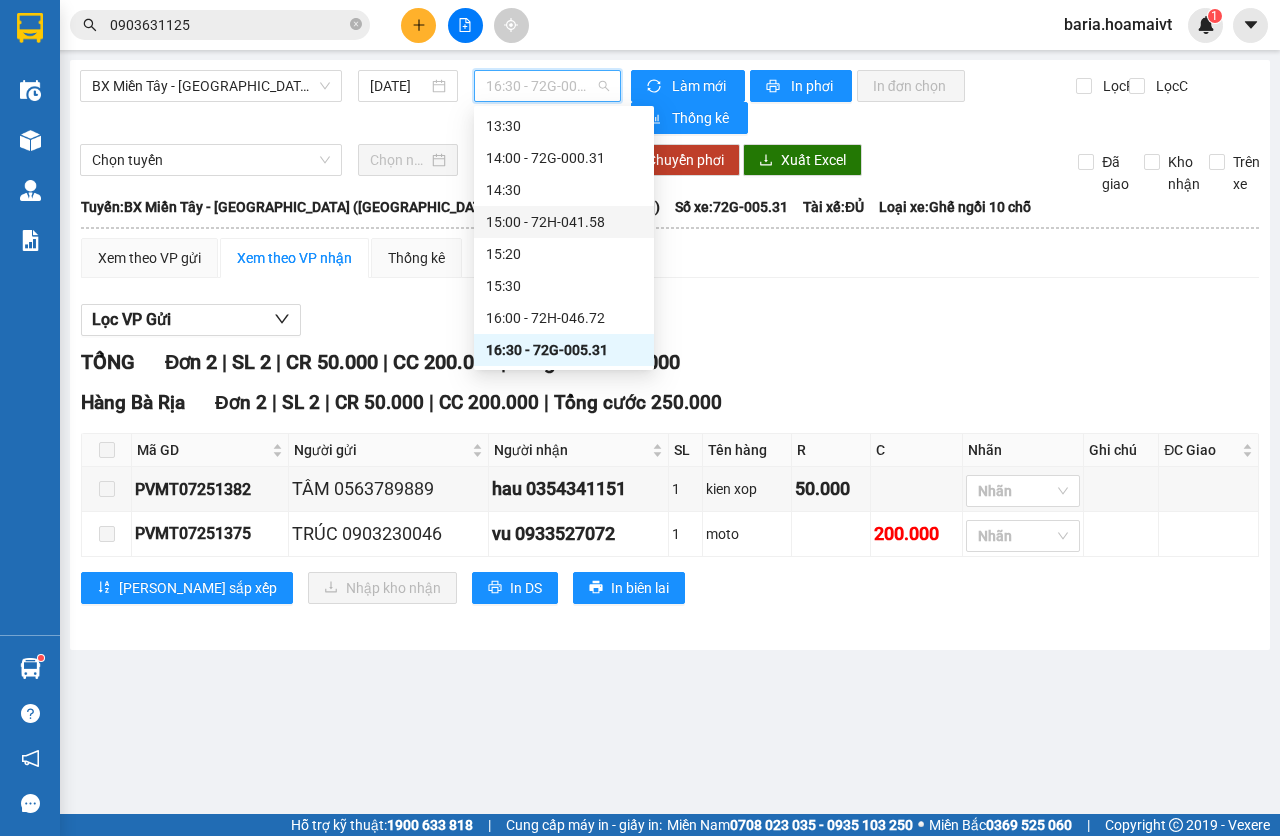 click on "15:00     - 72H-041.58" at bounding box center (564, 222) 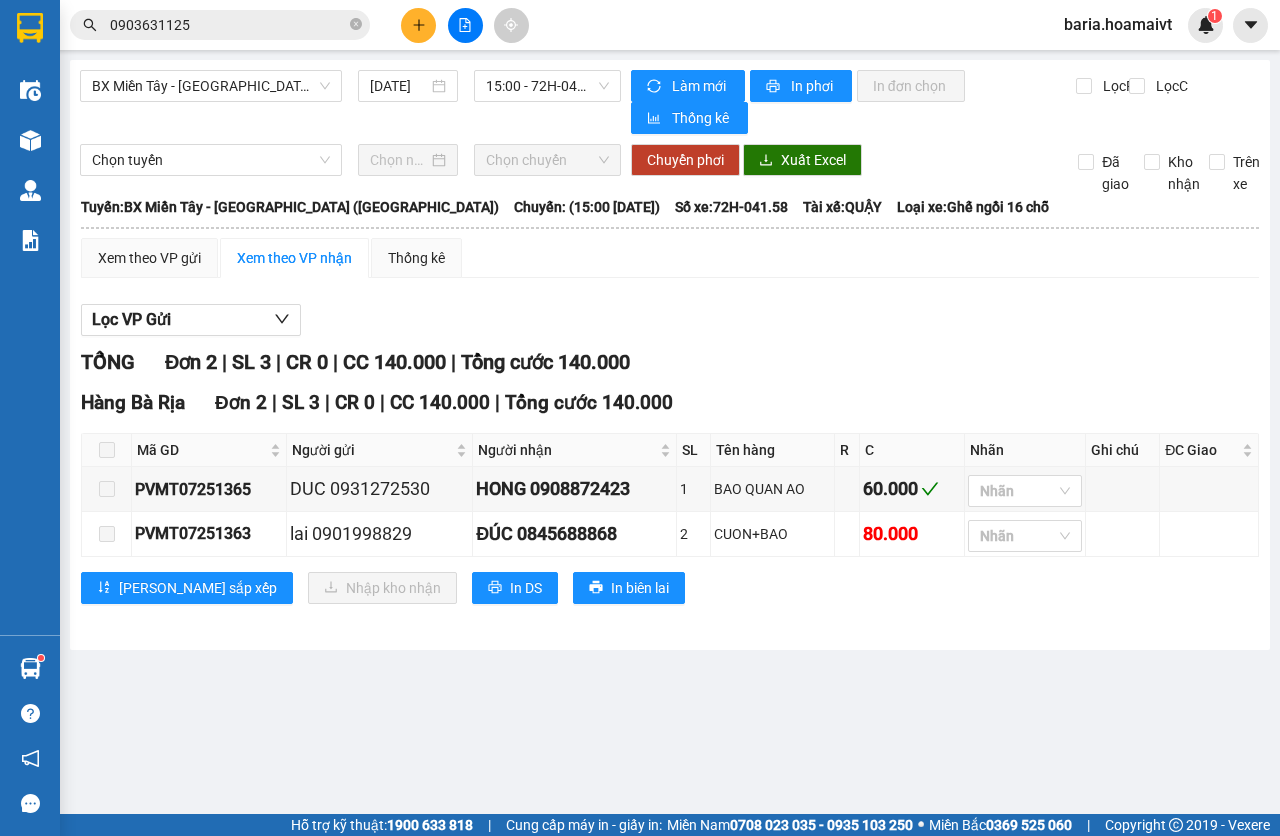 drag, startPoint x: 109, startPoint y: 453, endPoint x: 251, endPoint y: 242, distance: 254.33246 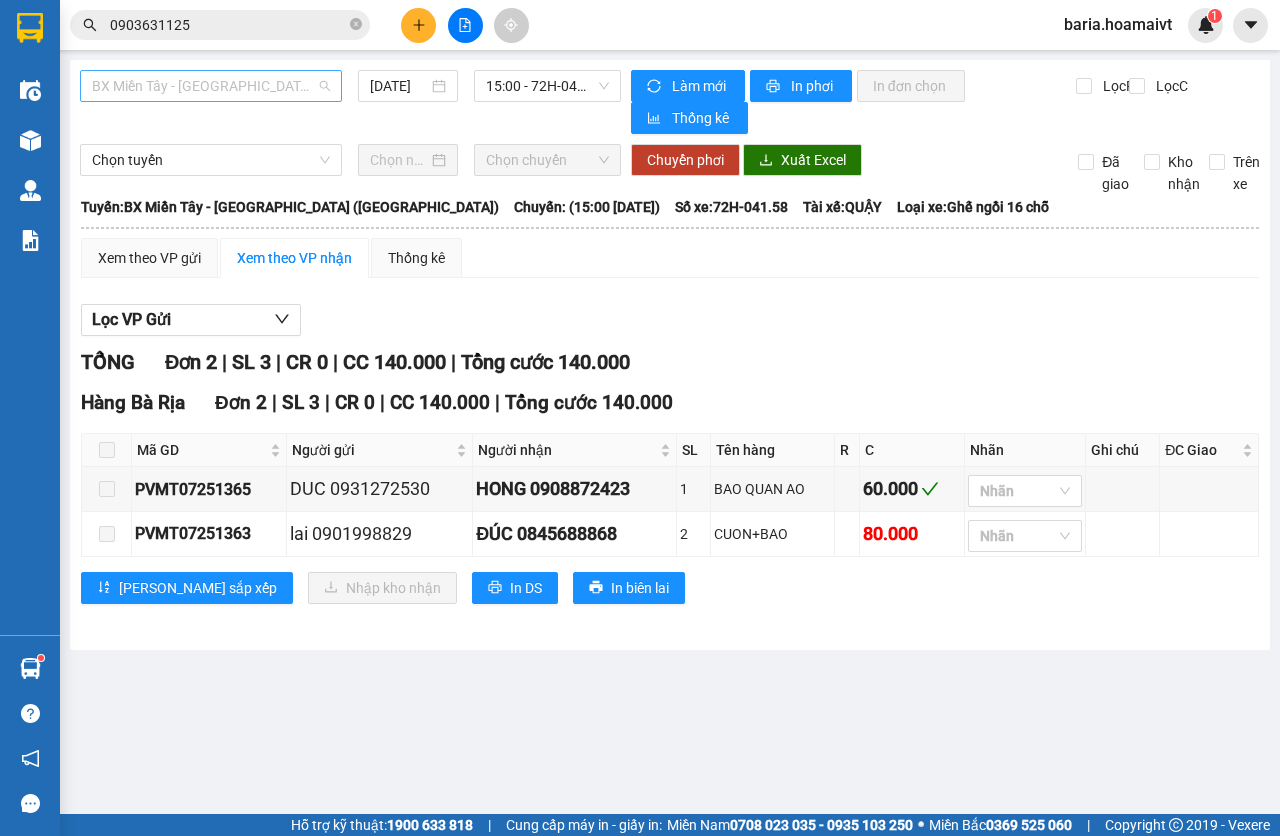 click on "BX Miền Tây - [GEOGRAPHIC_DATA] ([GEOGRAPHIC_DATA])" at bounding box center [211, 86] 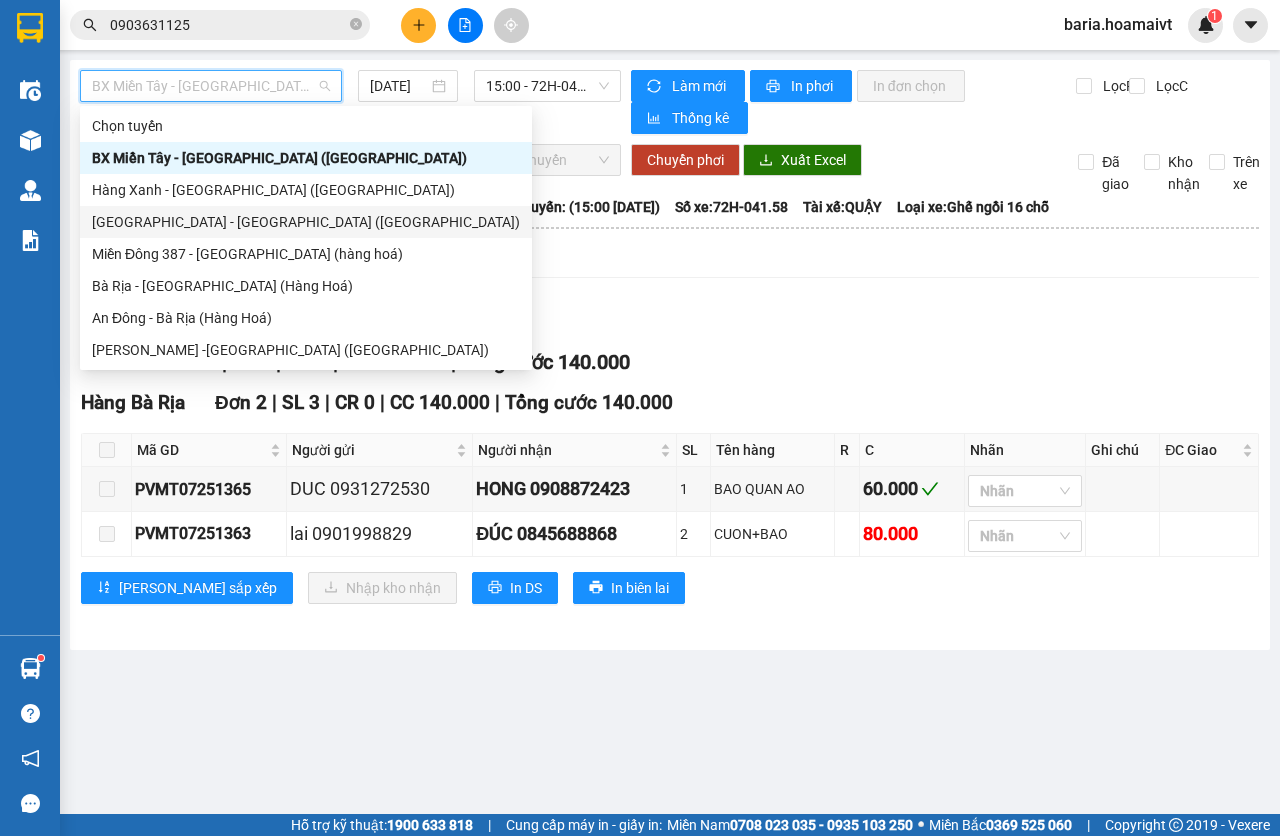 click on "[GEOGRAPHIC_DATA] - [GEOGRAPHIC_DATA] ([GEOGRAPHIC_DATA])" at bounding box center [306, 222] 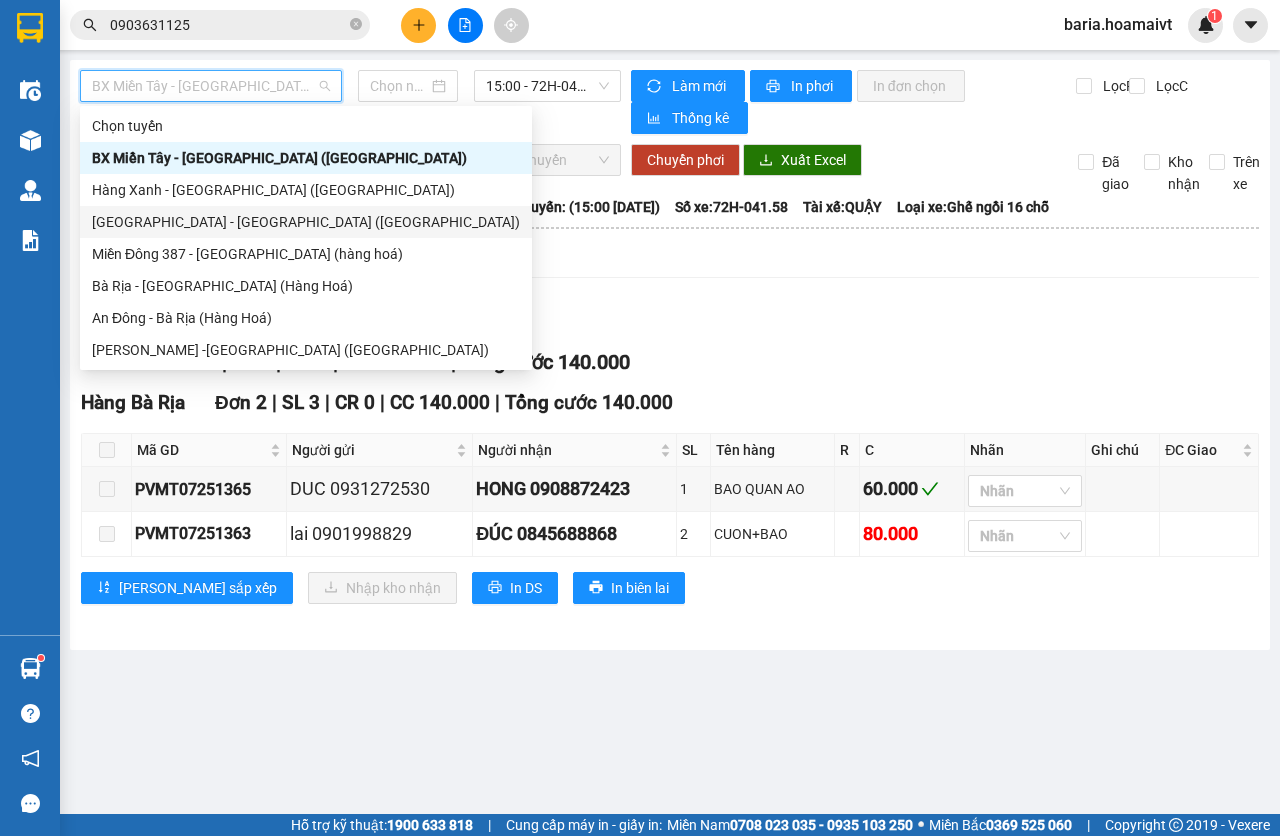 type on "[DATE]" 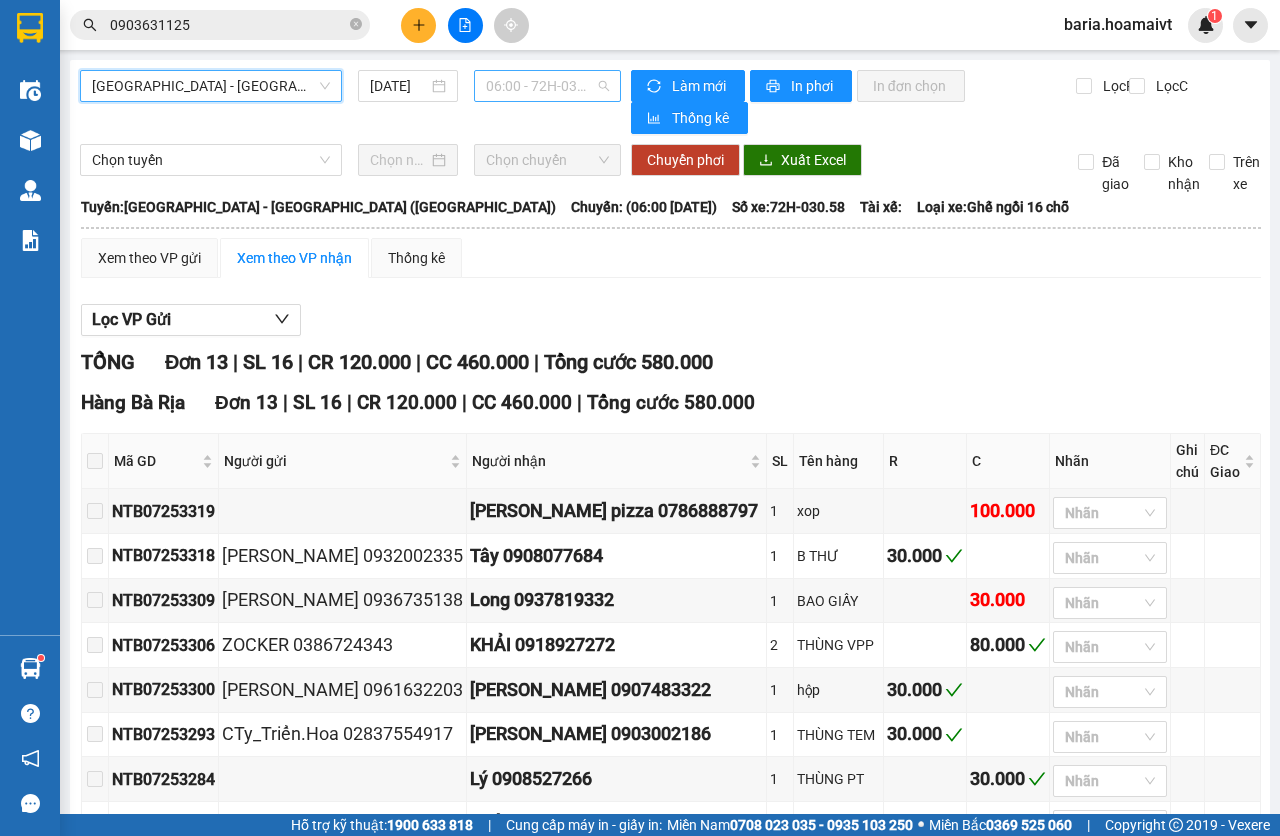 click on "06:00     - 72H-030.58" at bounding box center (547, 86) 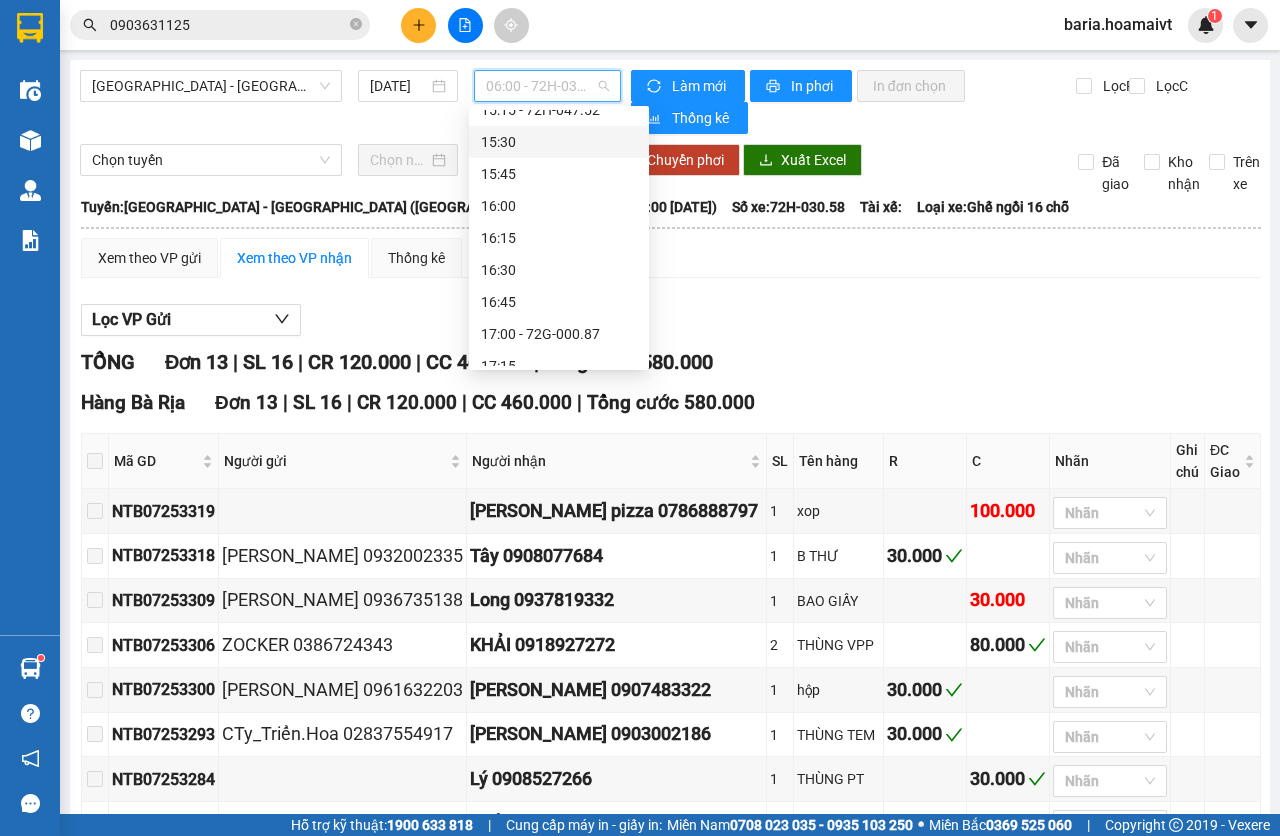 scroll, scrollTop: 1440, scrollLeft: 0, axis: vertical 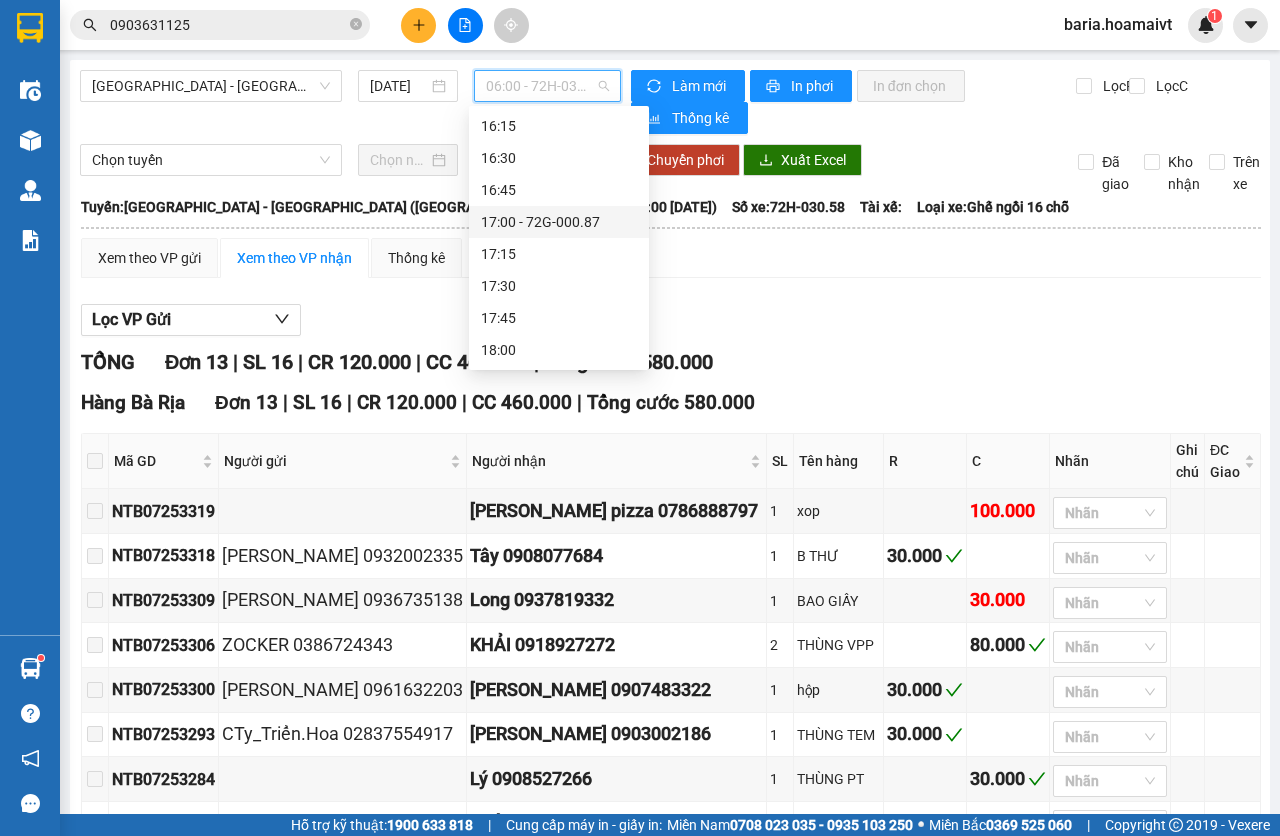 click on "17:00     - 72G-000.87" at bounding box center (559, 222) 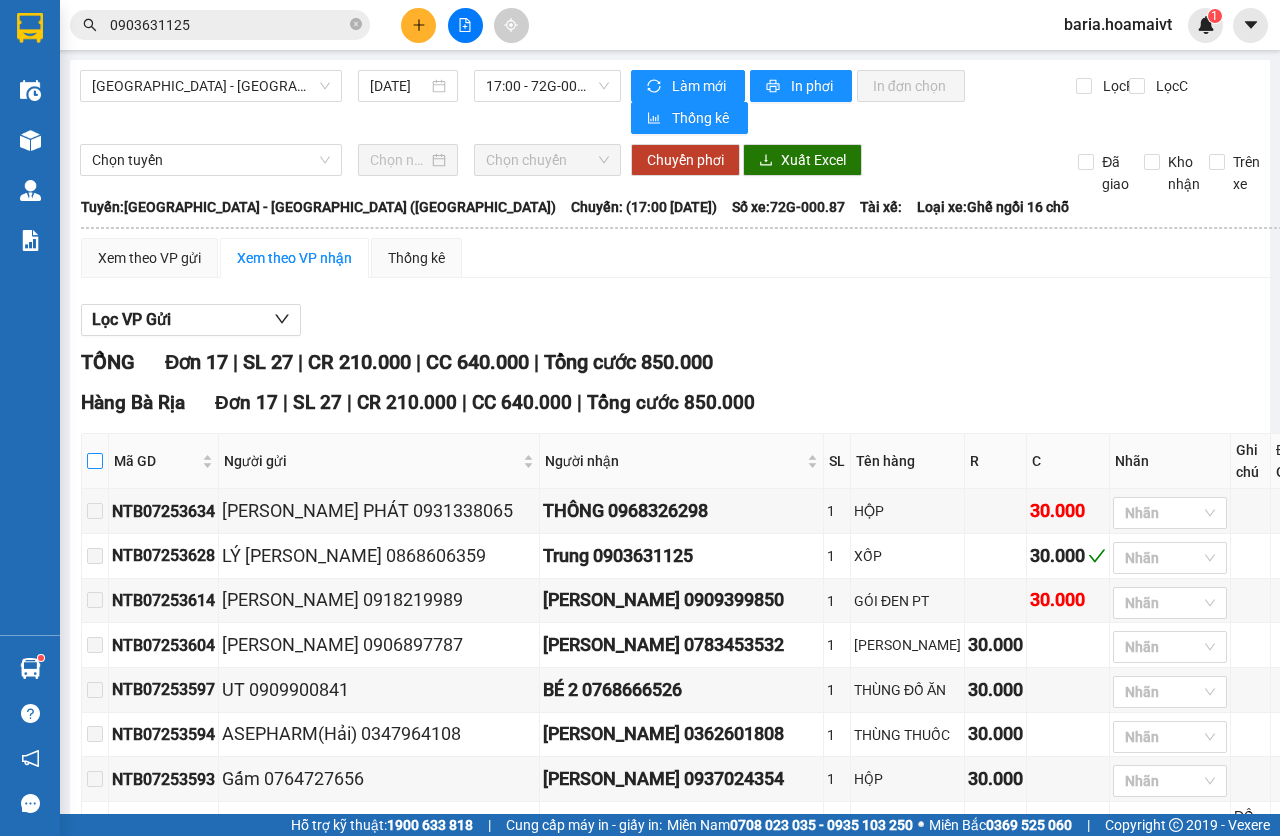 click at bounding box center [95, 461] 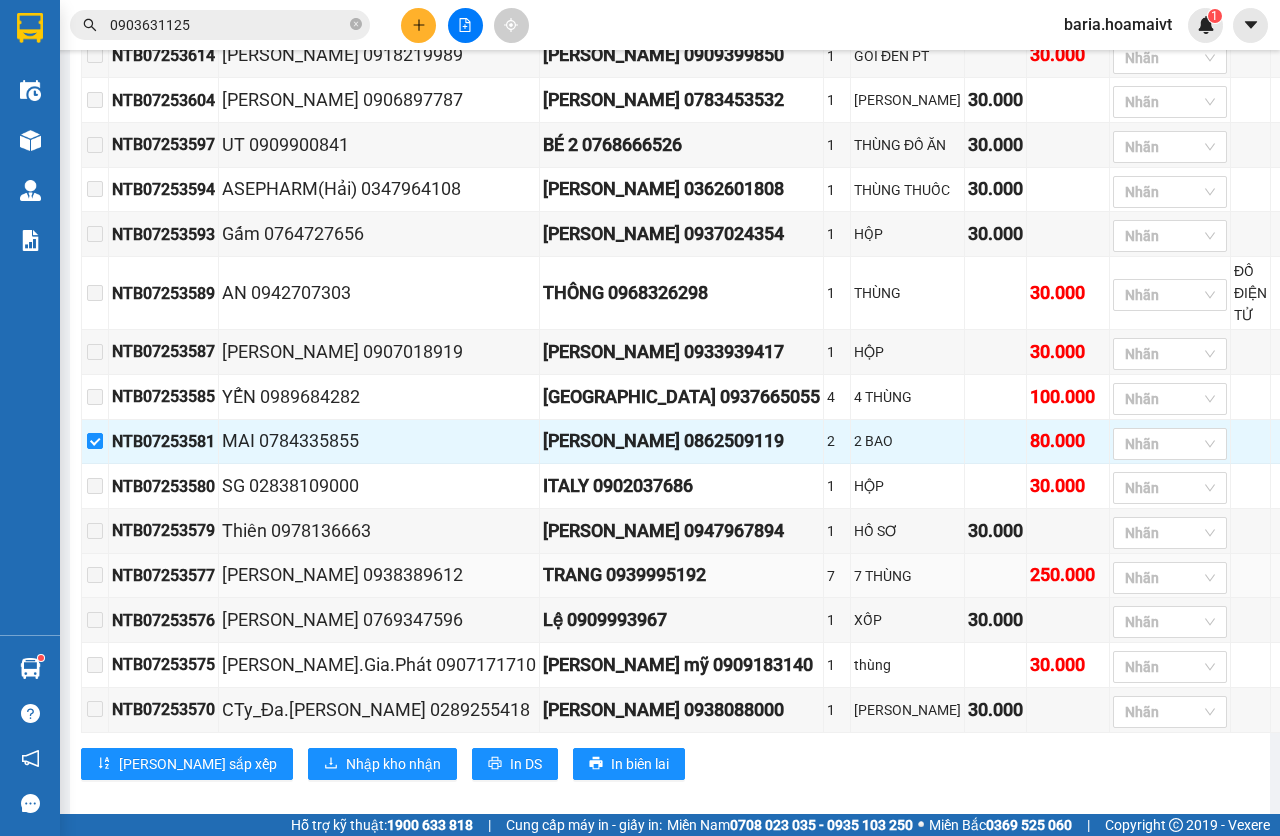 scroll, scrollTop: 570, scrollLeft: 0, axis: vertical 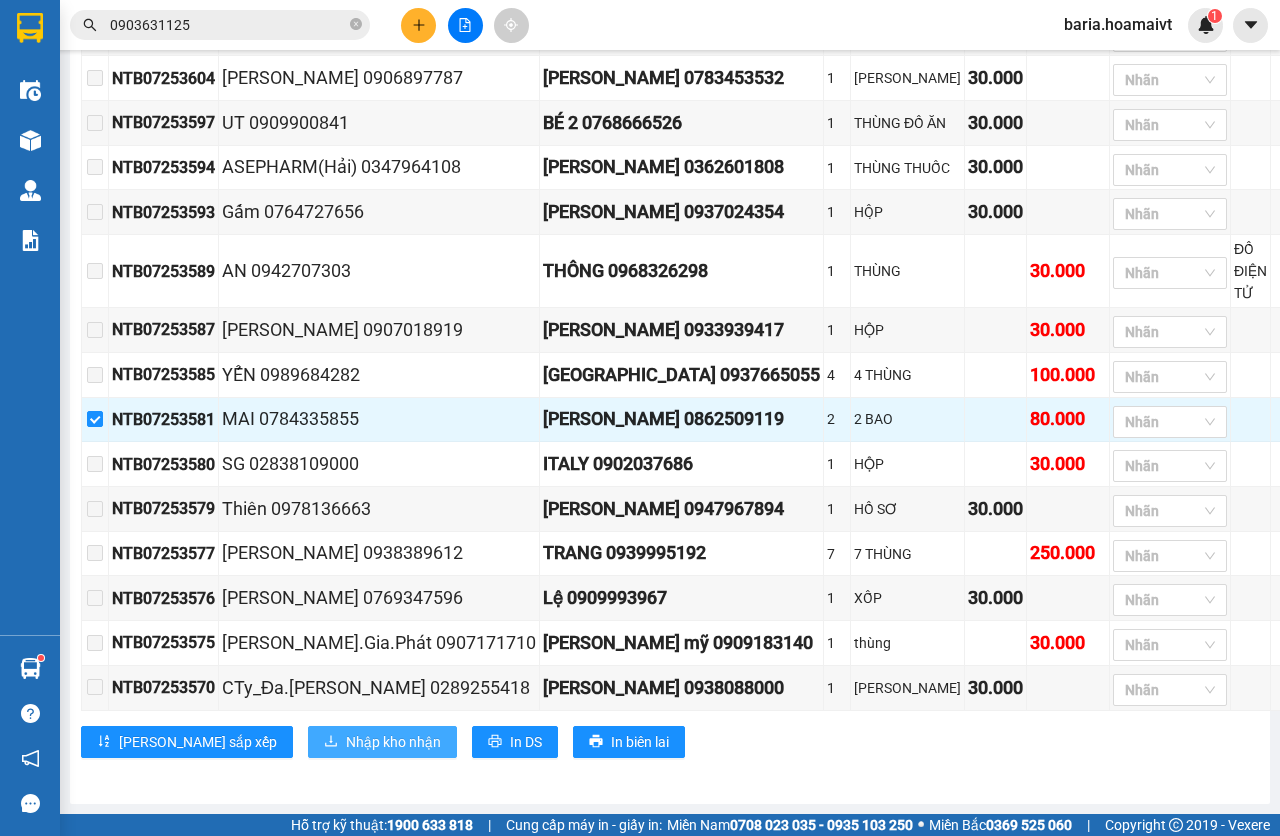click on "Nhập kho nhận" at bounding box center (393, 742) 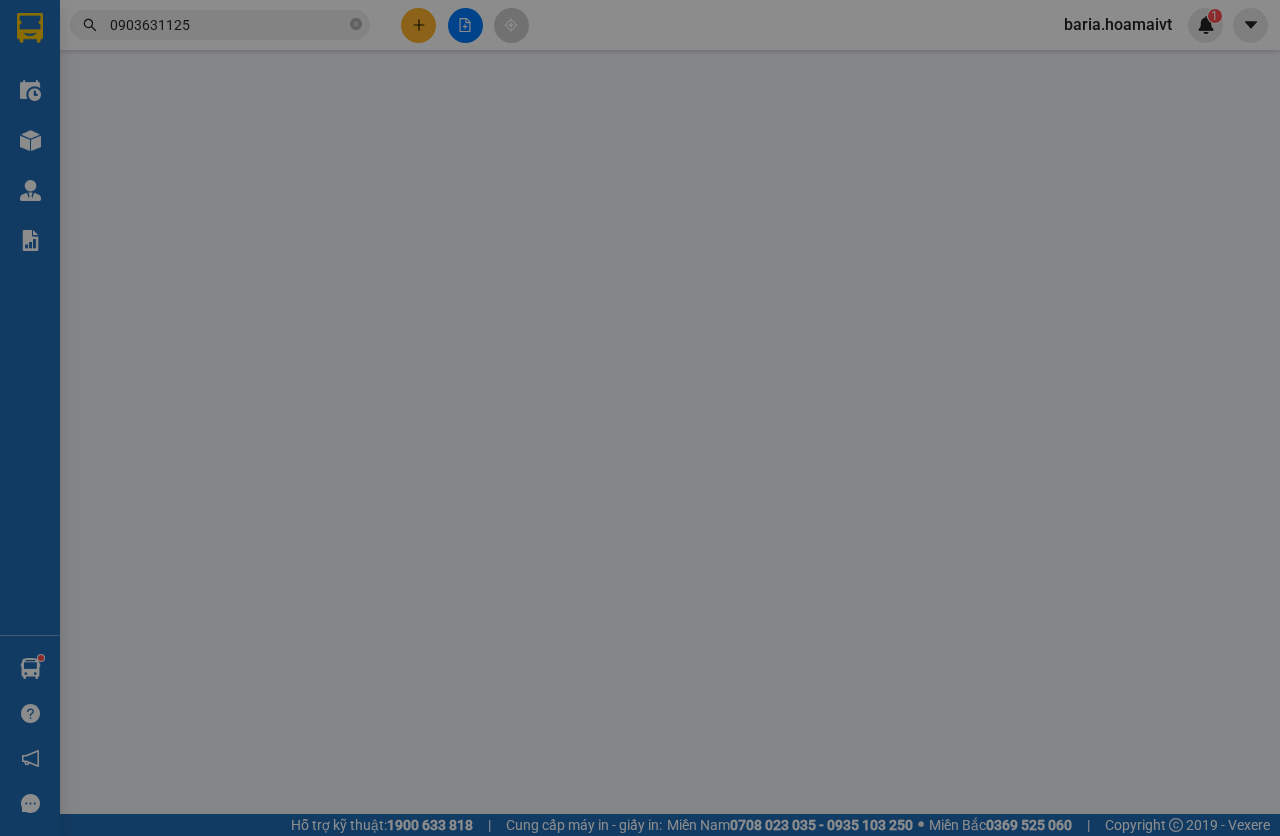 scroll, scrollTop: 0, scrollLeft: 0, axis: both 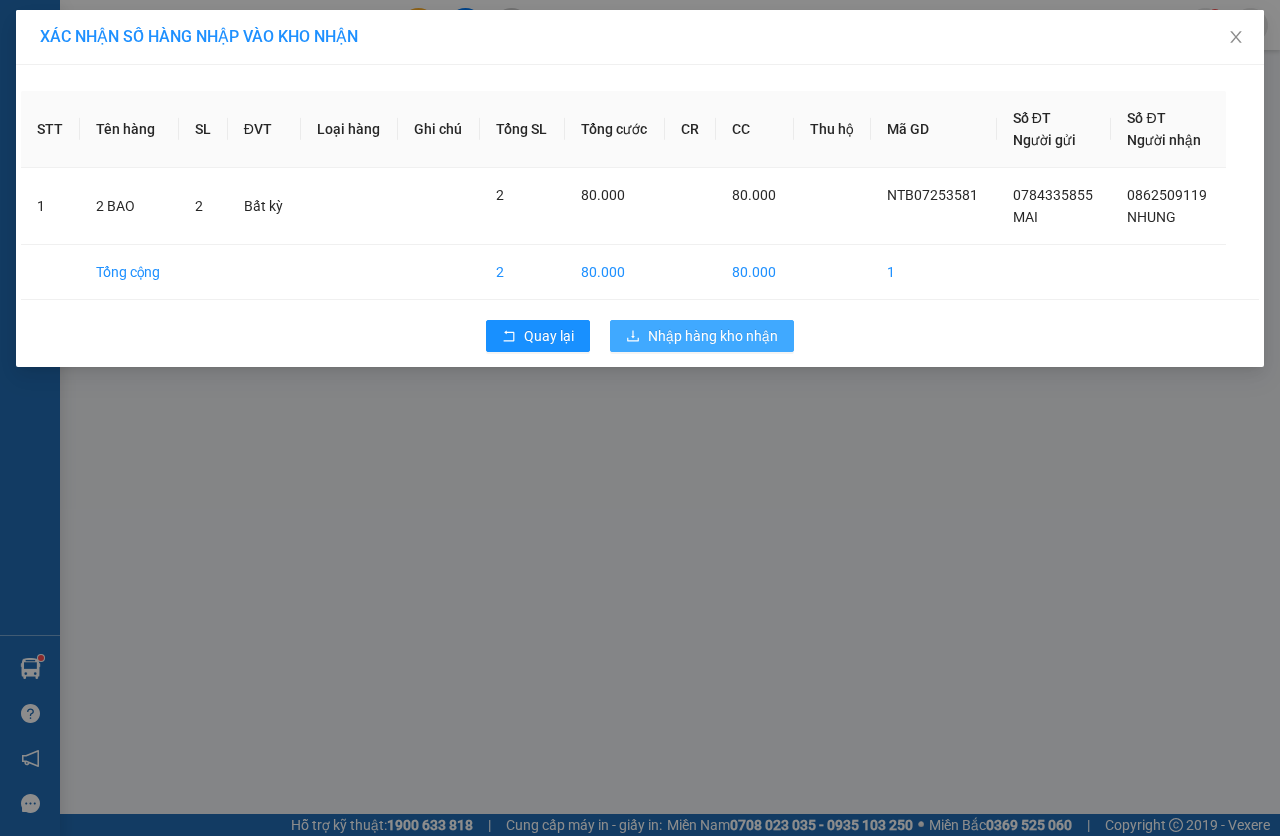 click on "Nhập hàng kho nhận" at bounding box center (713, 336) 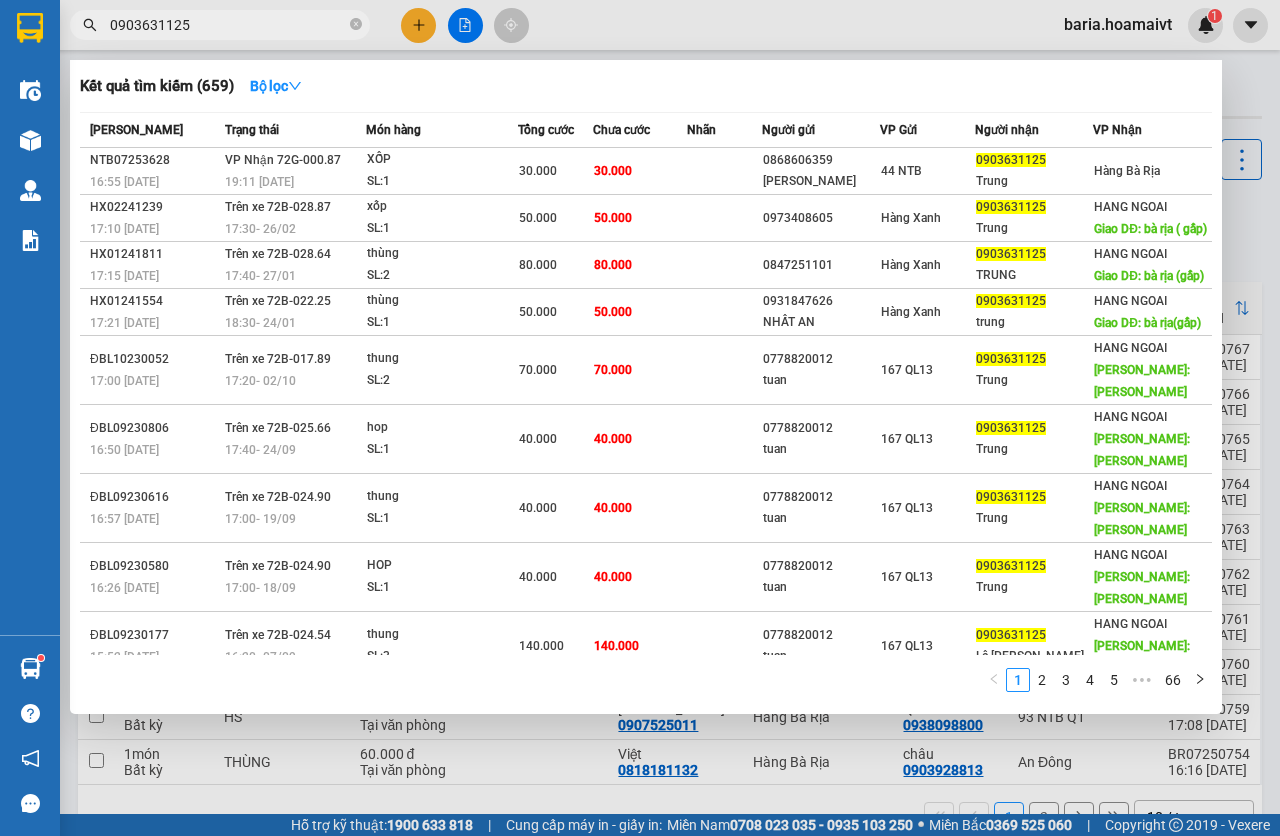 click on "0903631125" at bounding box center (228, 25) 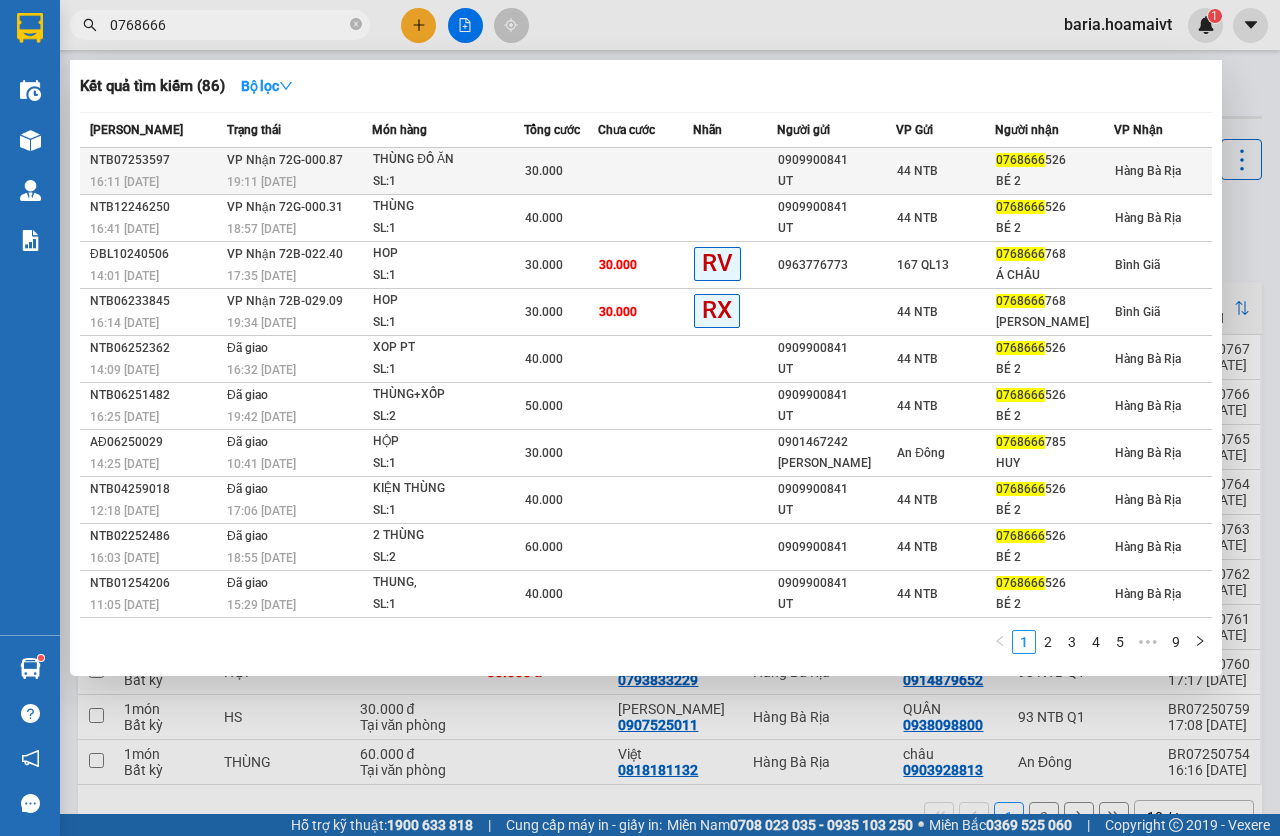 type on "0768666" 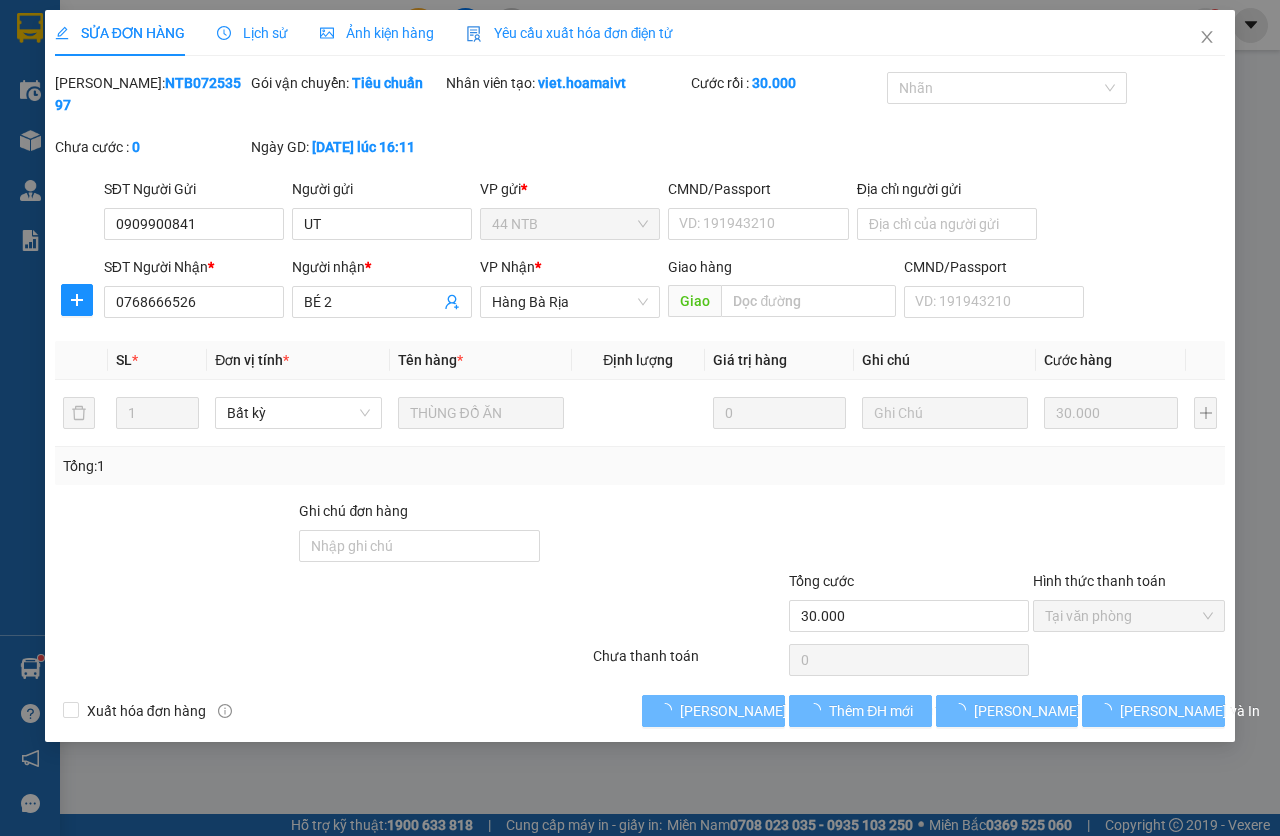 type on "0909900841" 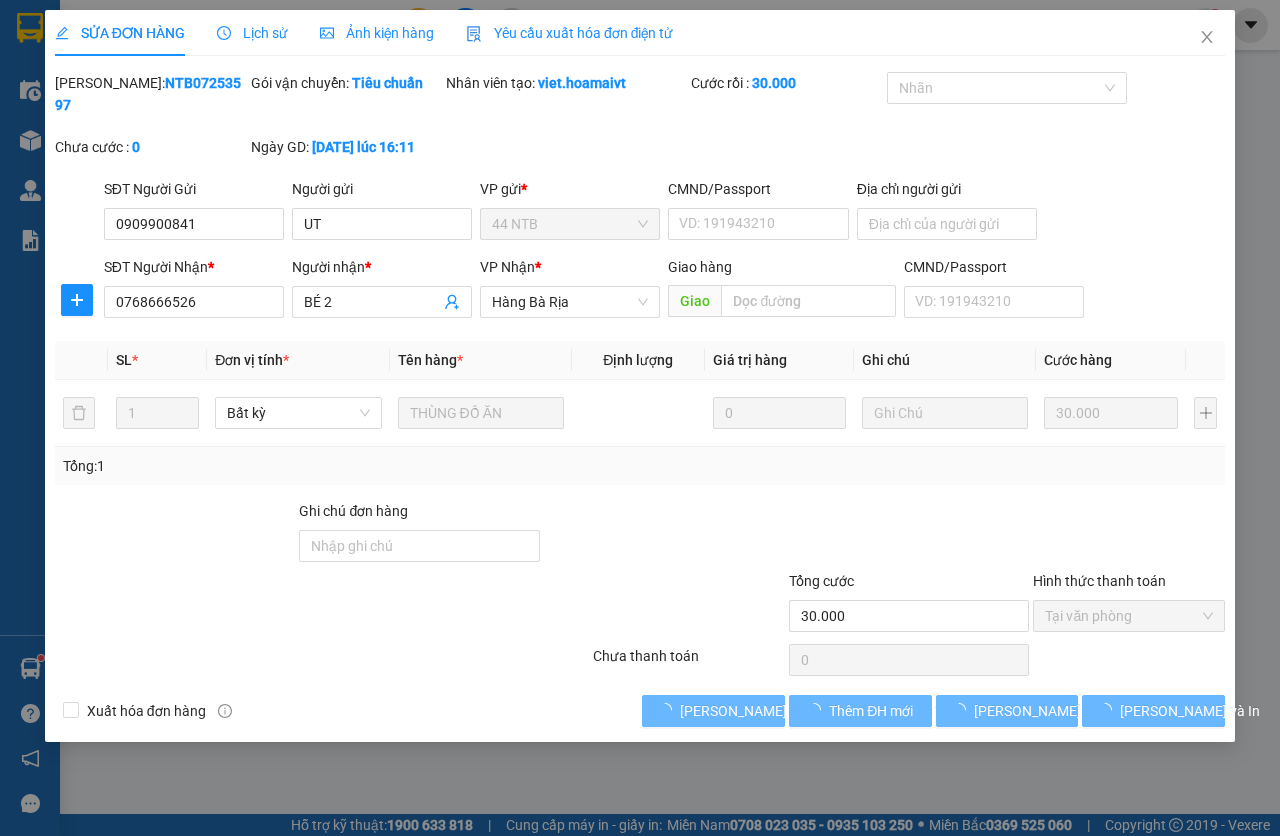 type on "UT" 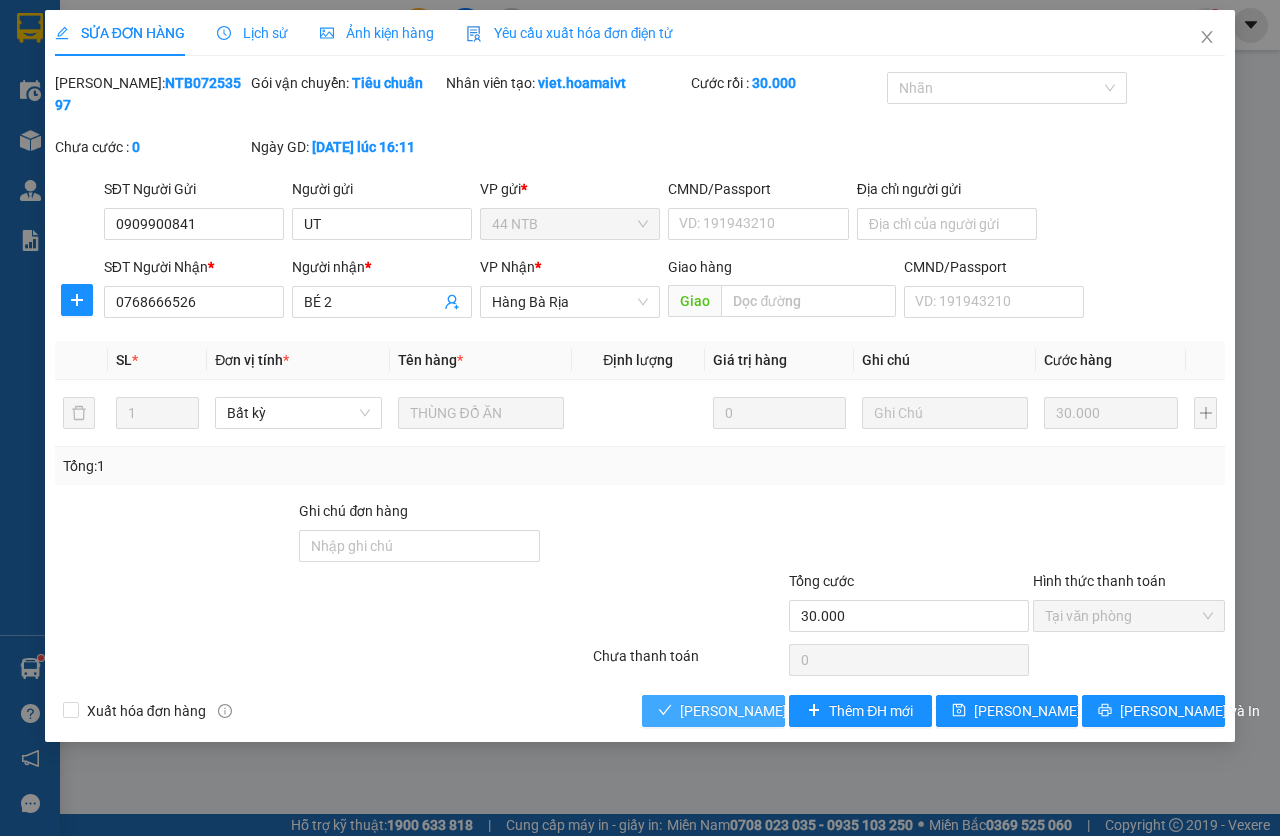 click on "[PERSON_NAME] và [PERSON_NAME] hàng" at bounding box center (815, 711) 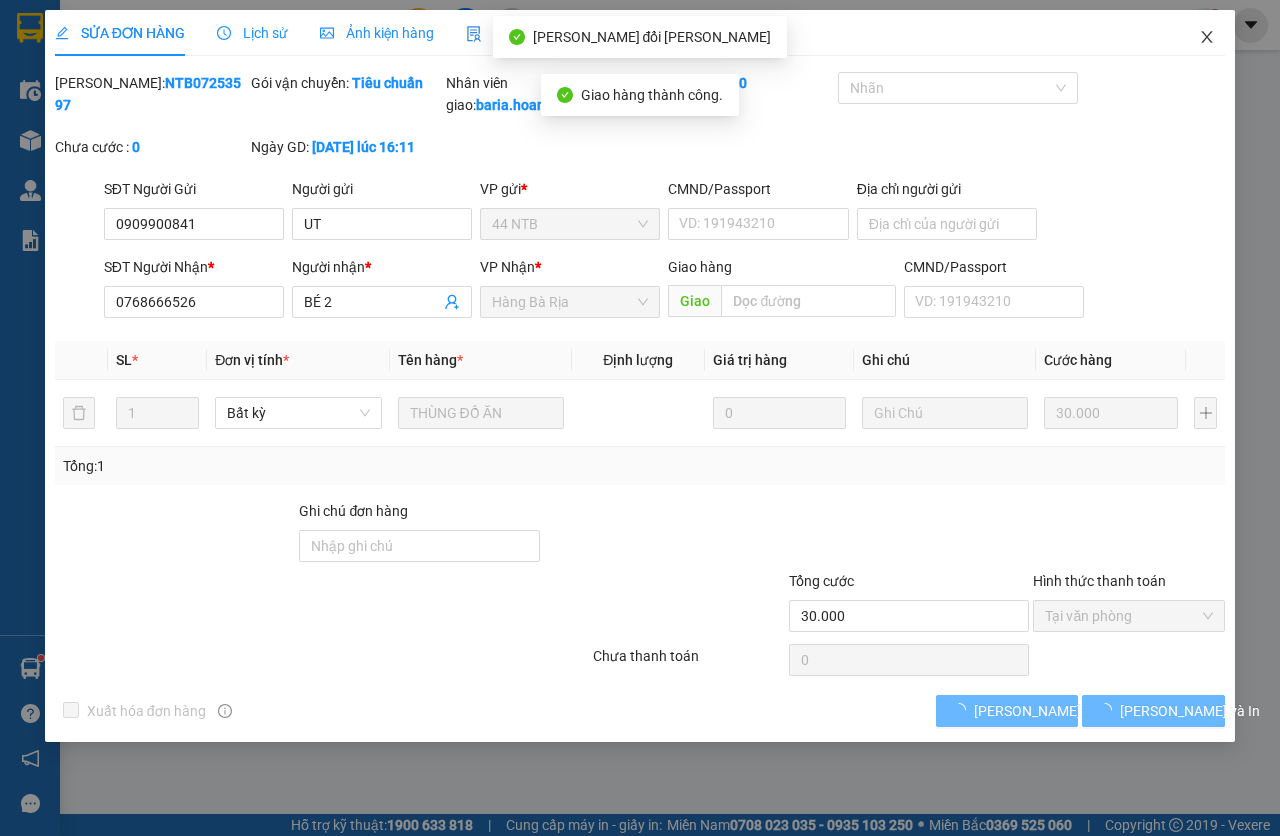 click 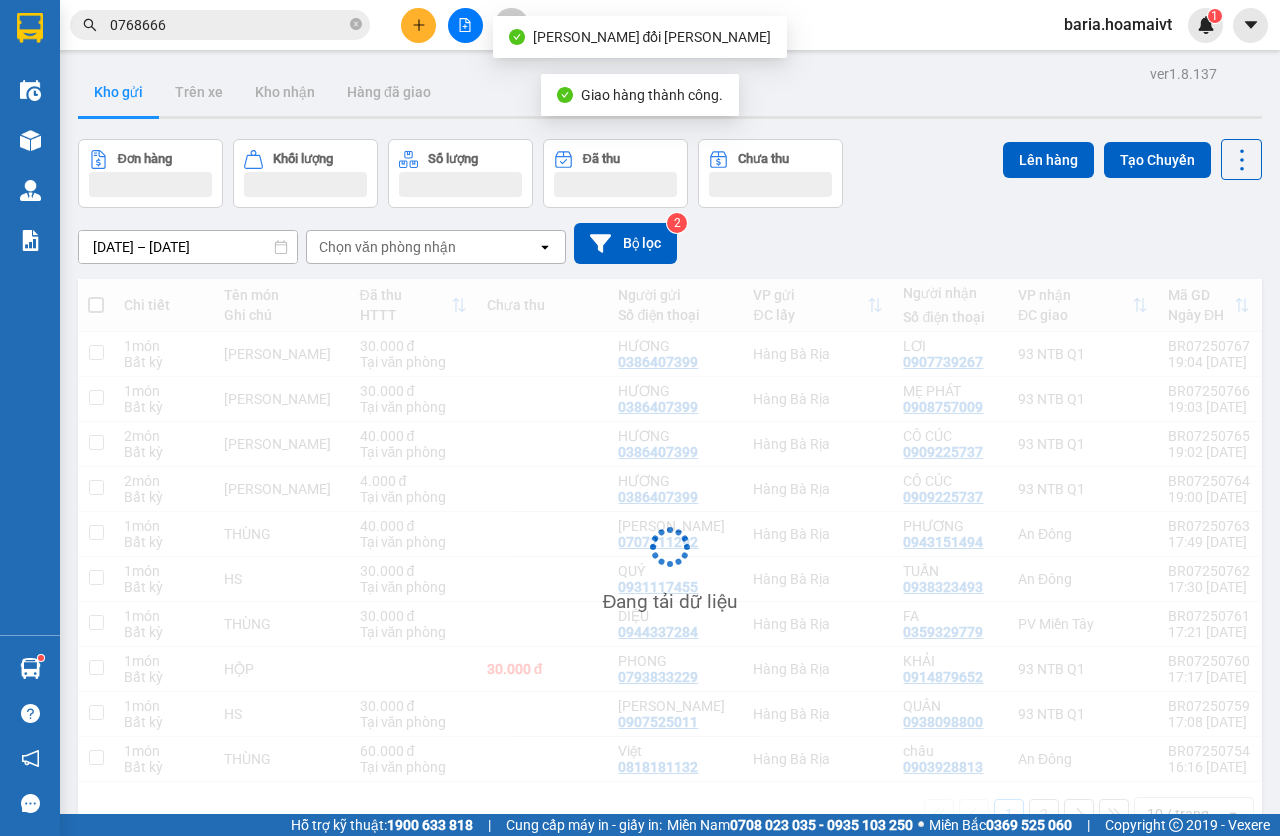 click on "0768666" at bounding box center (228, 25) 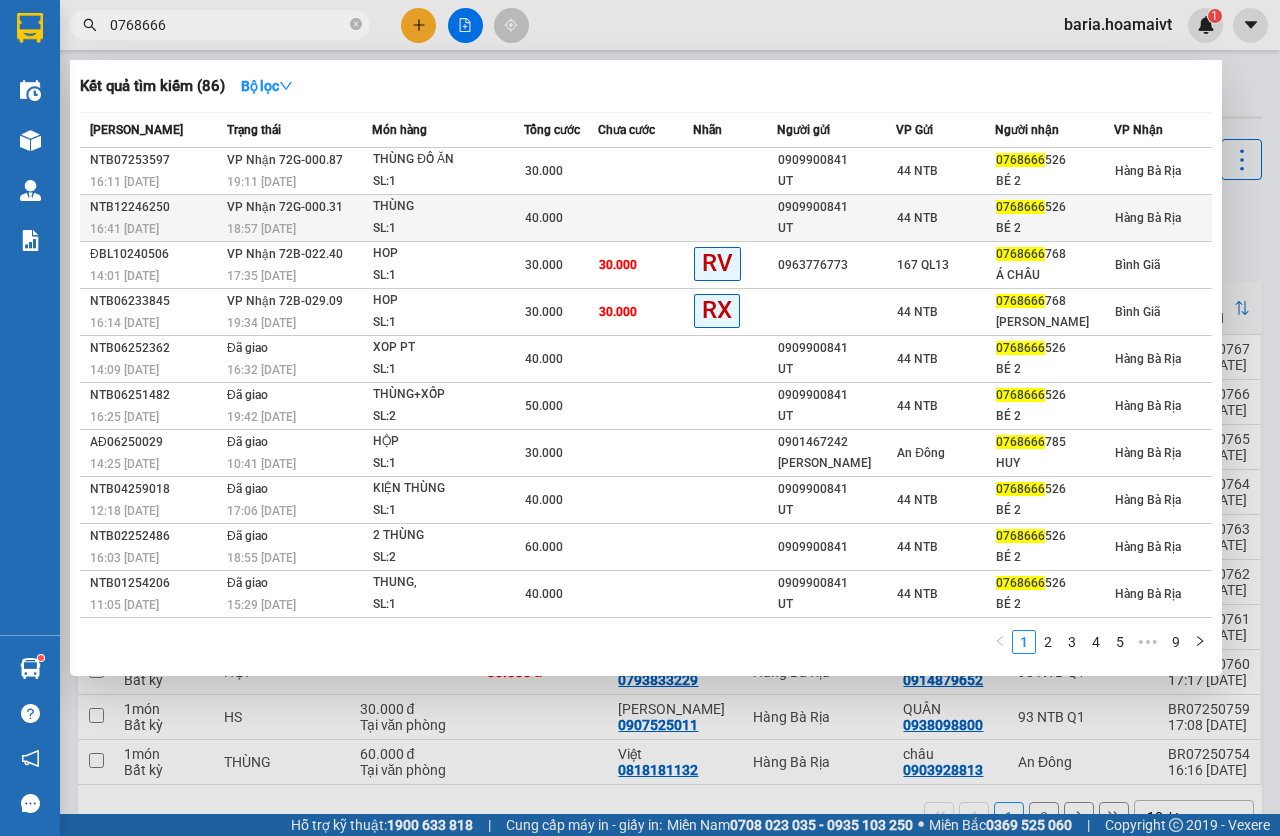 click on "SL:  1" at bounding box center [448, 229] 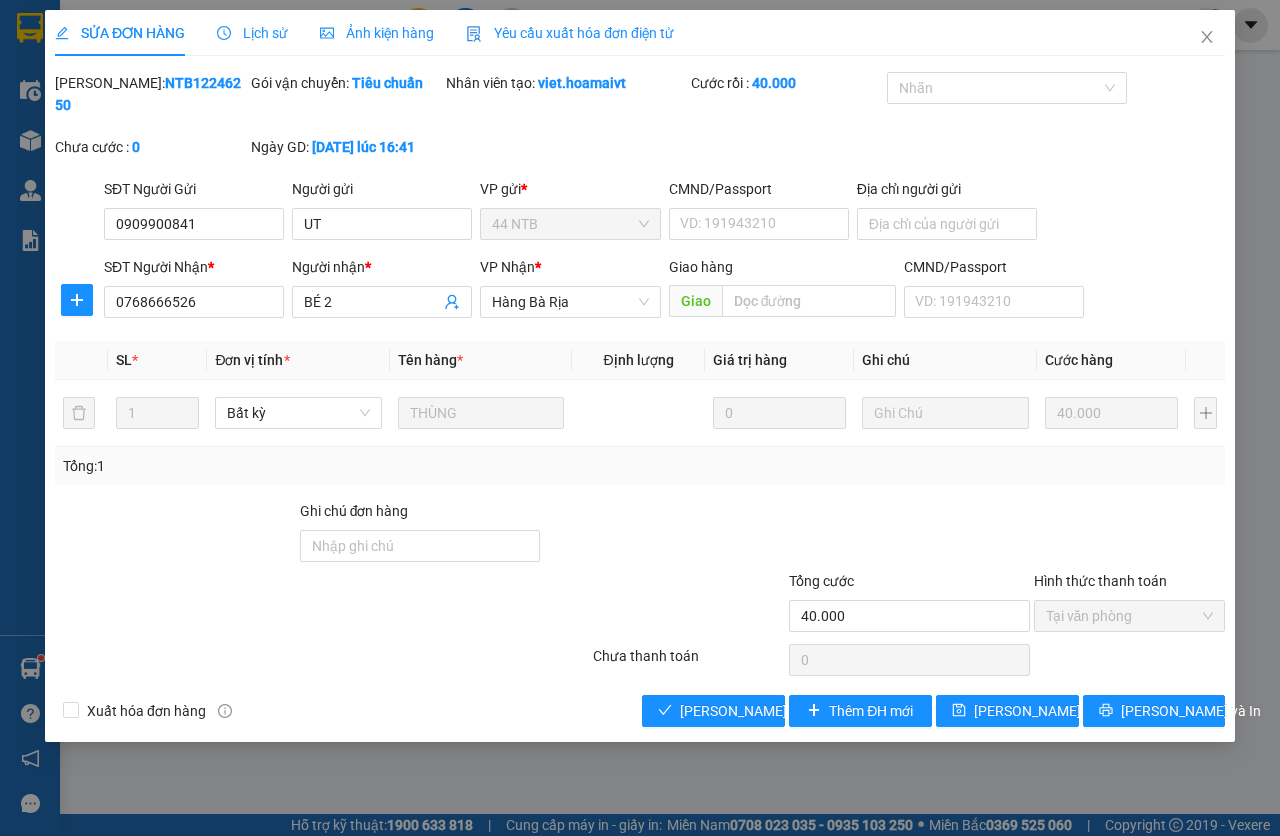 type on "0909900841" 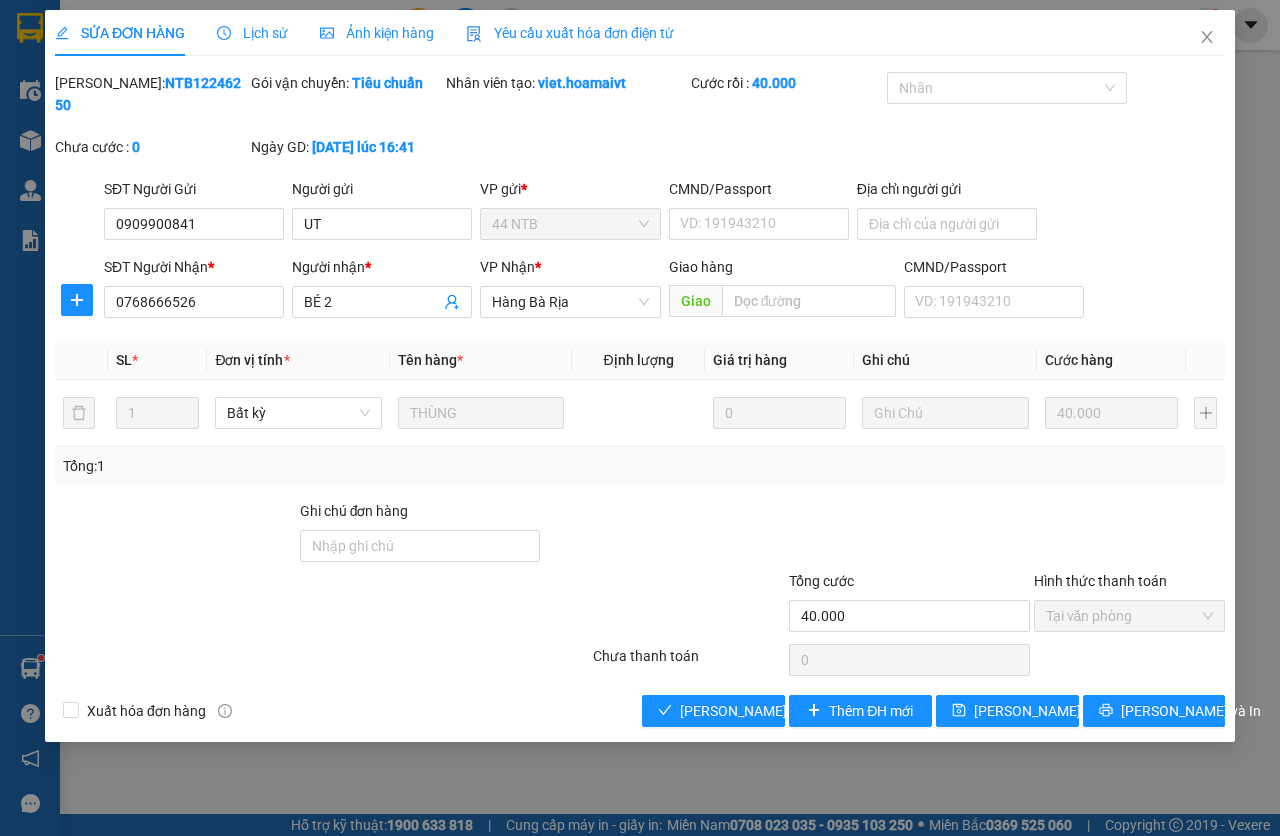 type on "UT" 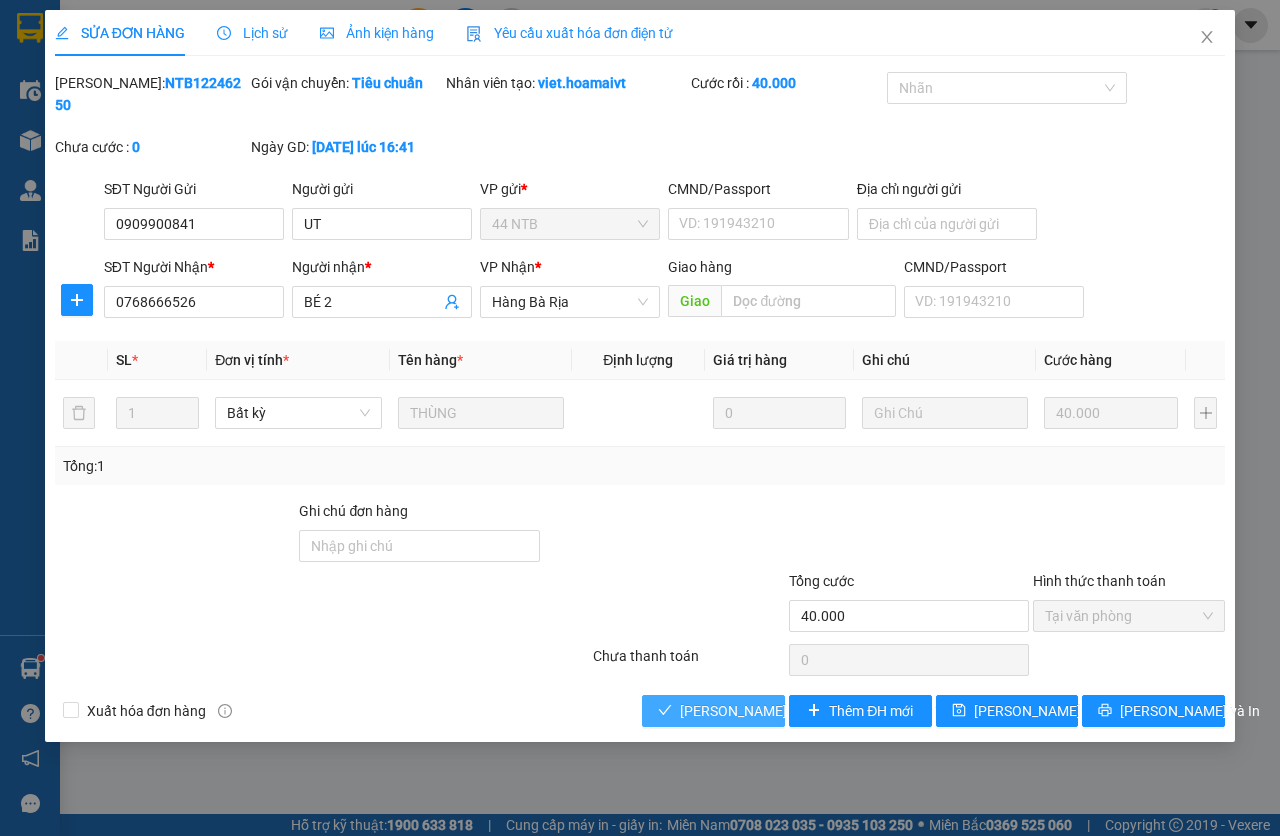 click on "[PERSON_NAME] và [PERSON_NAME] hàng" at bounding box center [815, 711] 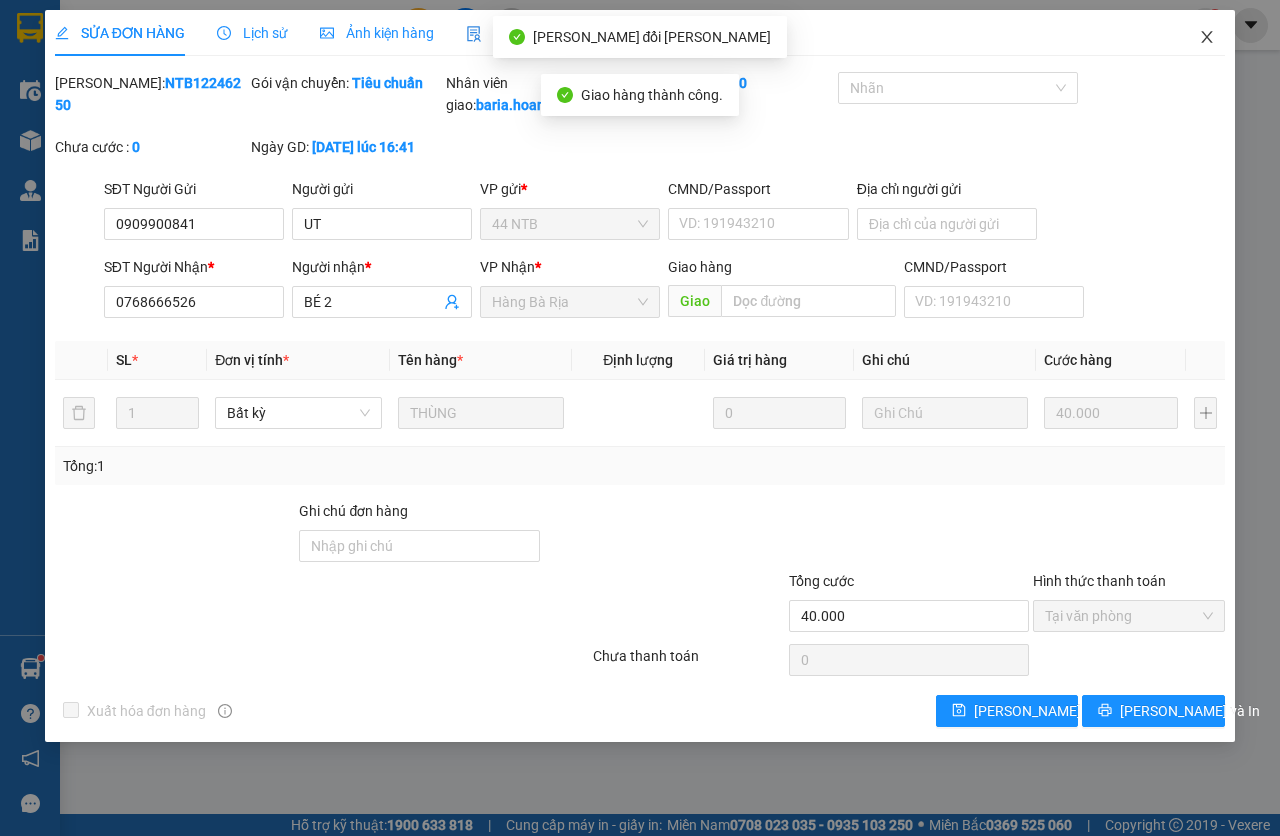 click 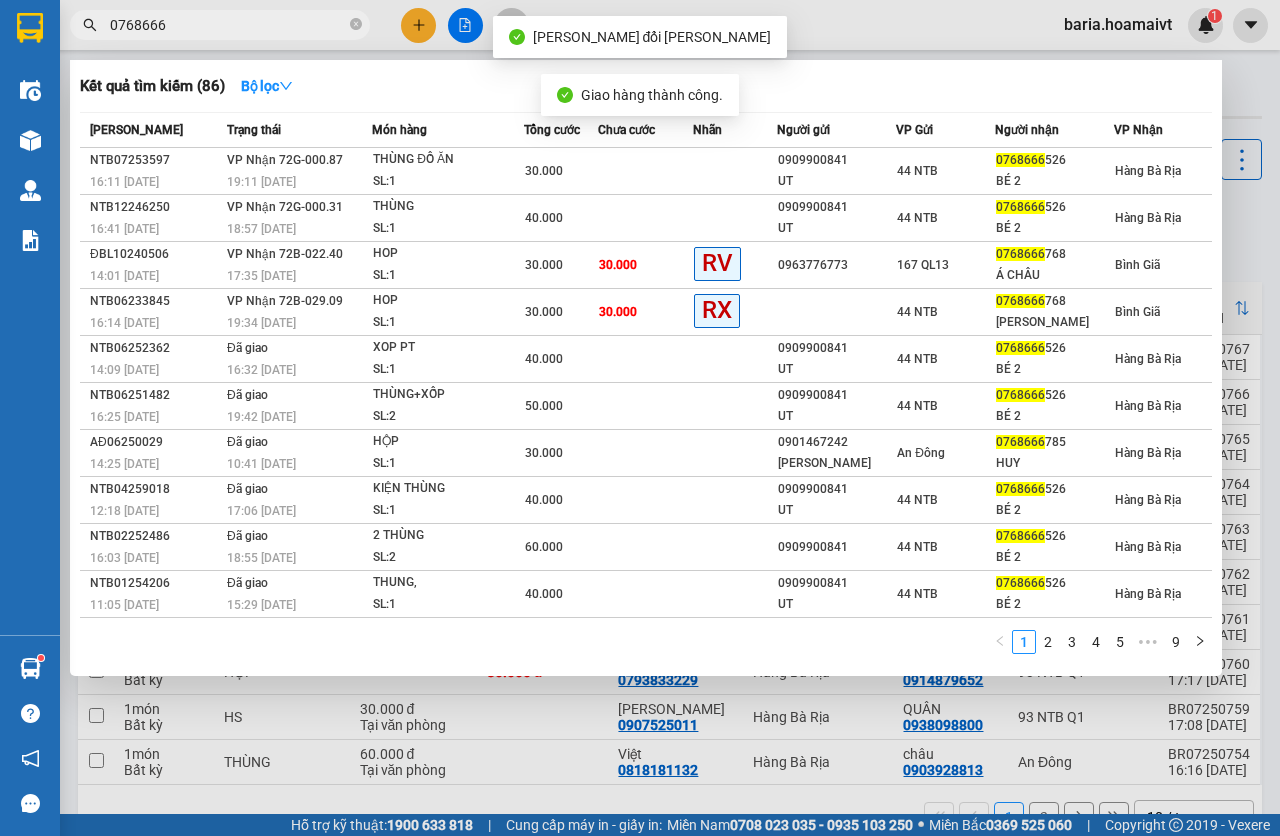 click on "0768666" at bounding box center [228, 25] 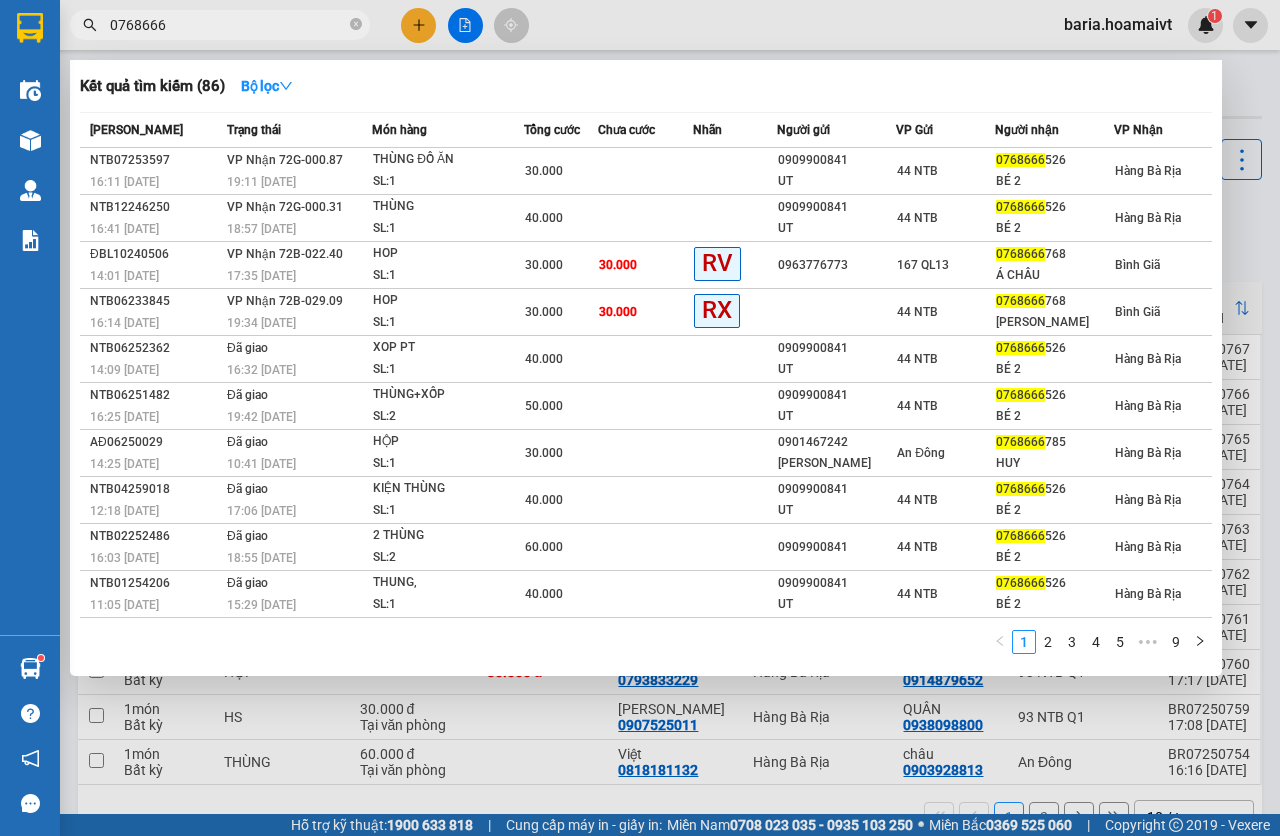 click at bounding box center (640, 418) 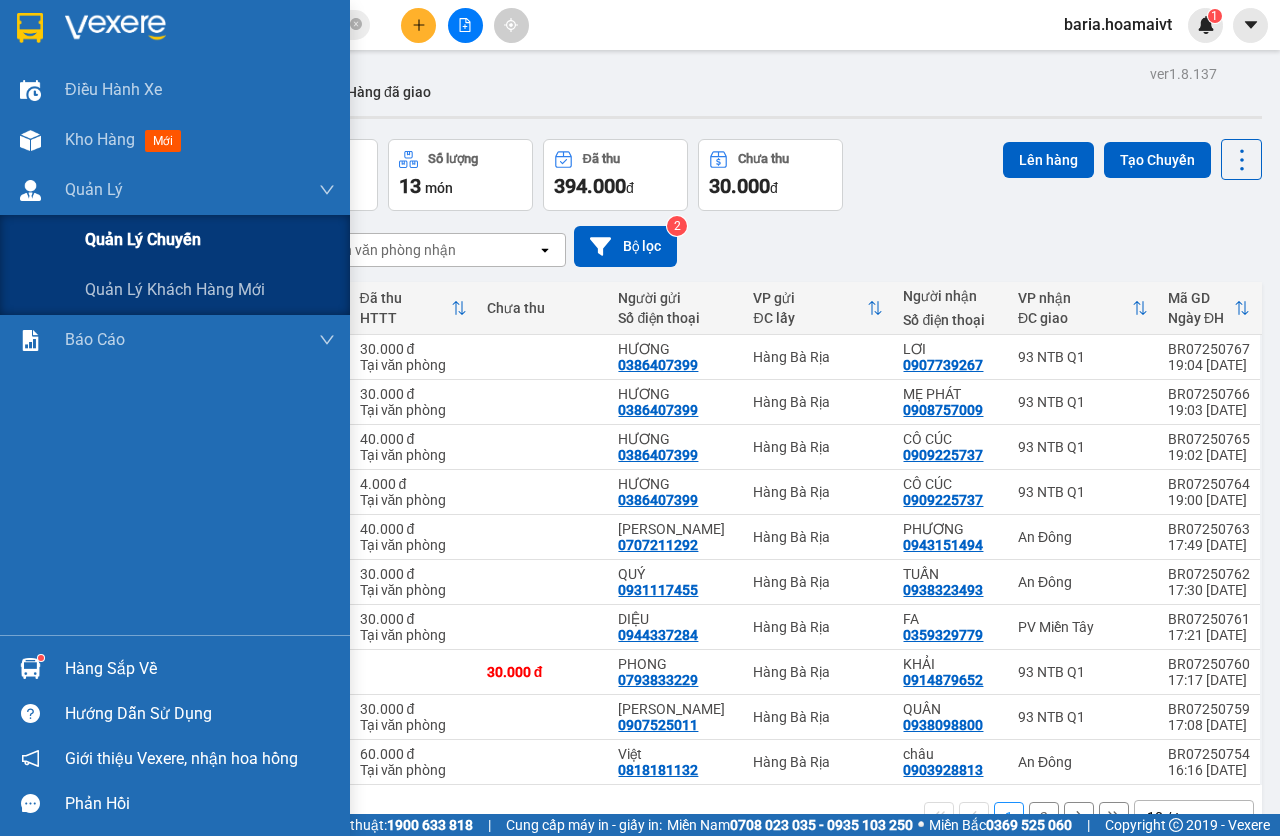 drag, startPoint x: 163, startPoint y: 234, endPoint x: 324, endPoint y: 226, distance: 161.19864 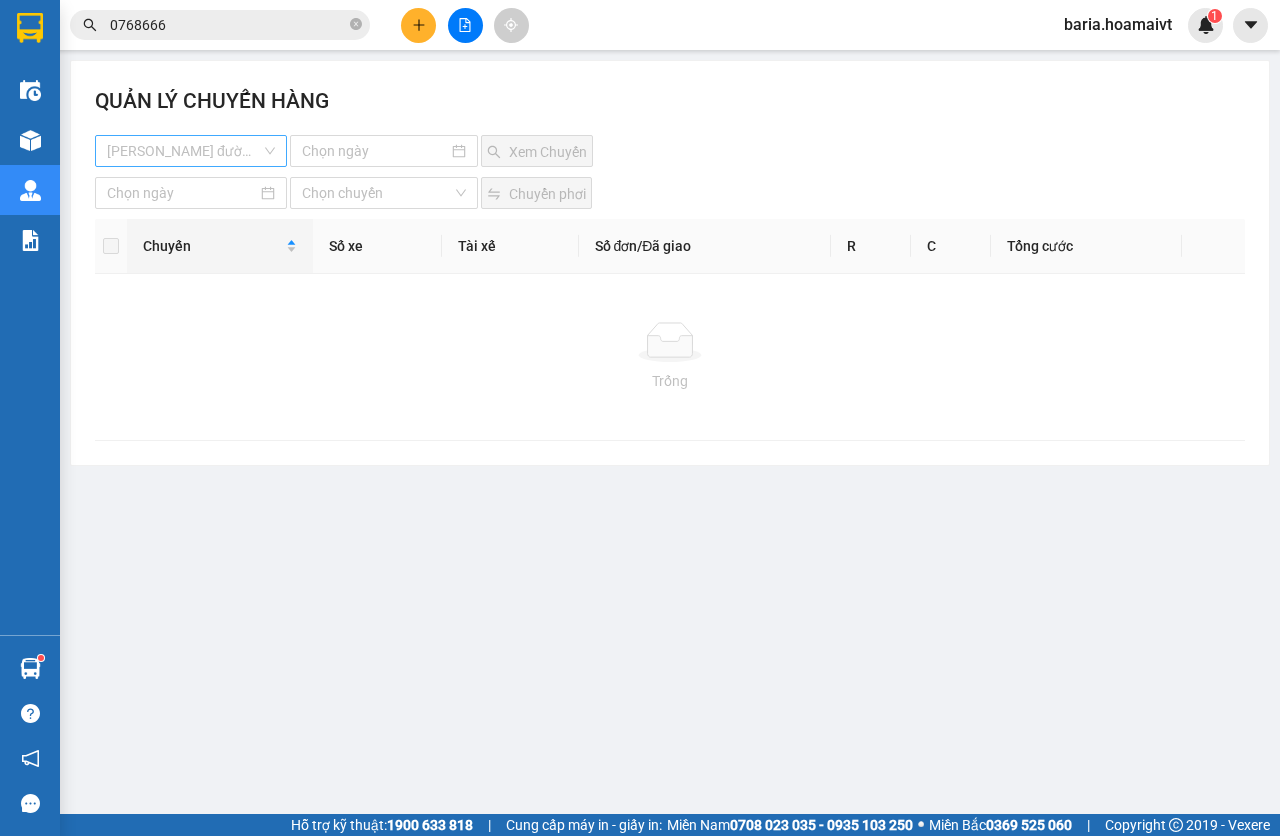 click at bounding box center (184, 151) 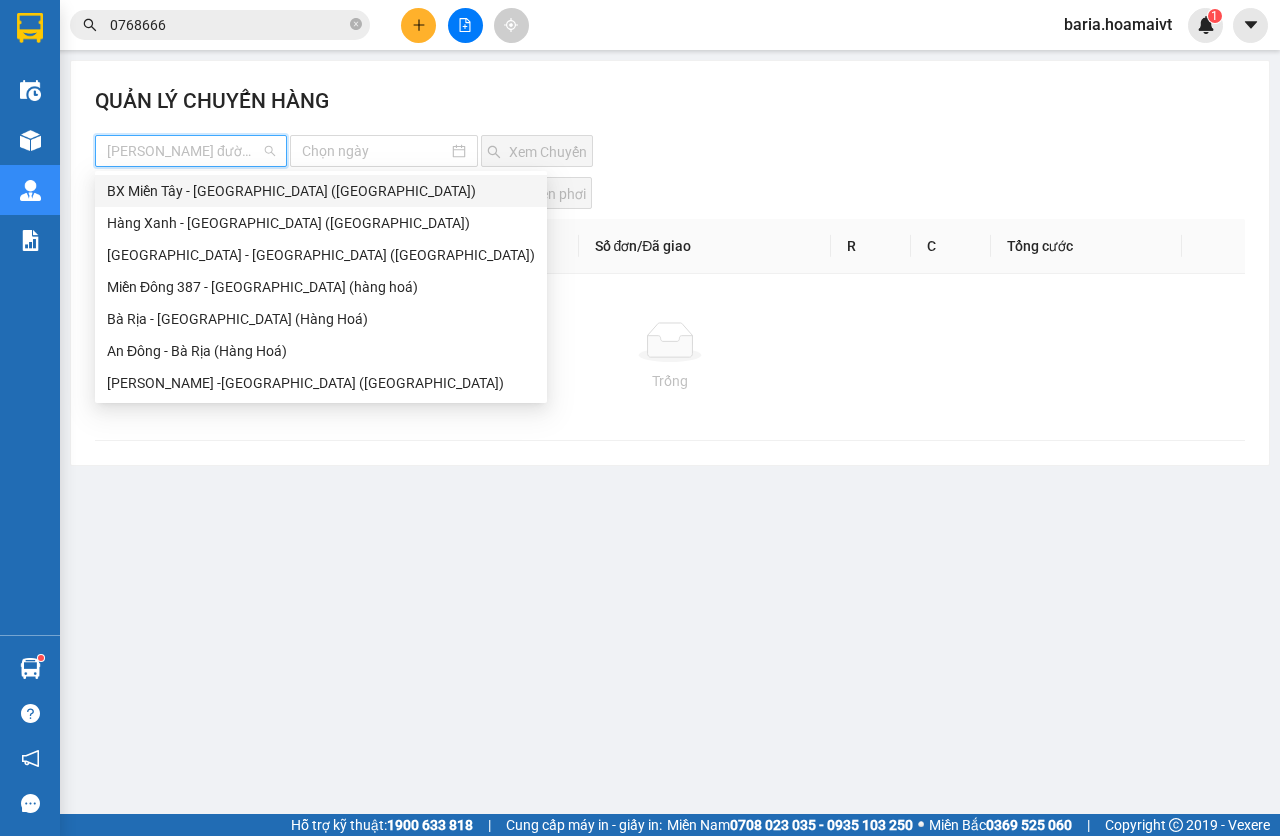 click on "BX Miền Tây - [GEOGRAPHIC_DATA] ([GEOGRAPHIC_DATA])" at bounding box center (321, 191) 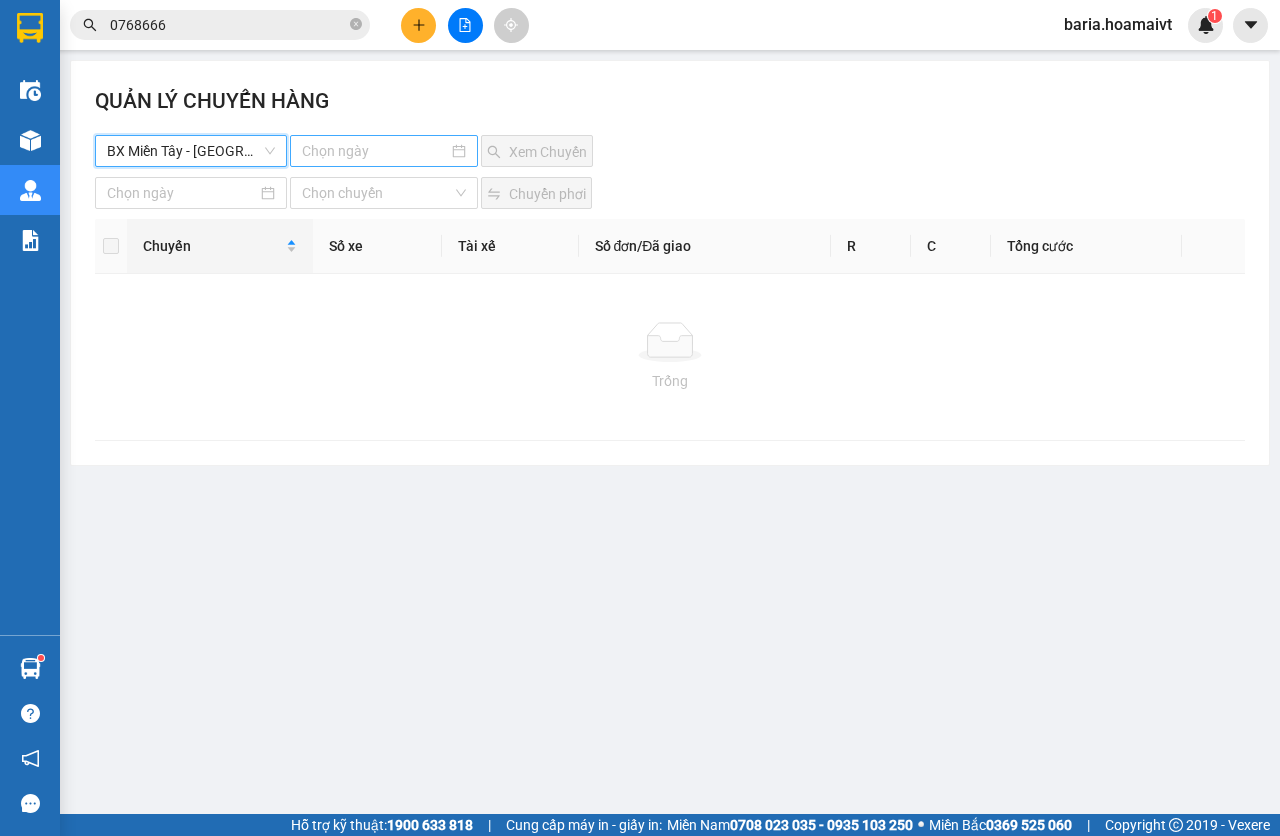click at bounding box center [375, 151] 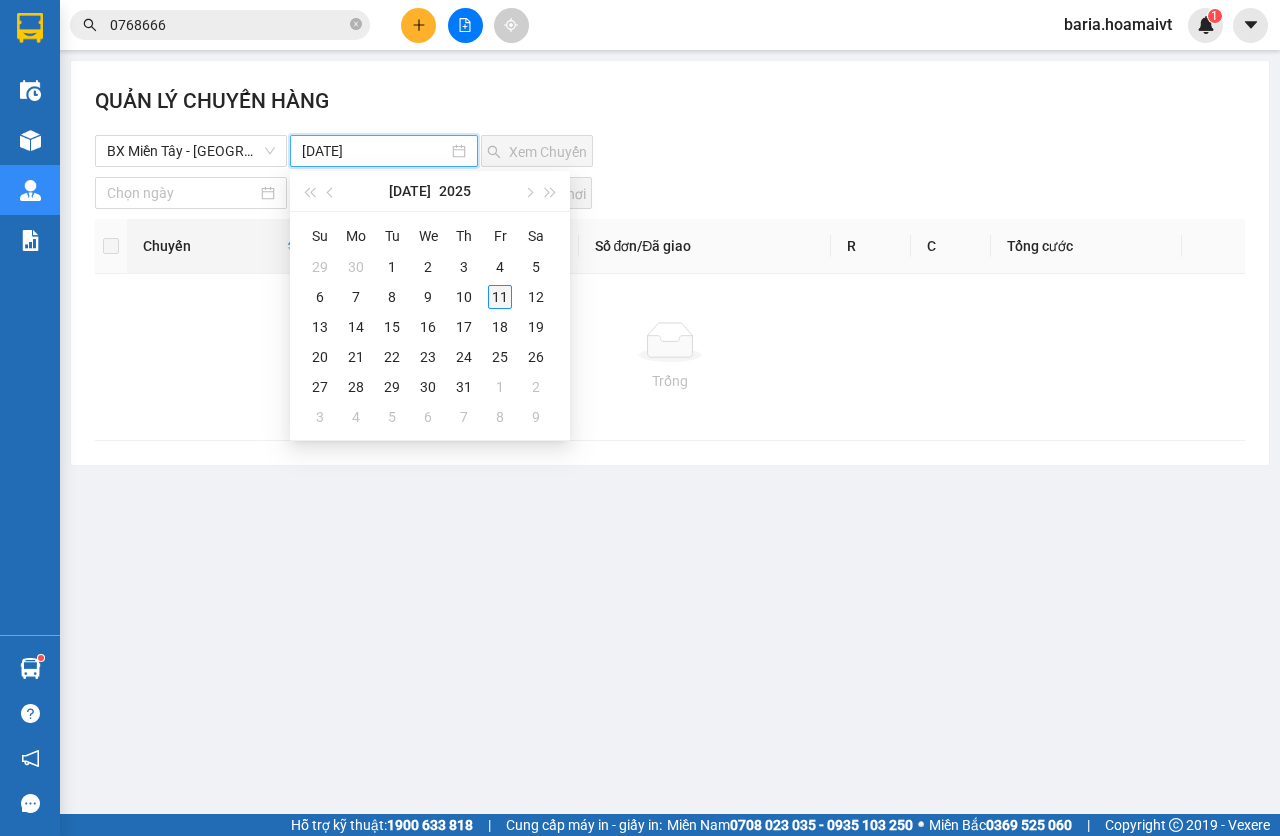 type on "[DATE]" 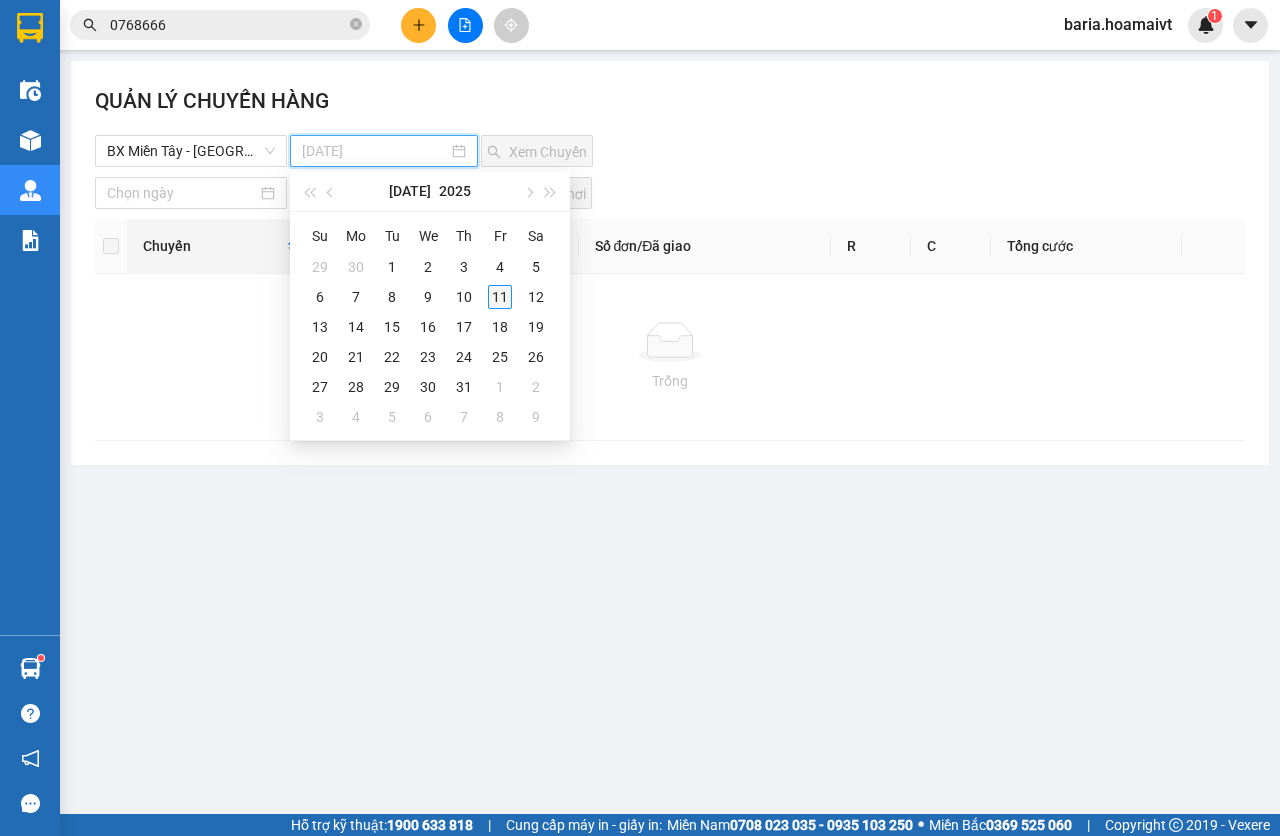 drag, startPoint x: 499, startPoint y: 294, endPoint x: 541, endPoint y: 236, distance: 71.610054 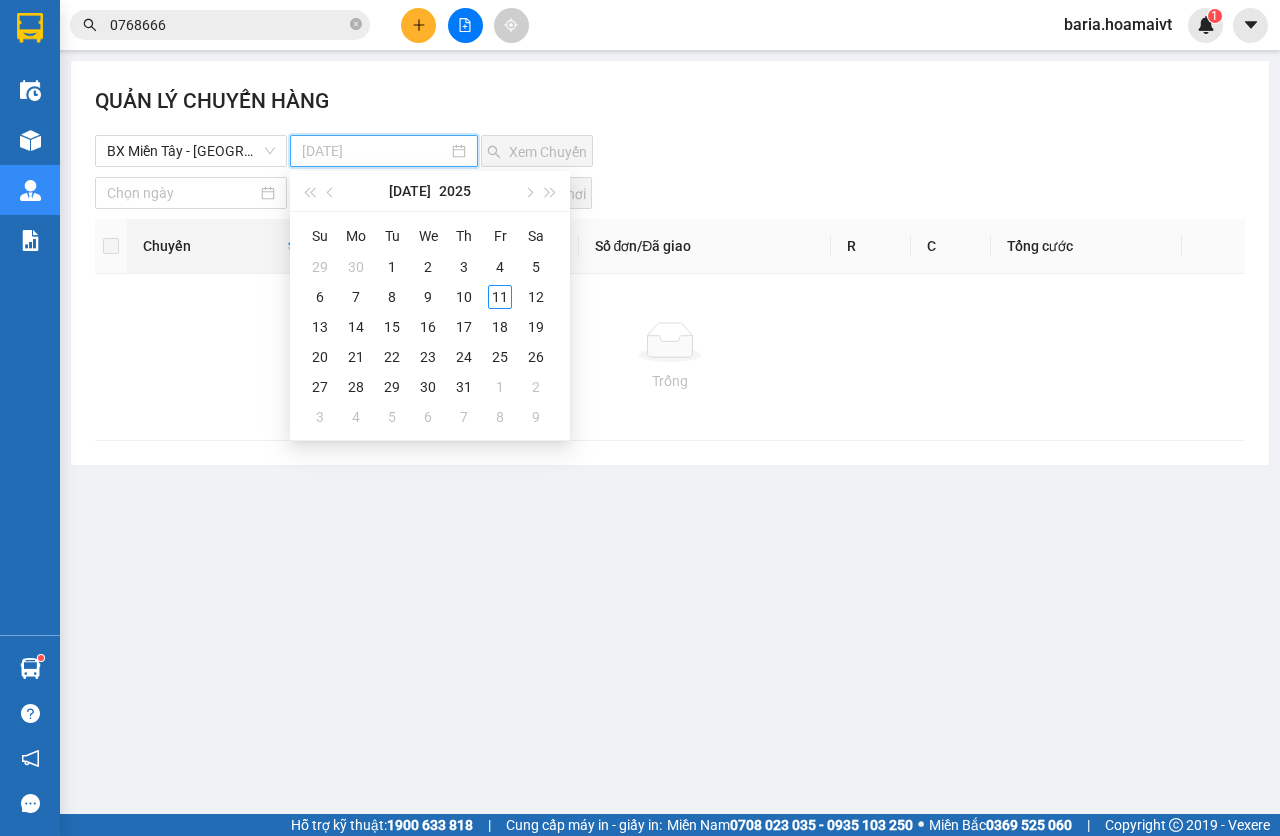 click on "11" at bounding box center [500, 297] 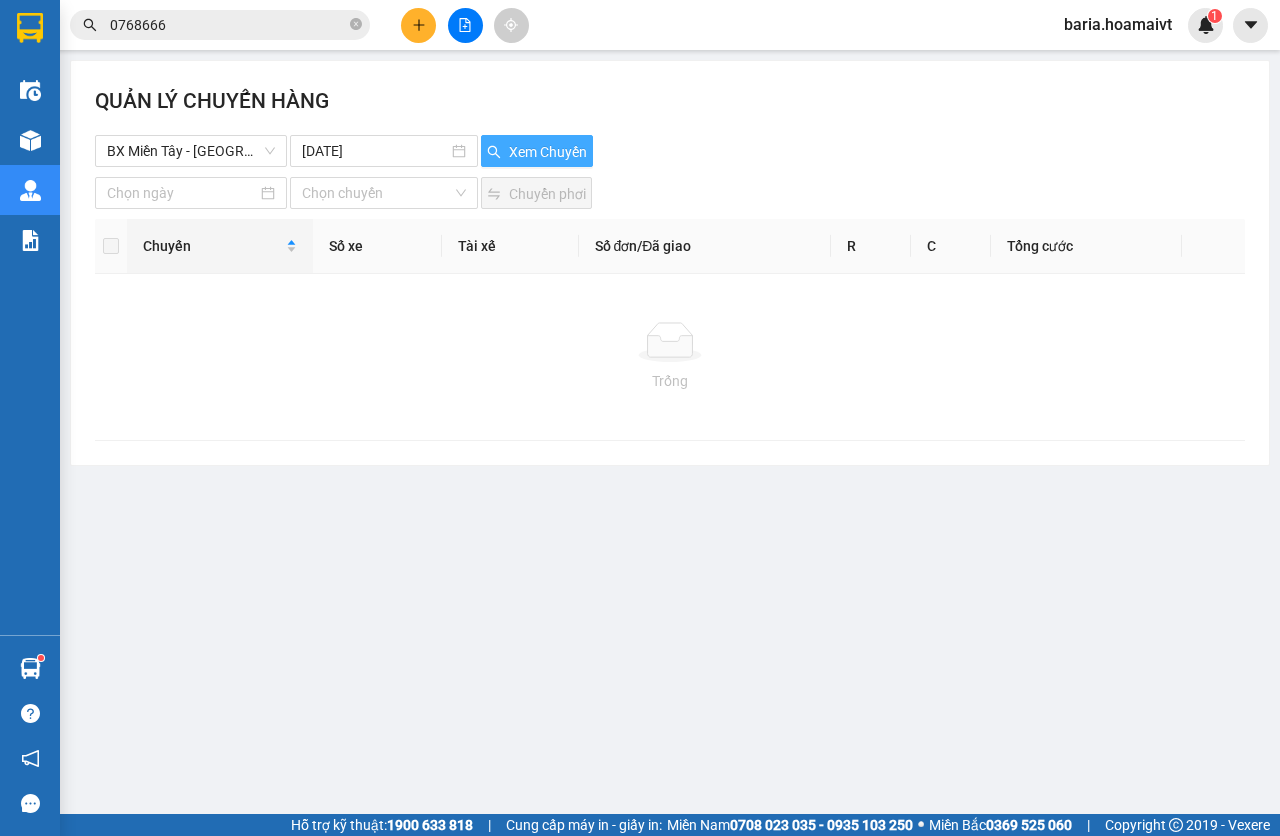 click on "Xem Chuyến" at bounding box center [548, 152] 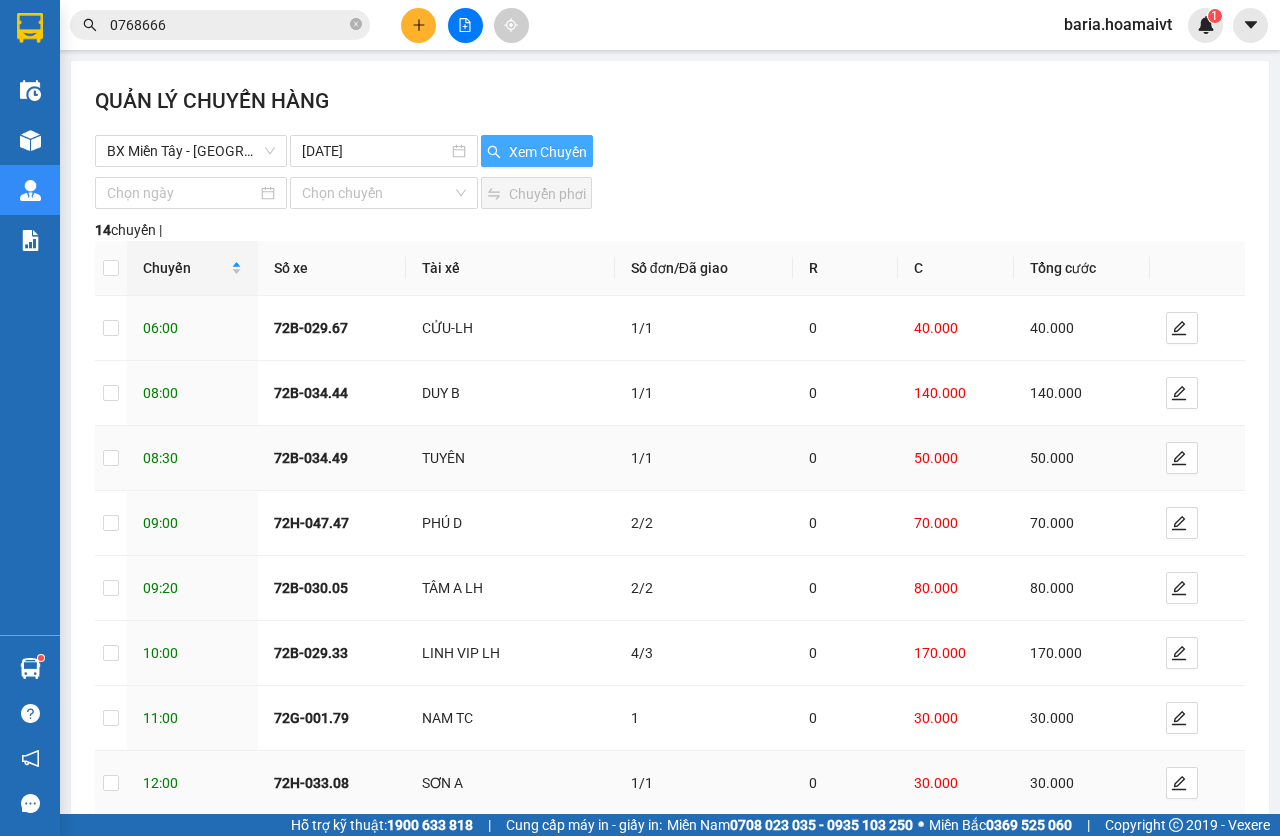 scroll, scrollTop: 239, scrollLeft: 0, axis: vertical 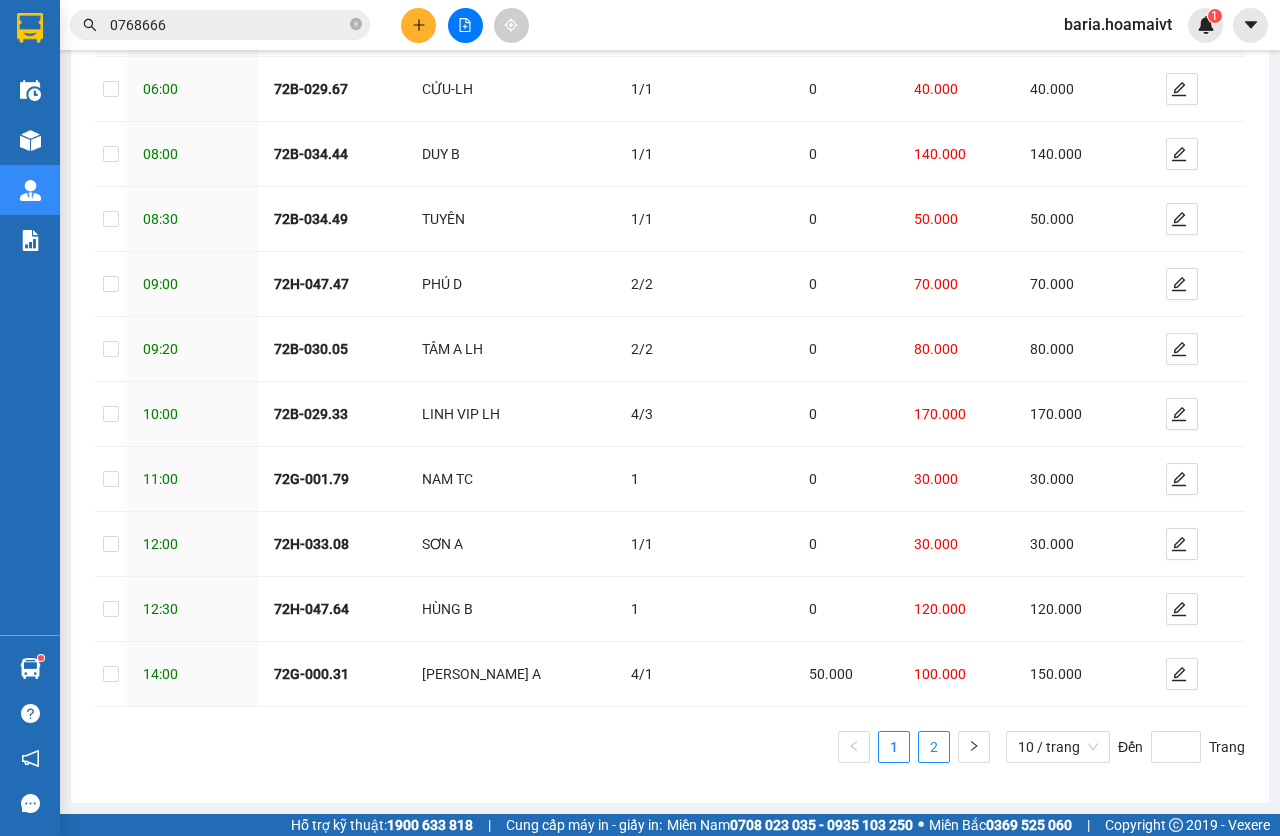 click on "2" at bounding box center [934, 747] 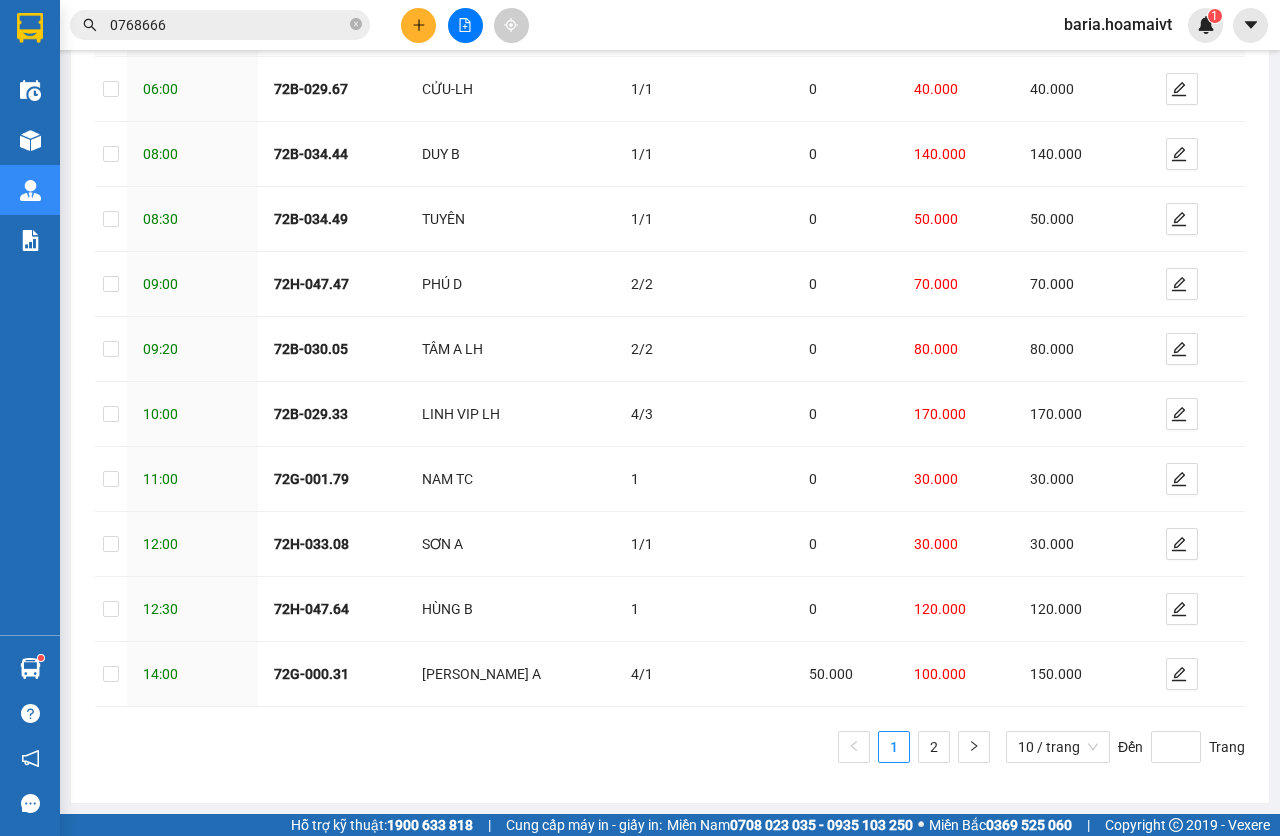 scroll, scrollTop: 0, scrollLeft: 0, axis: both 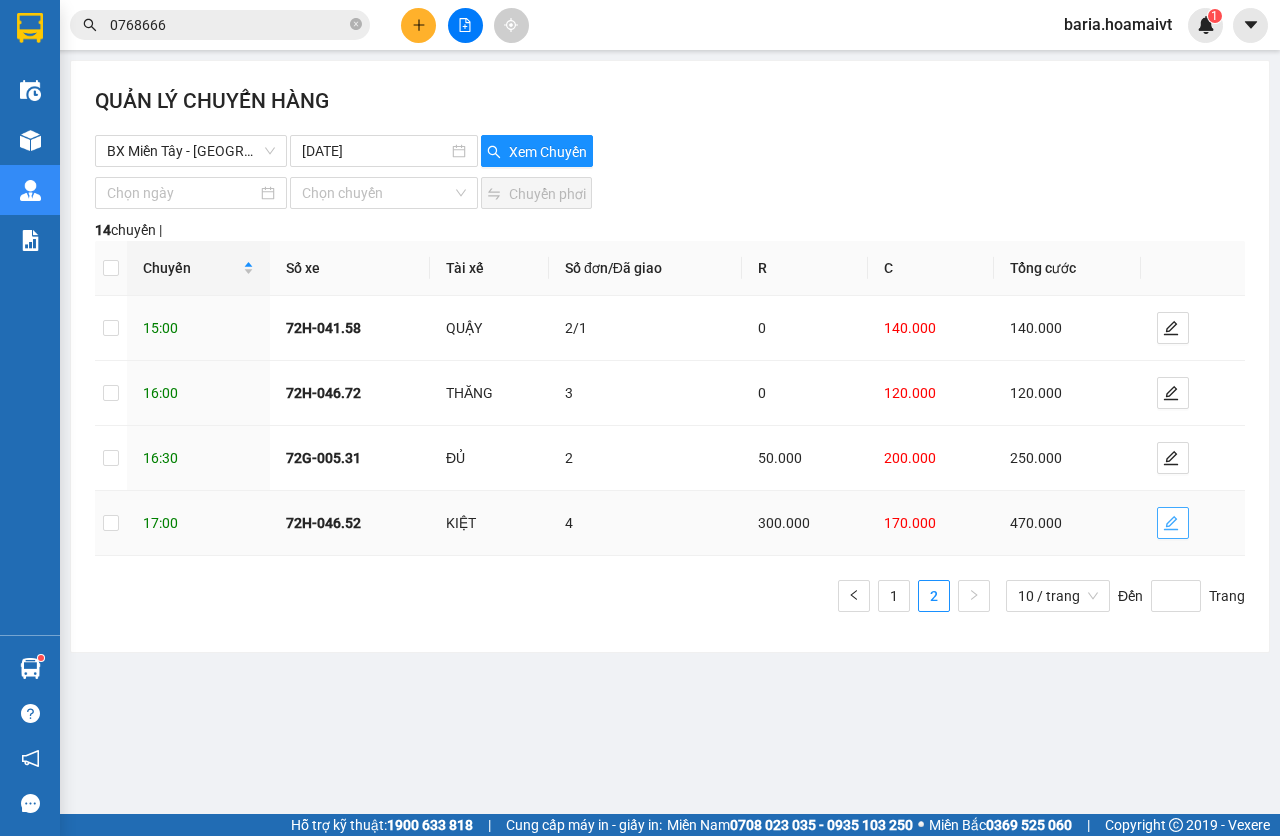 click 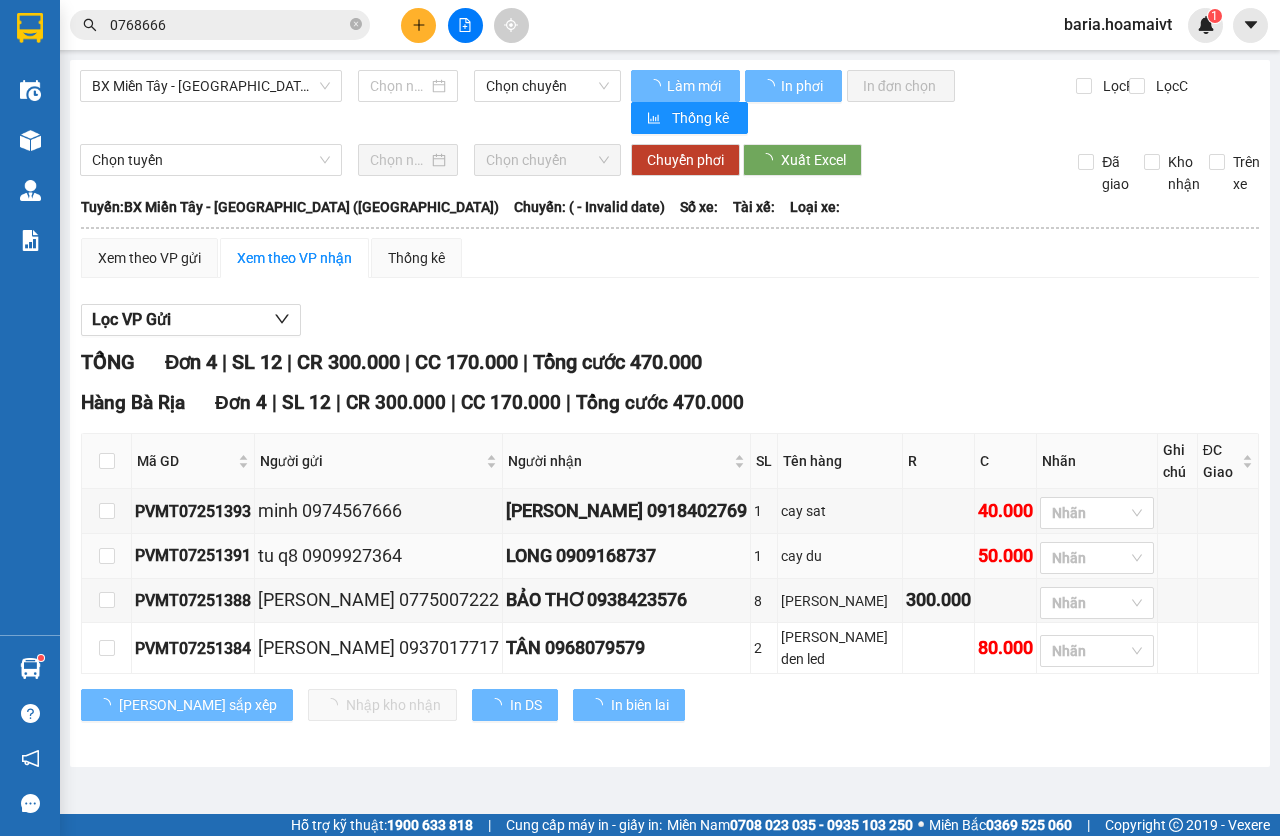 type on "[DATE]" 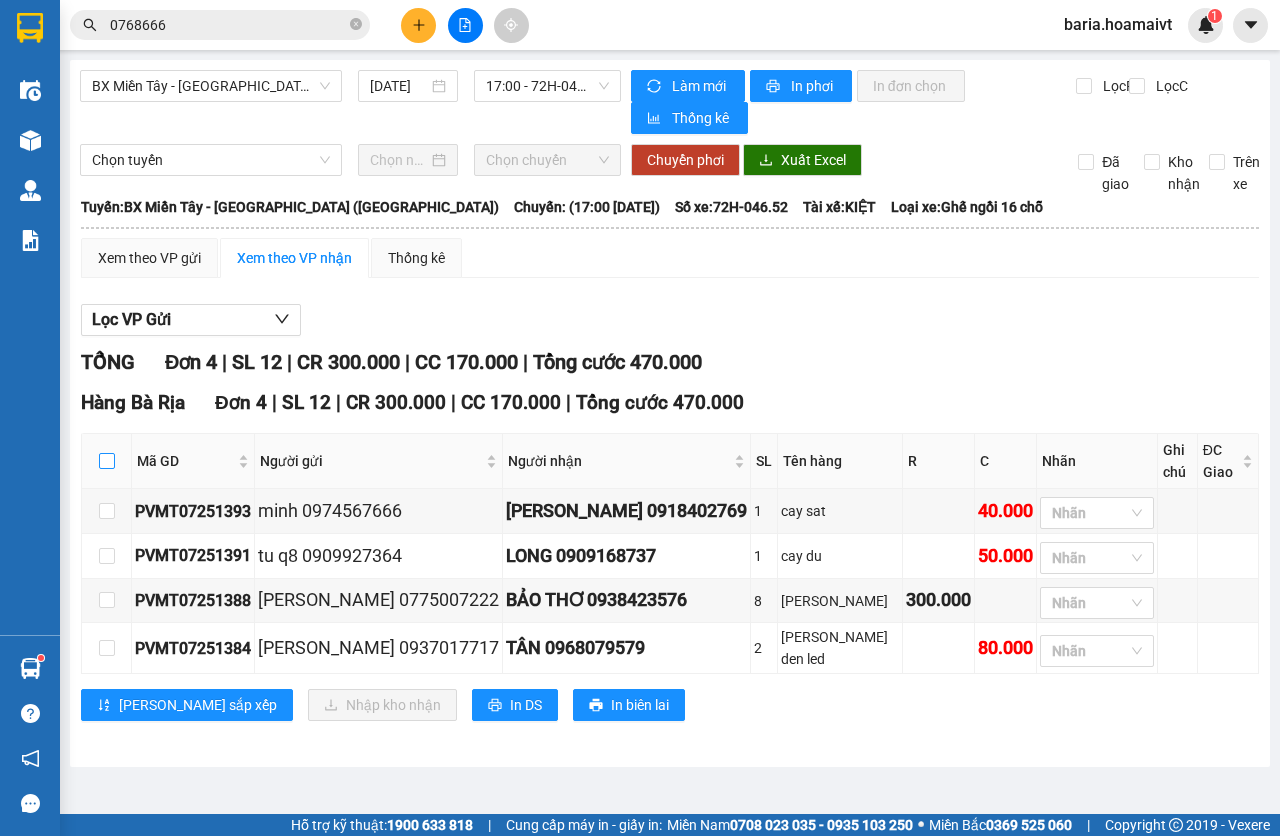 click at bounding box center [107, 461] 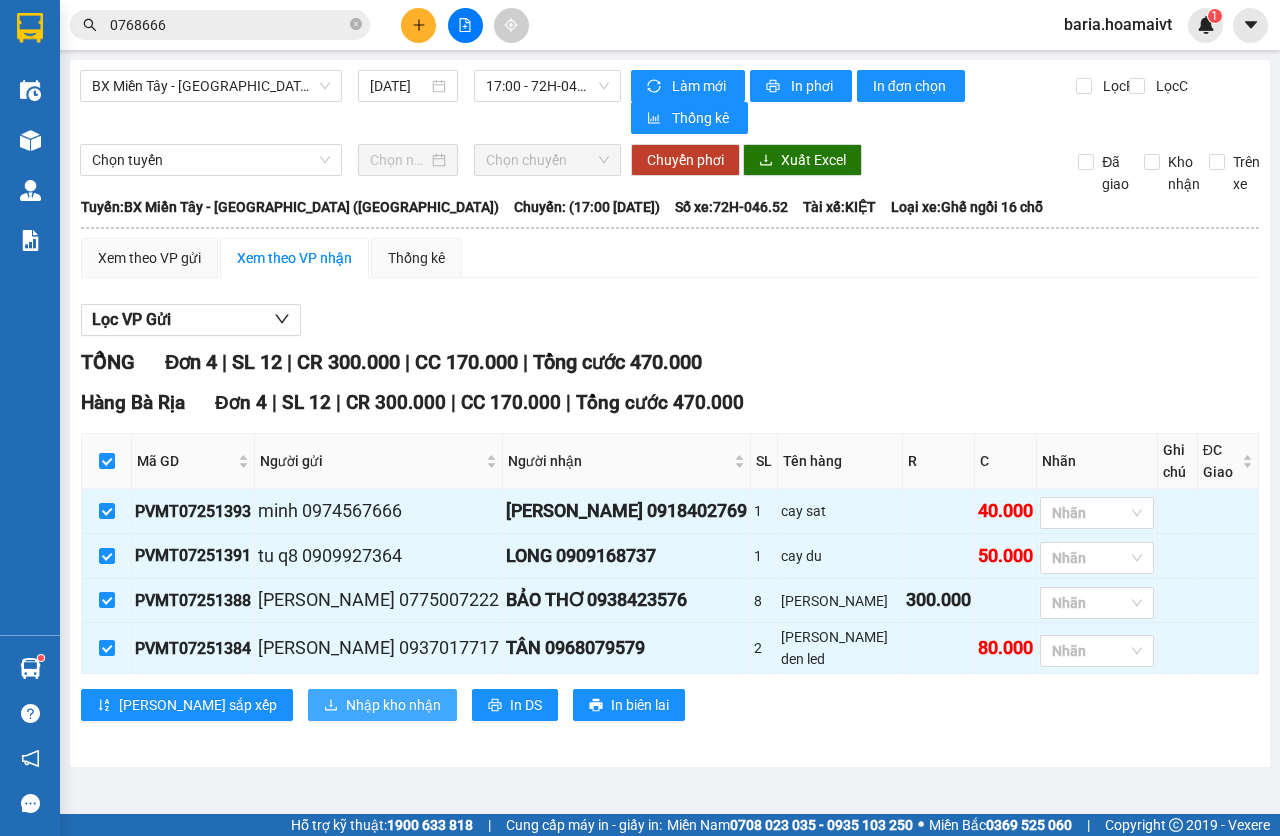 click on "Nhập kho nhận" at bounding box center [393, 705] 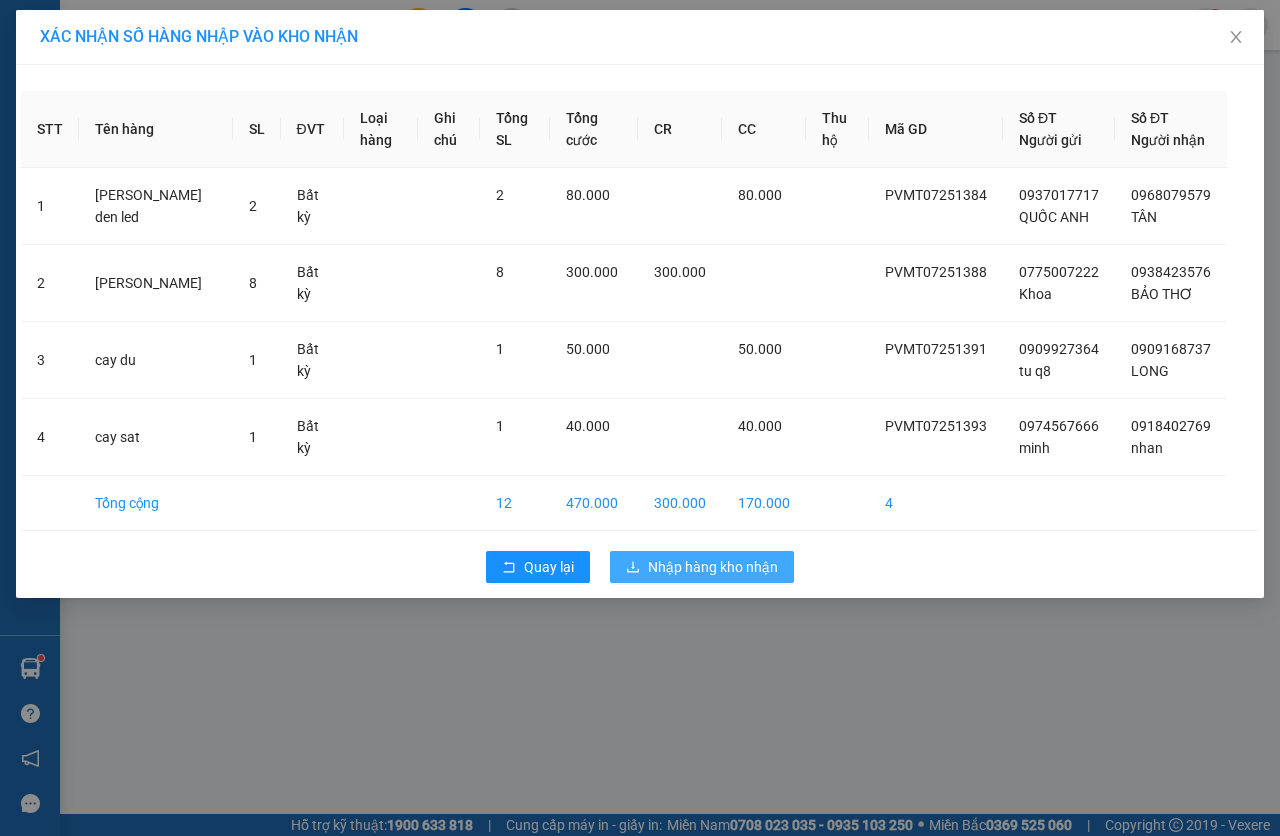 click on "Nhập hàng kho nhận" at bounding box center (713, 567) 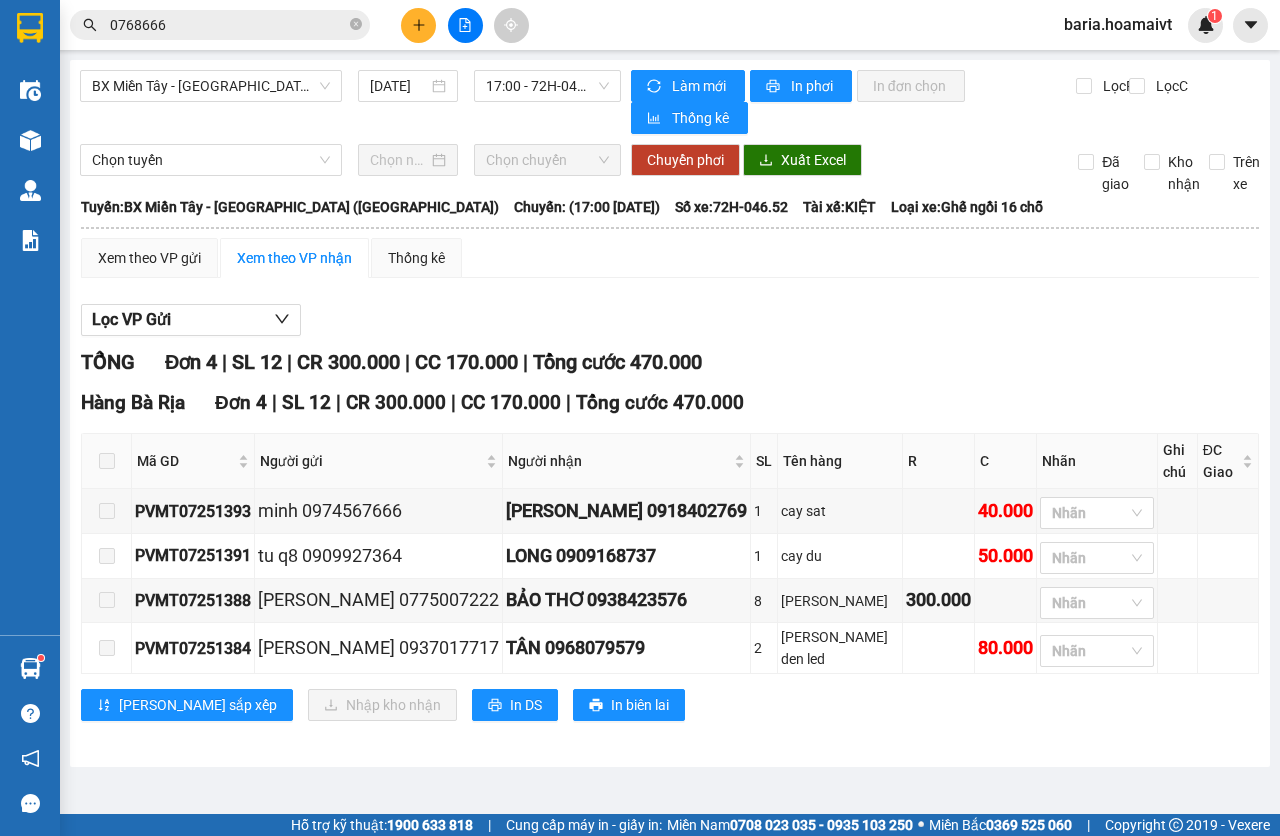 click on "0768666" at bounding box center [228, 25] 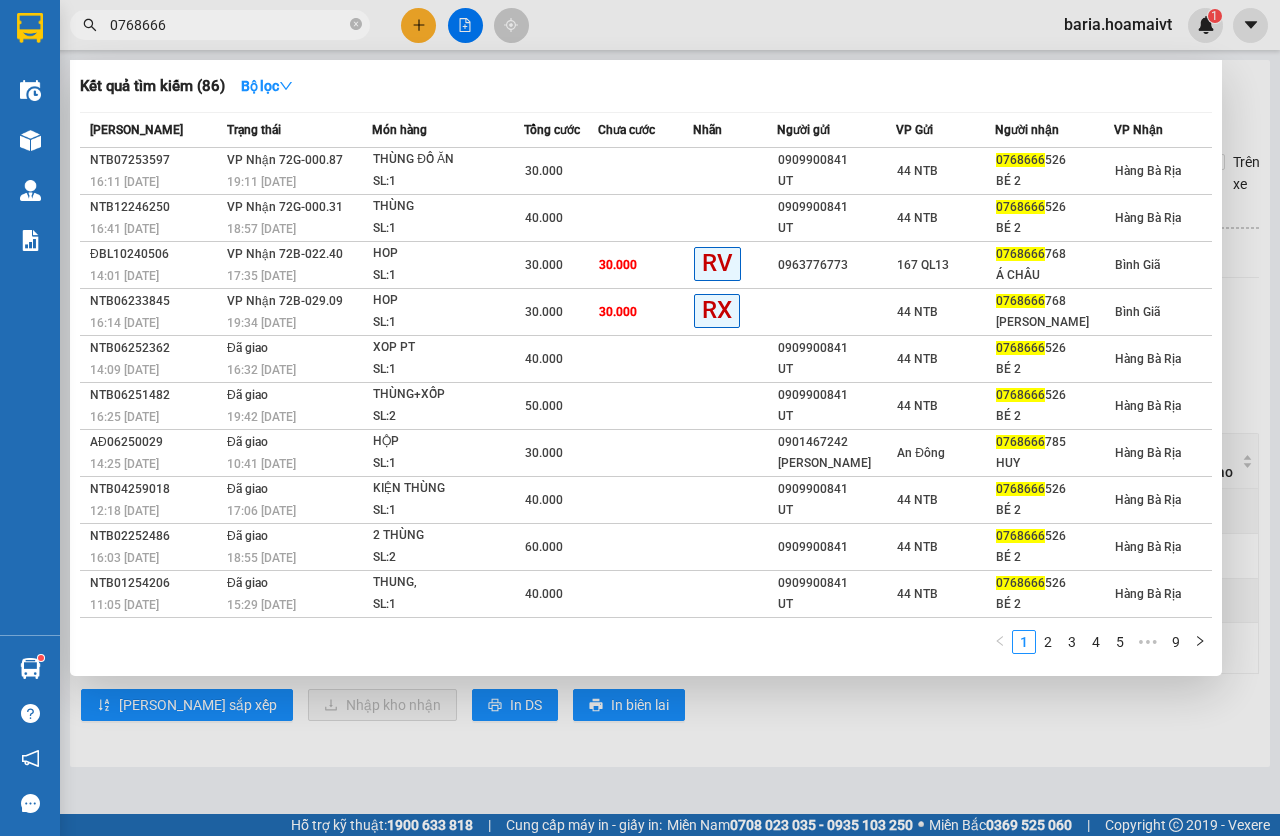 click on "0768666" at bounding box center [228, 25] 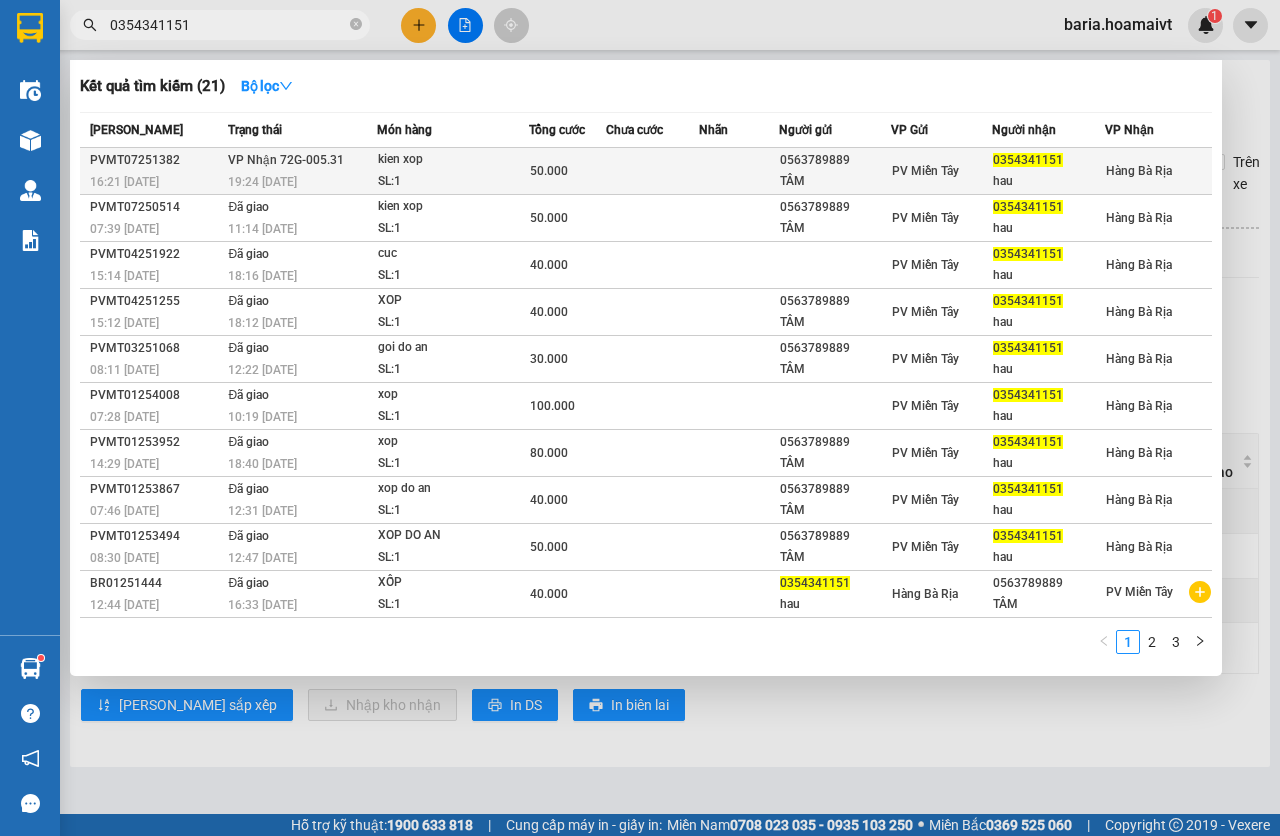 type on "0354341151" 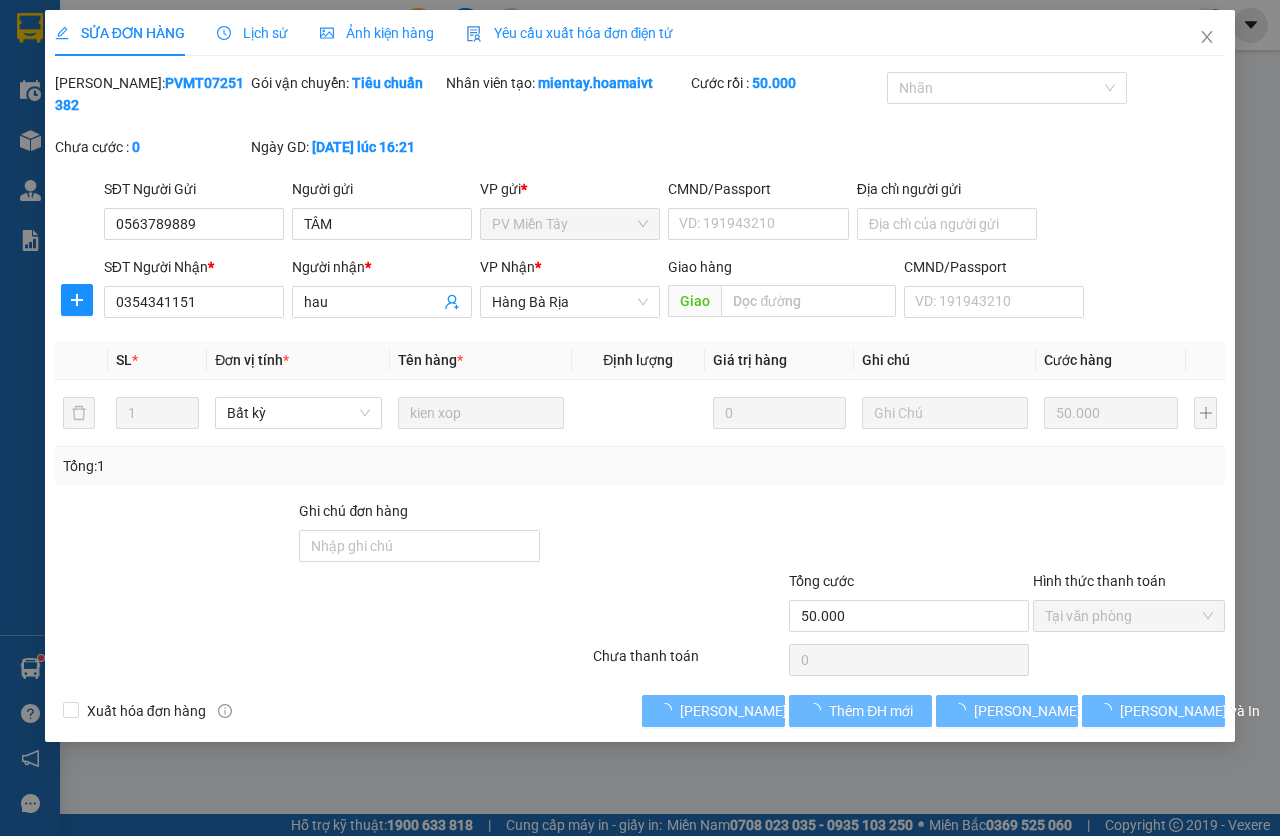 type on "0563789889" 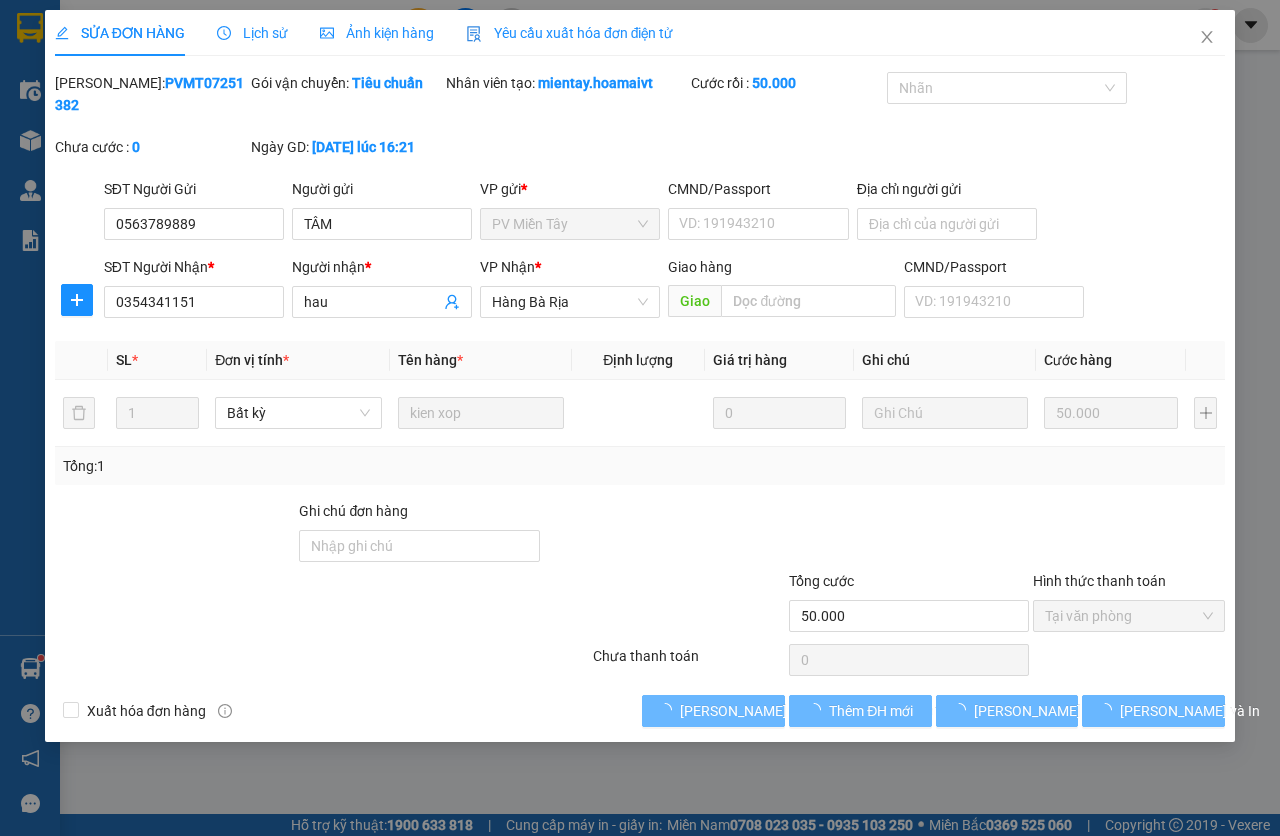type on "TÂM" 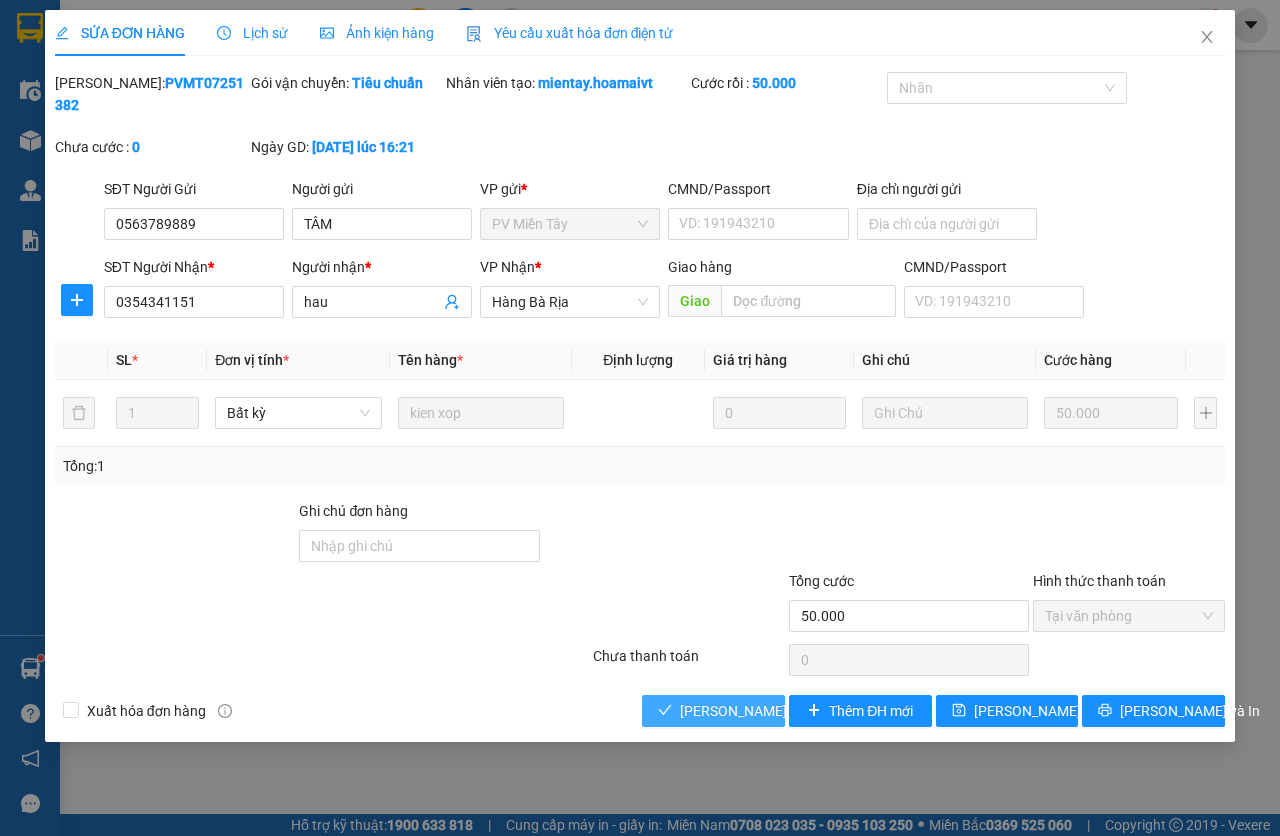 click on "[PERSON_NAME] và [PERSON_NAME] hàng" at bounding box center [815, 711] 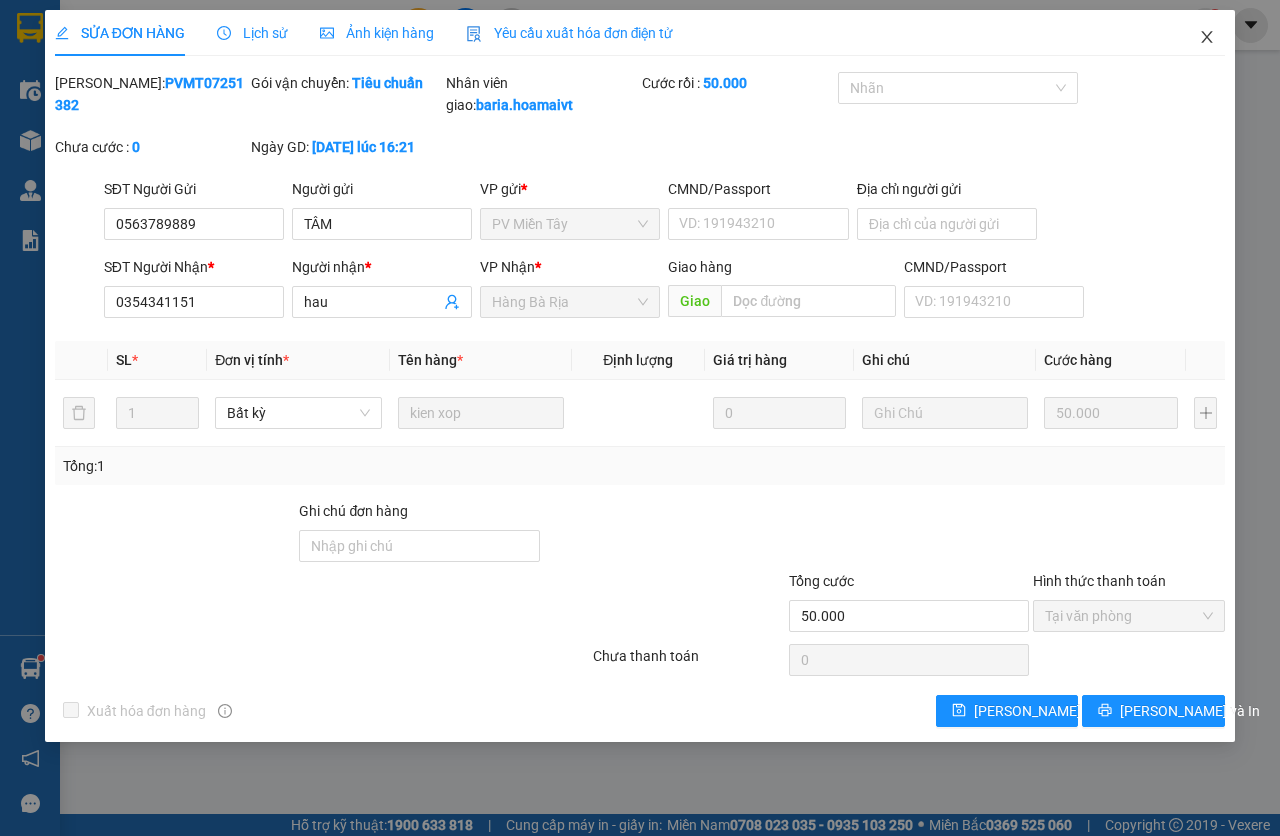 click 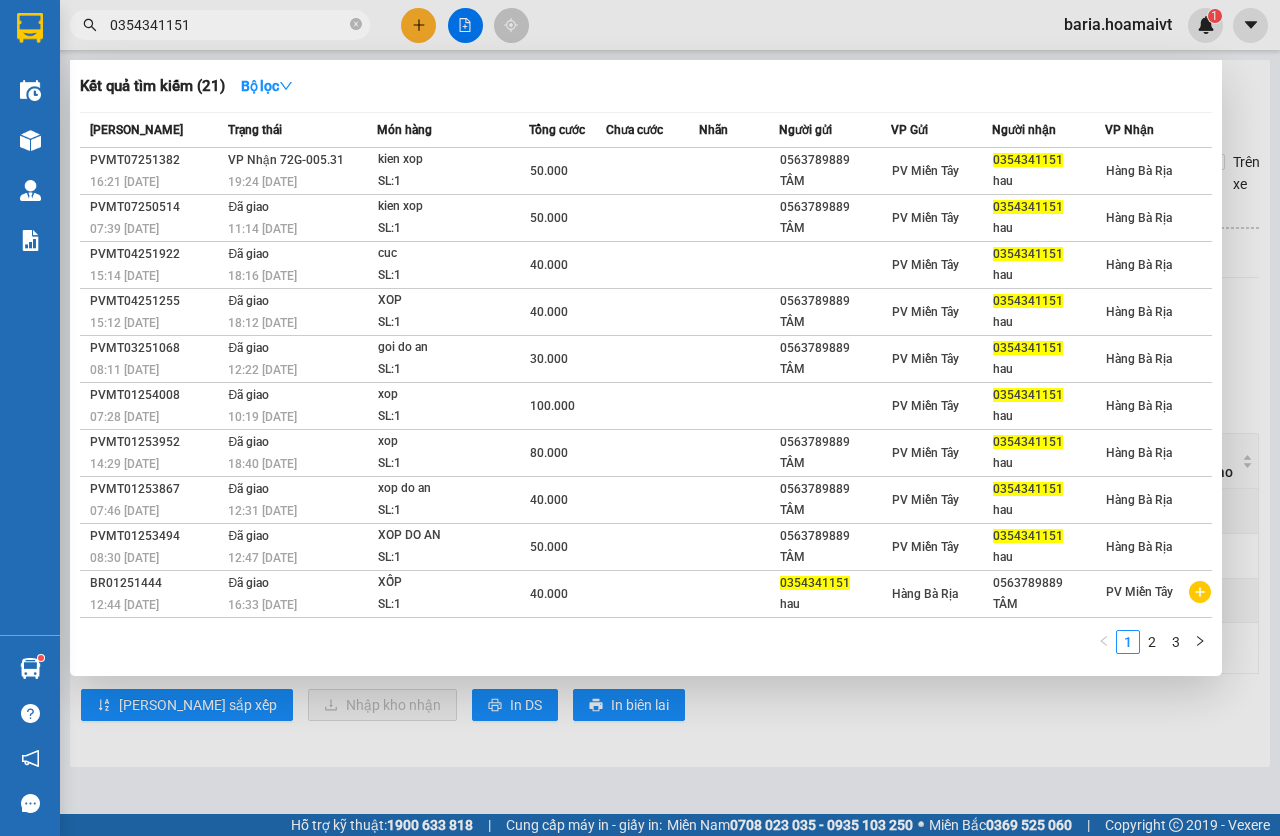 click on "0354341151" at bounding box center [228, 25] 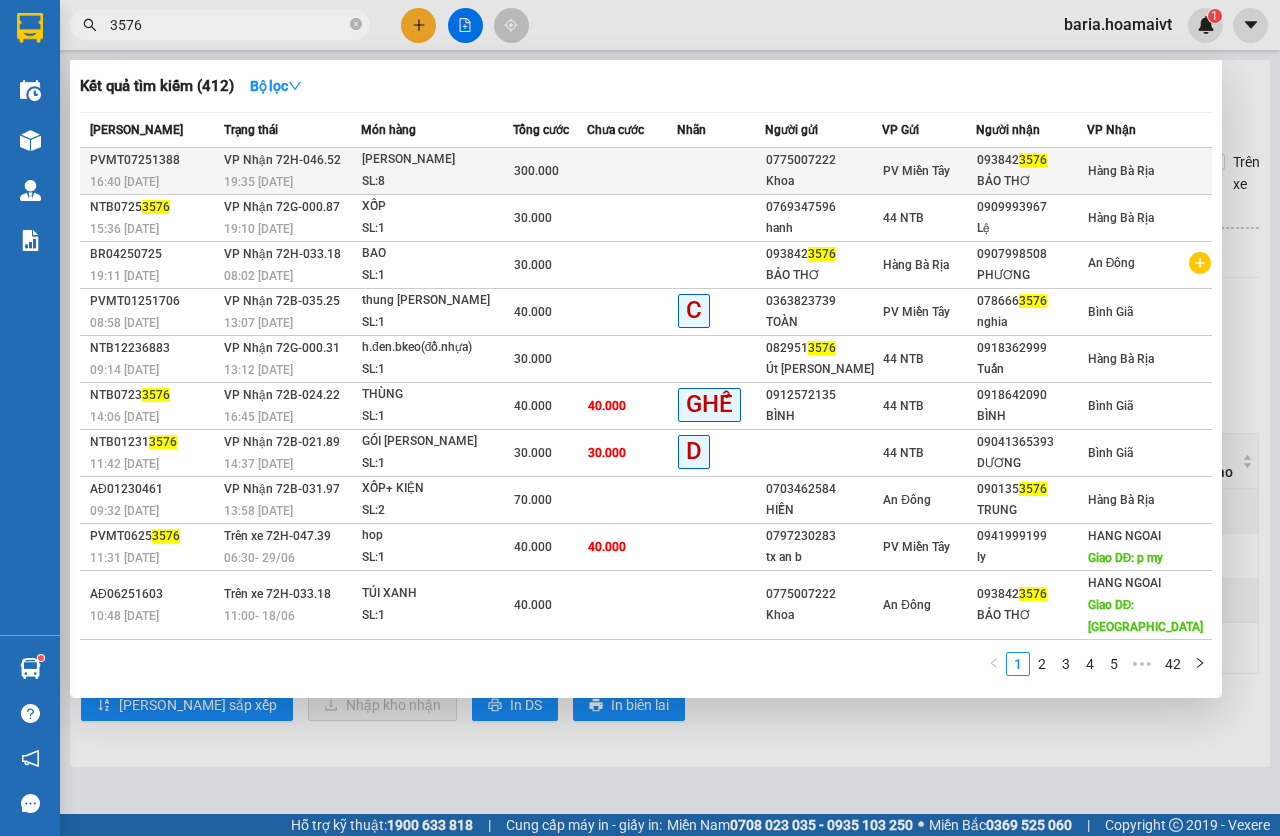type on "3576" 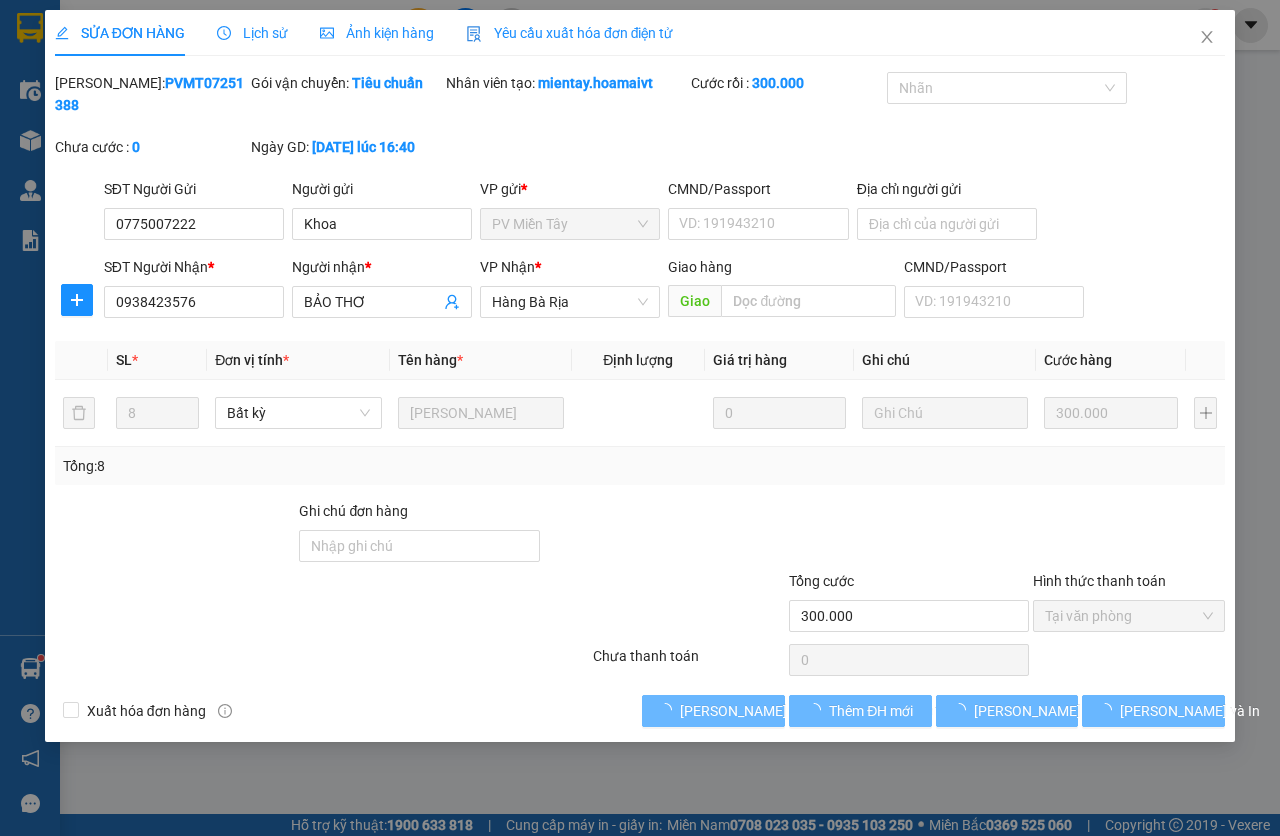type on "0775007222" 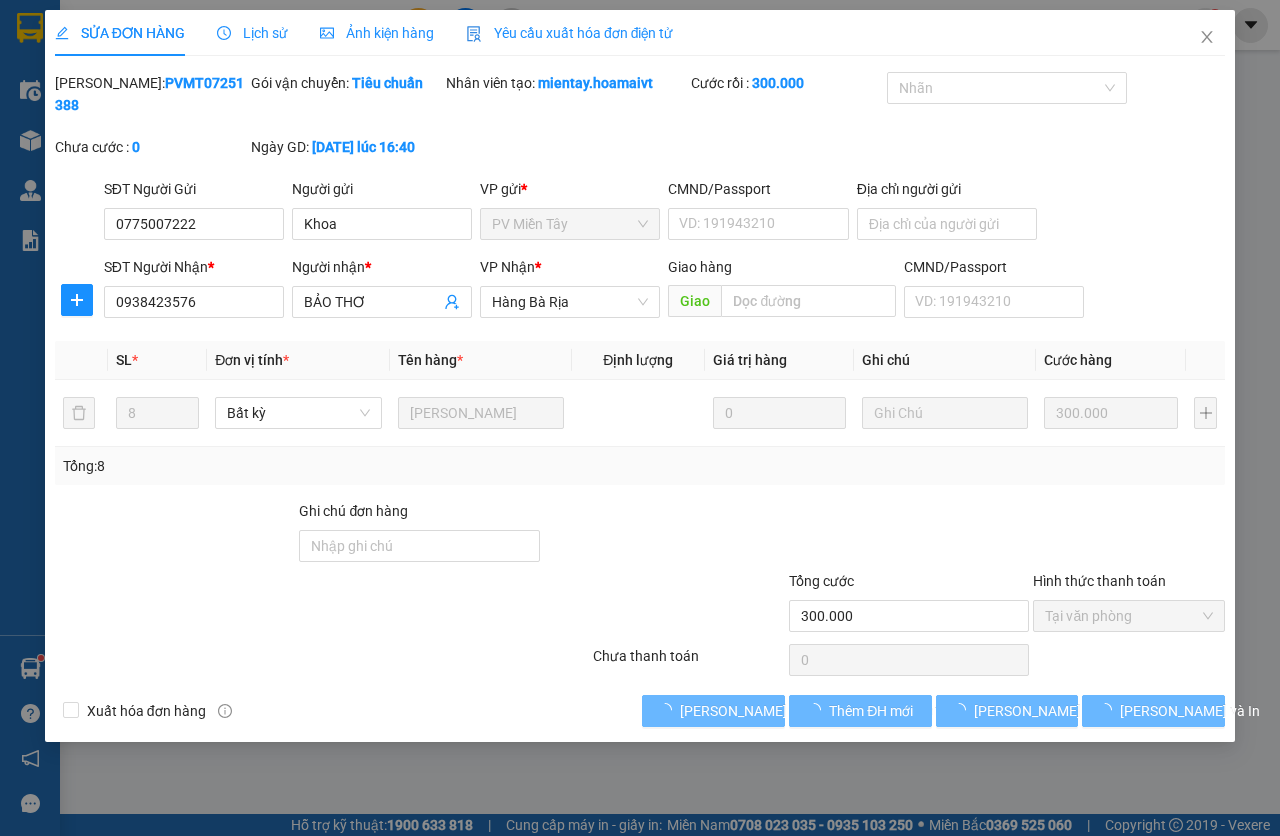 type on "Khoa" 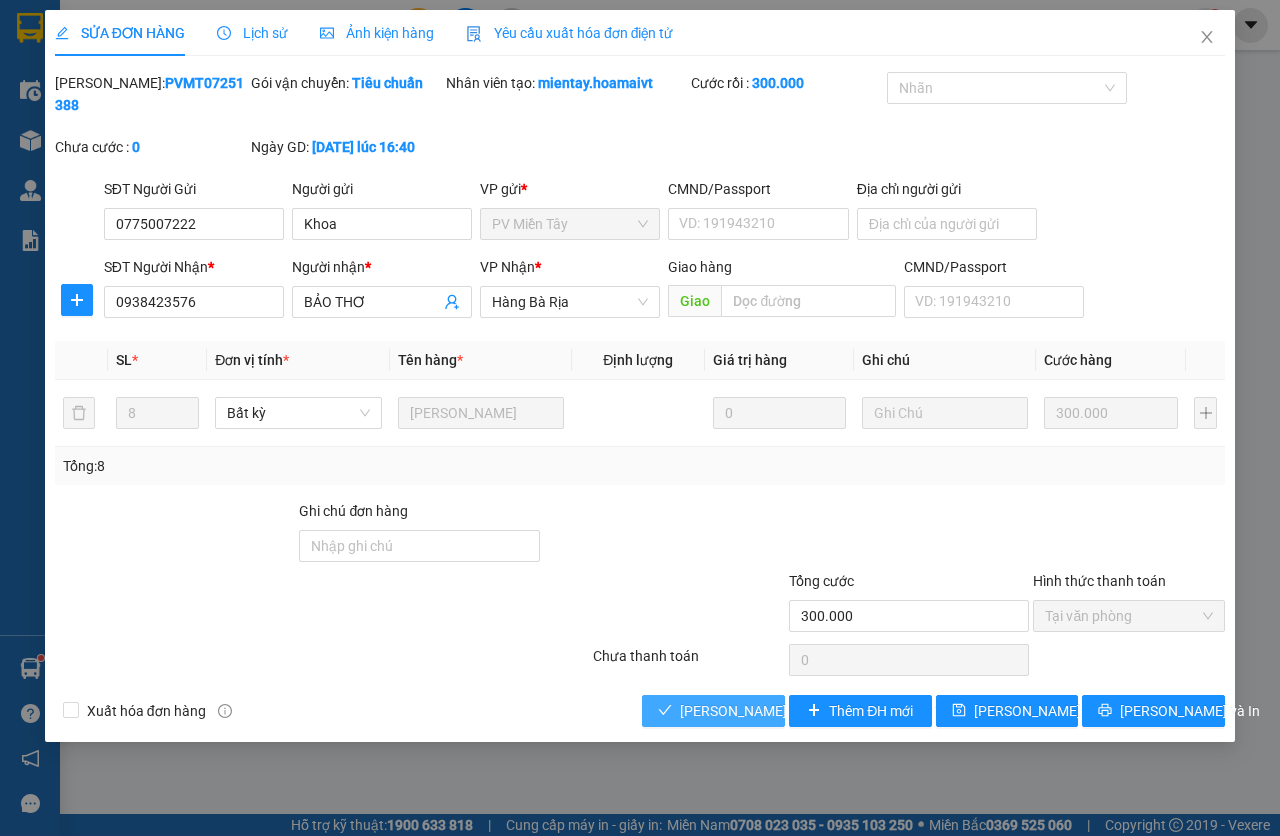 click on "[PERSON_NAME] và [PERSON_NAME] hàng" at bounding box center (815, 711) 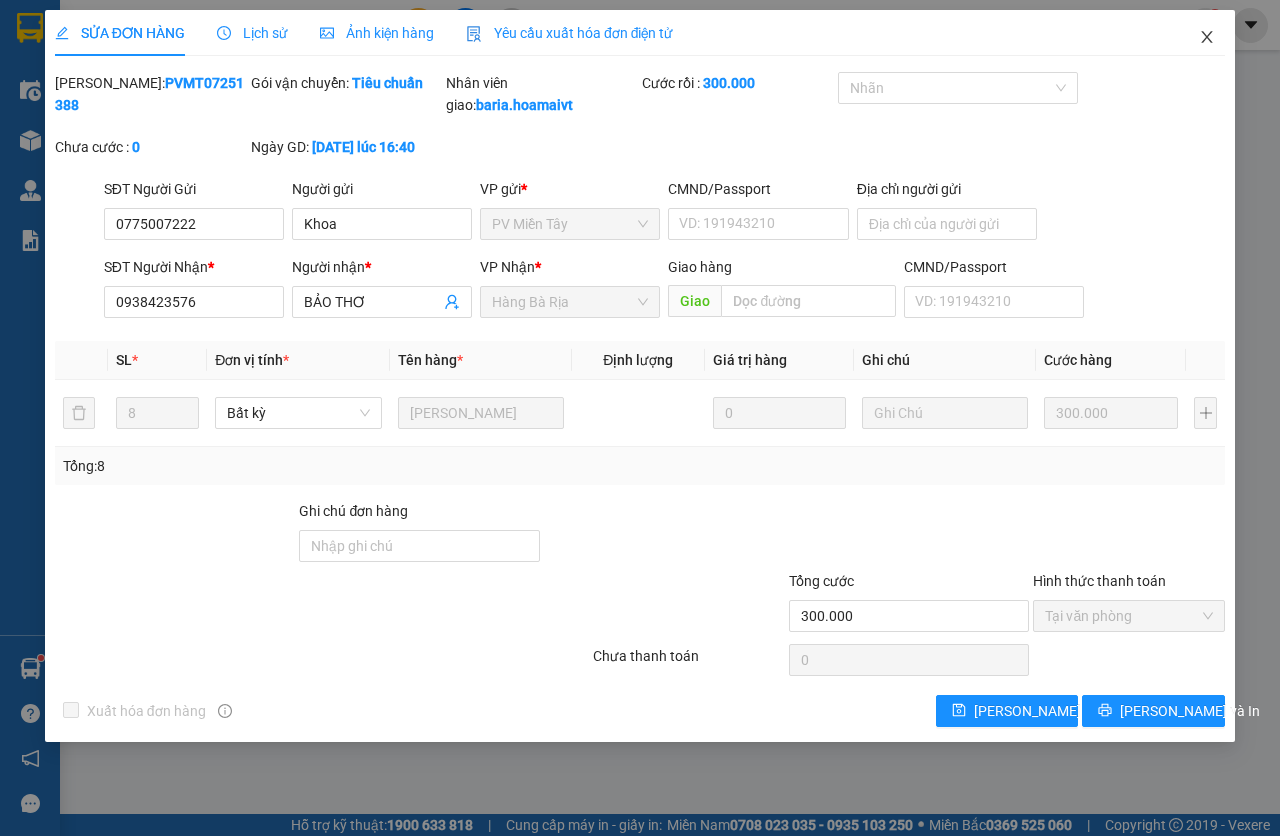 click 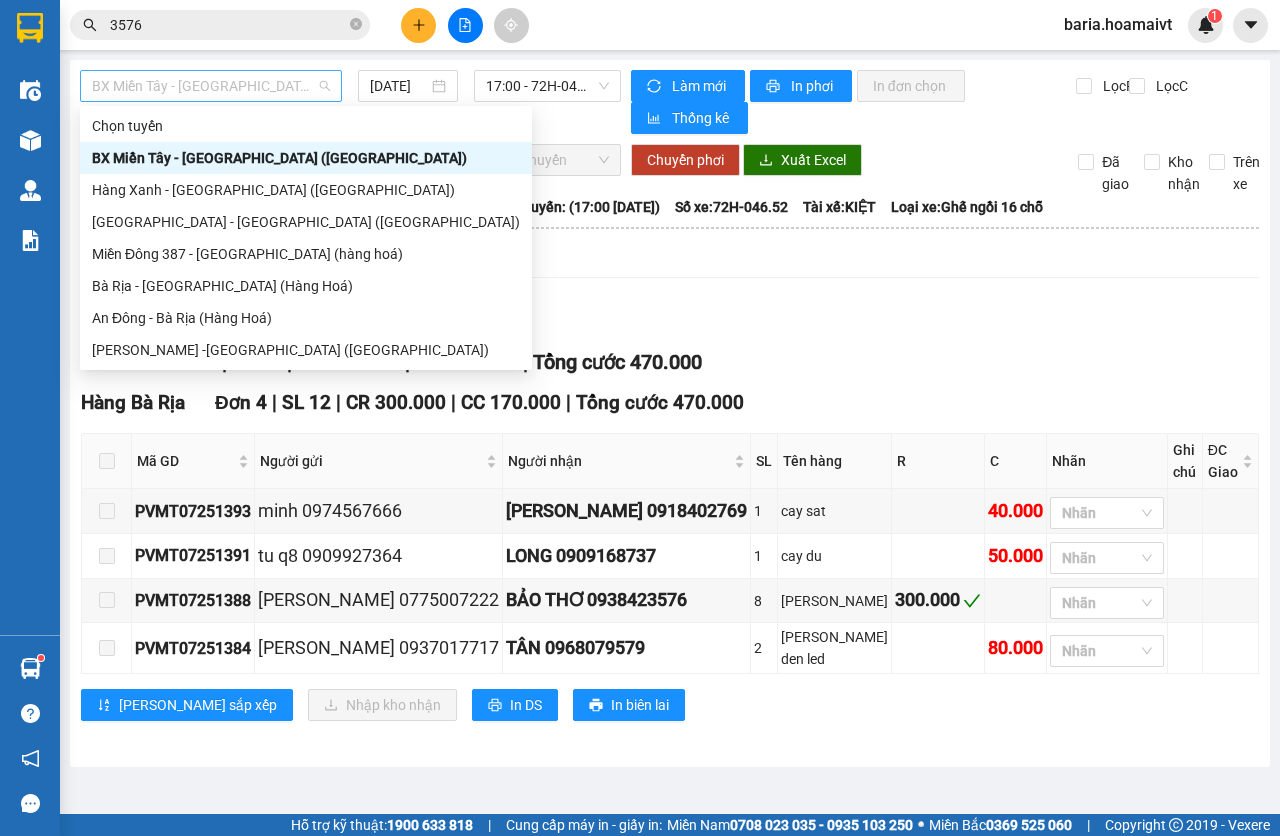 click on "BX Miền Tây - [GEOGRAPHIC_DATA] ([GEOGRAPHIC_DATA])" at bounding box center [211, 86] 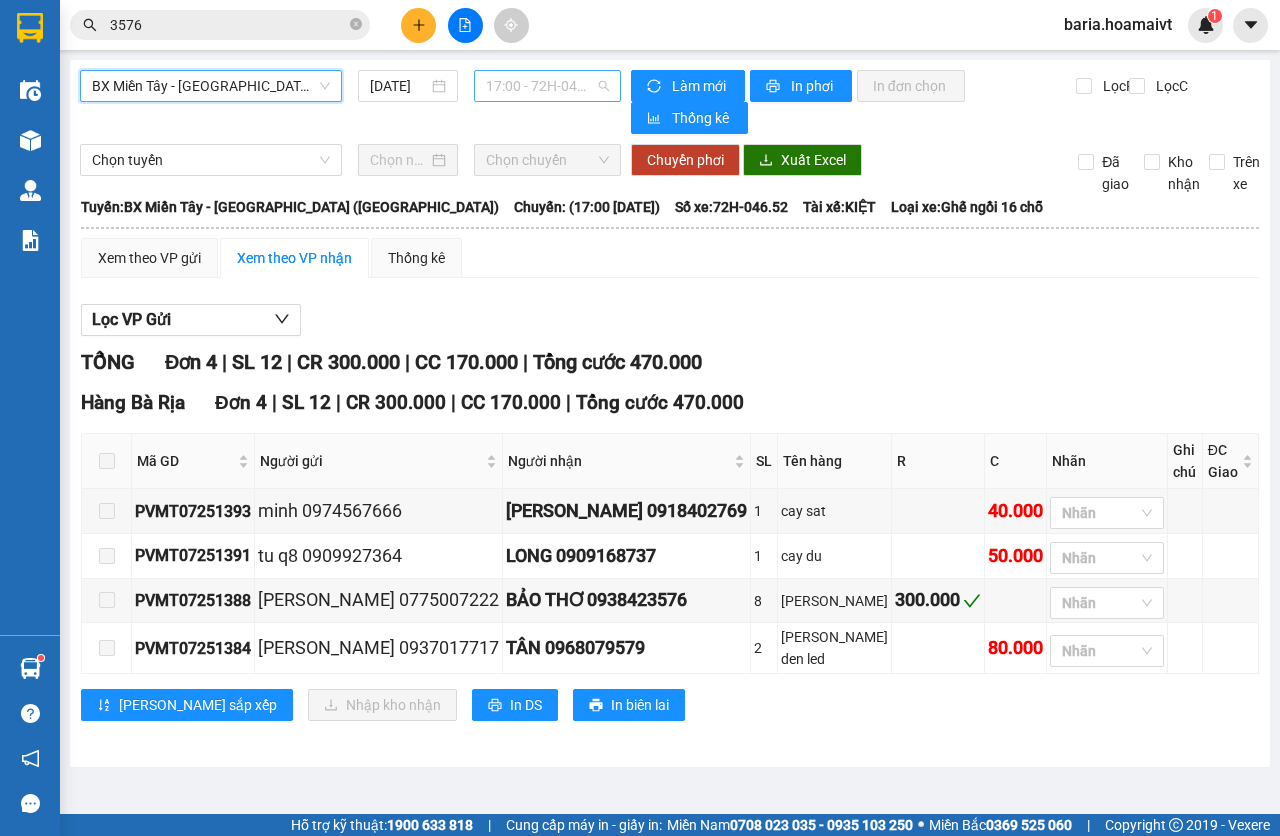 click on "17:00     - 72H-046.52" at bounding box center [547, 86] 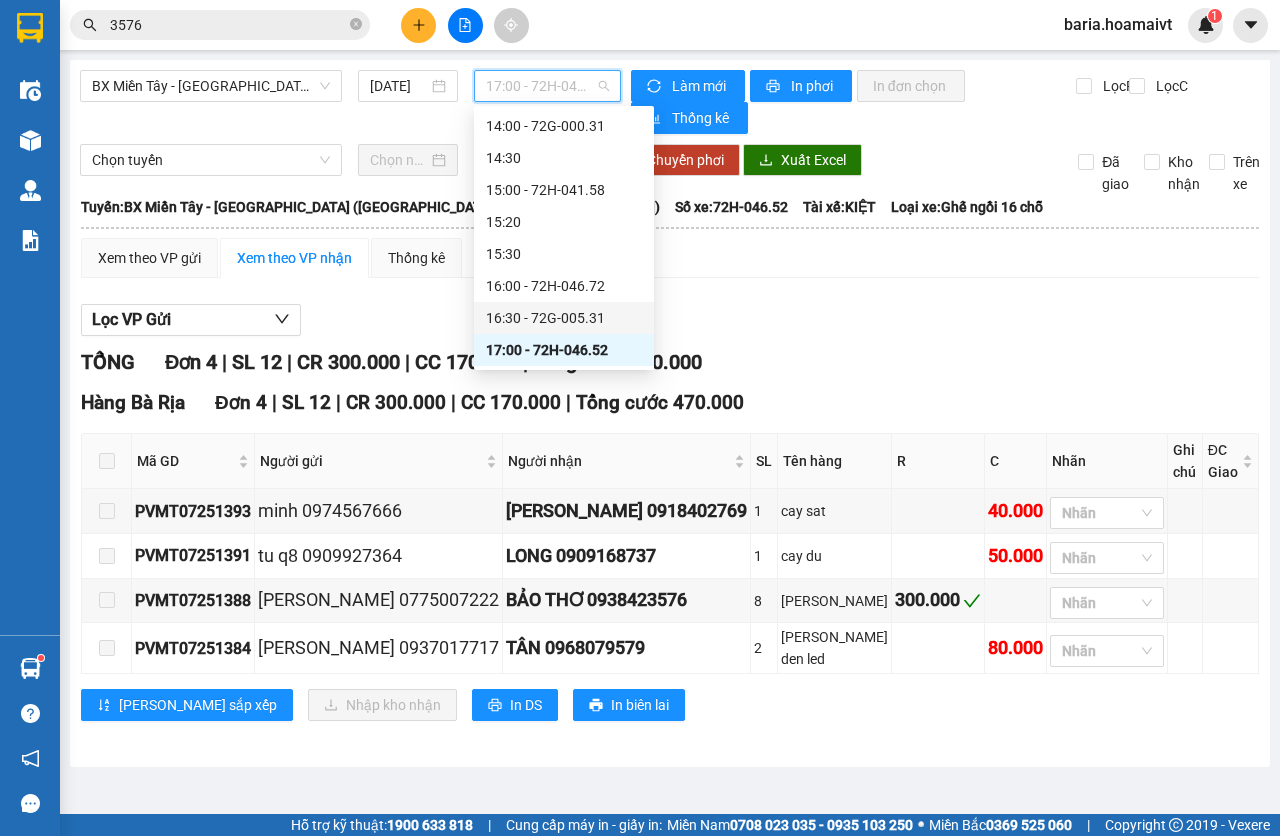 click on "16:30     - 72G-005.31" at bounding box center (564, 318) 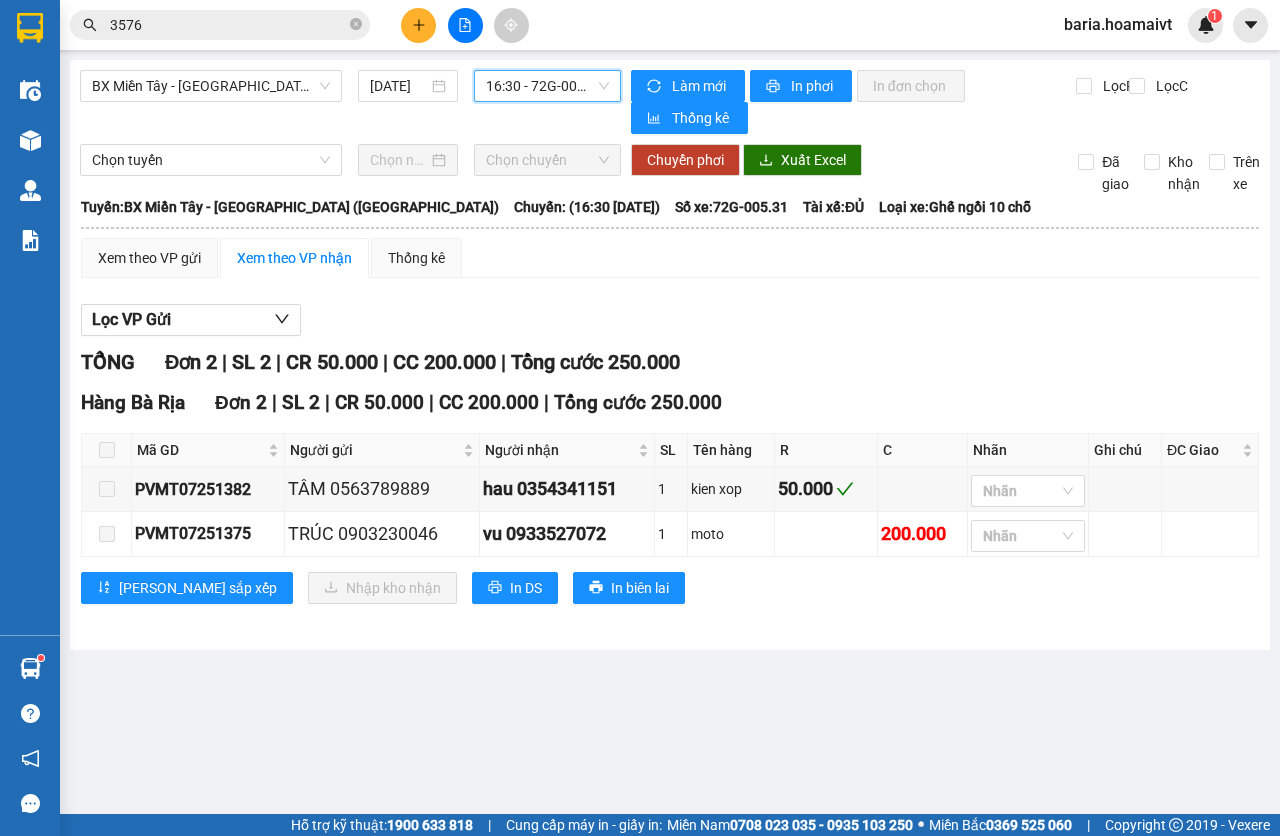 click on "16:30     - 72G-005.31" at bounding box center (547, 86) 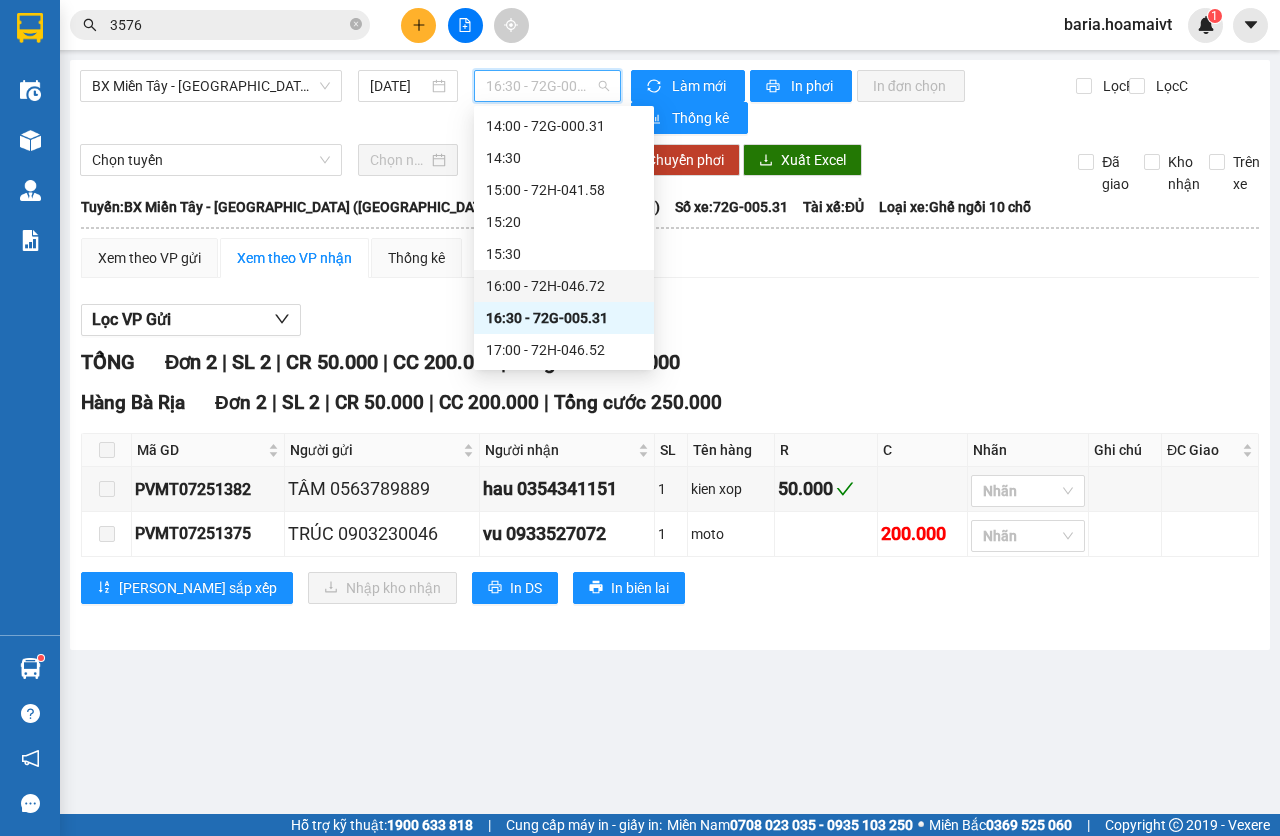click on "16:00     - 72H-046.72" at bounding box center [564, 286] 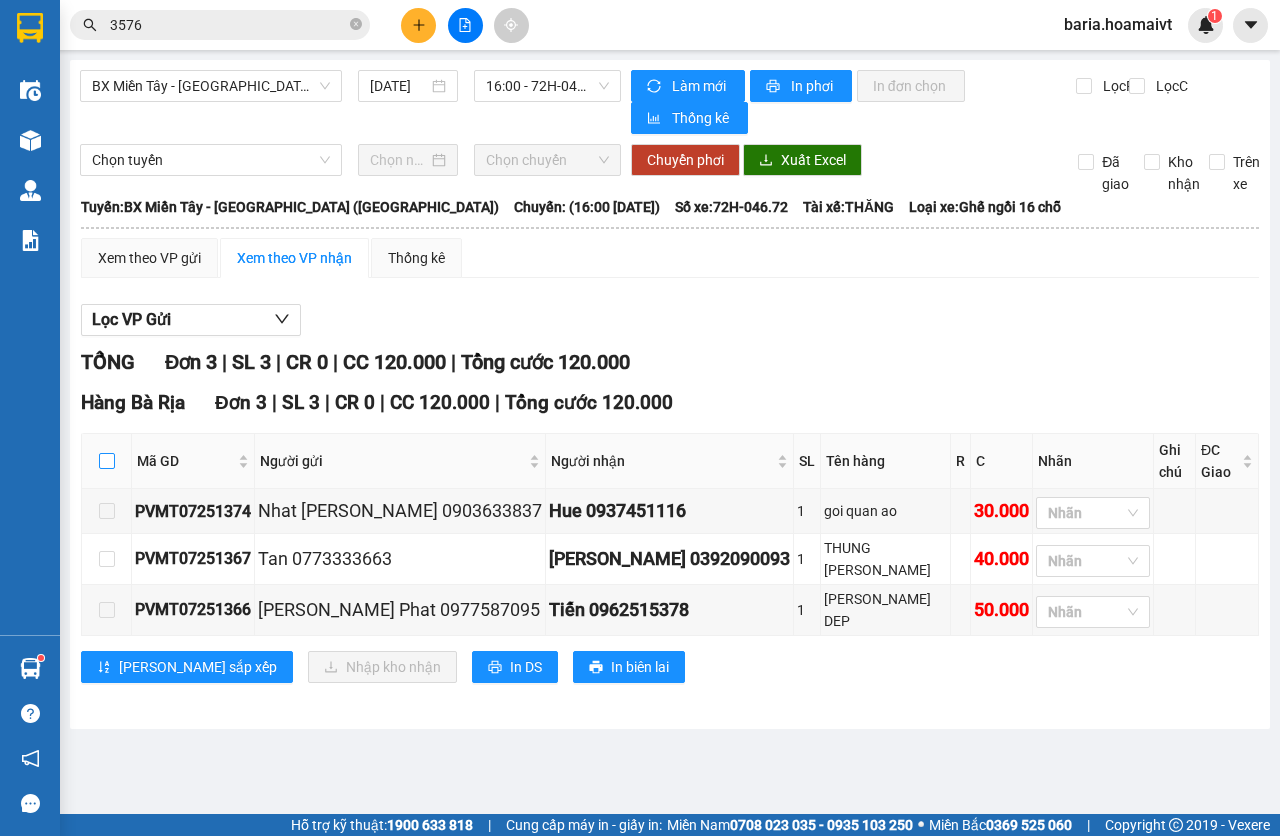 click at bounding box center (107, 461) 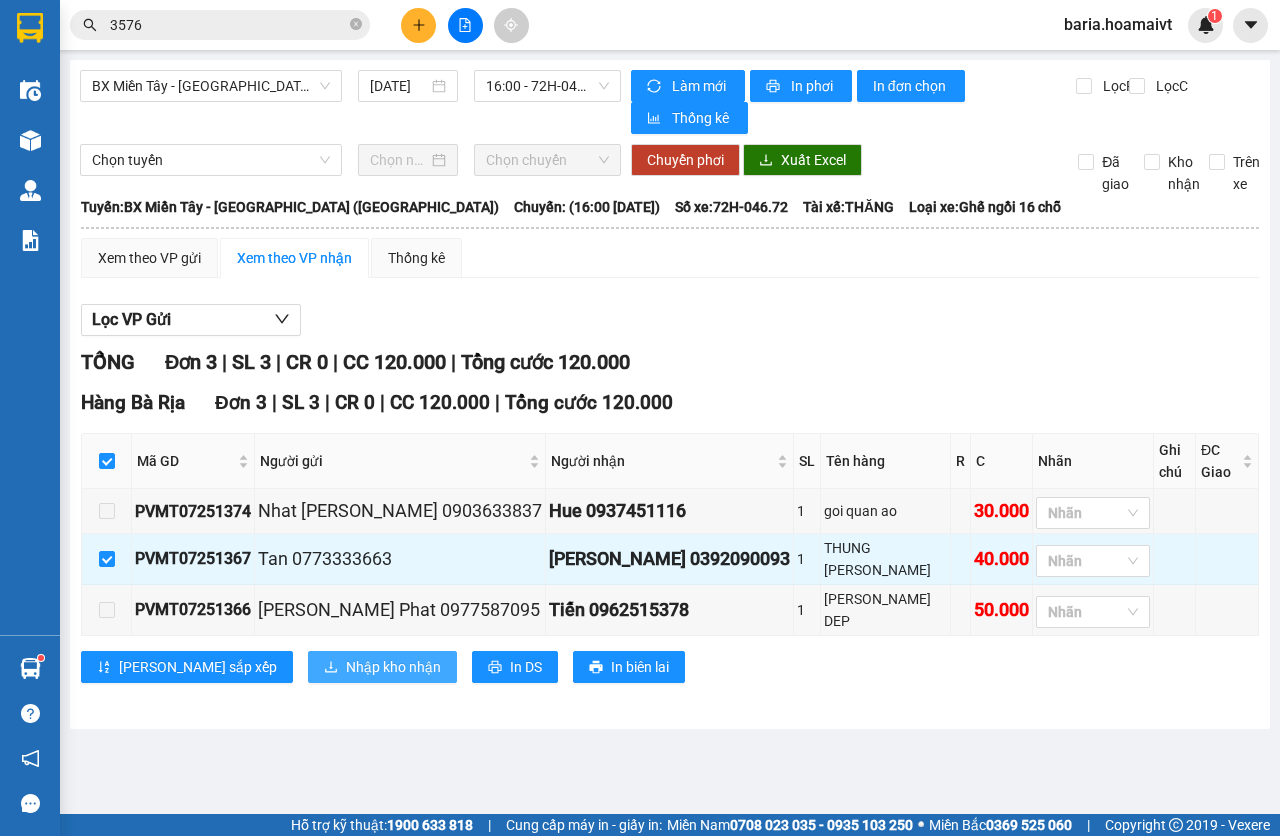 click on "Nhập kho nhận" at bounding box center [393, 667] 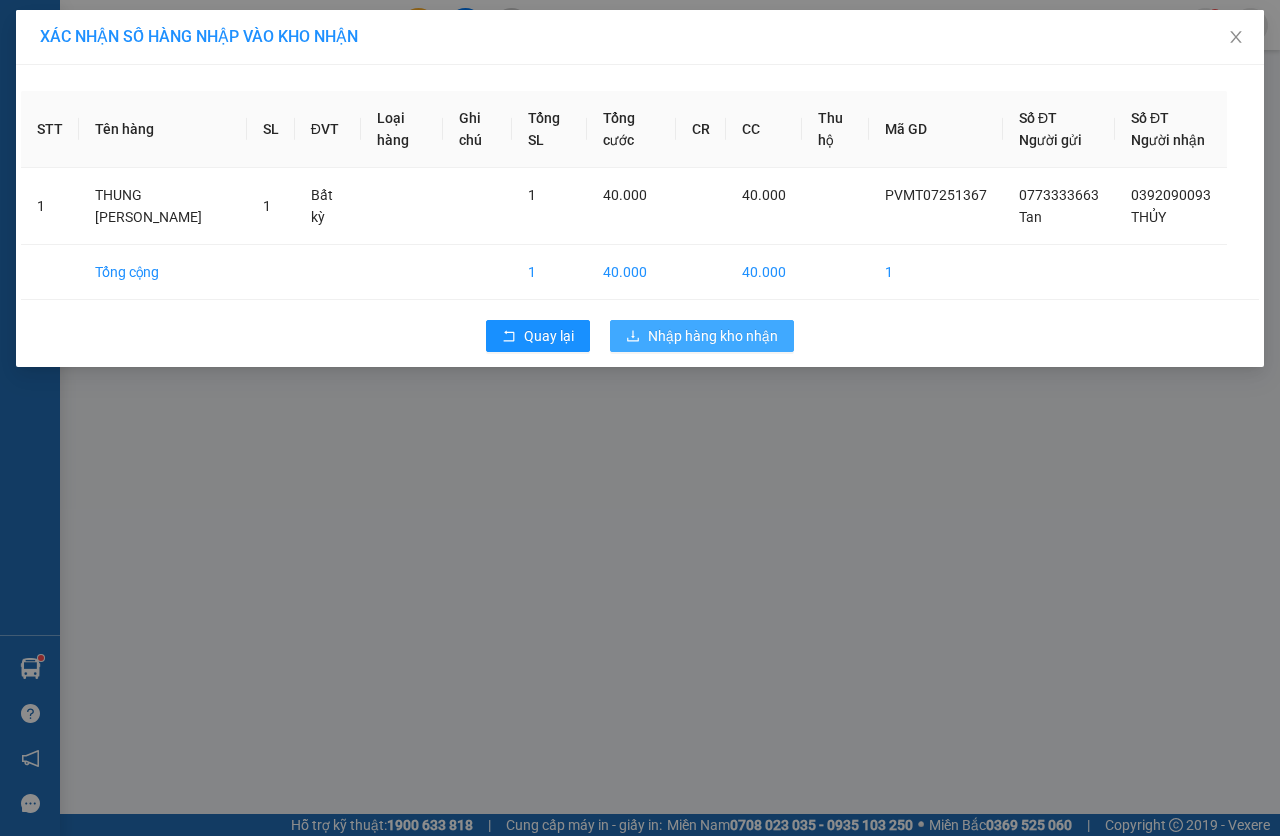 click on "Nhập hàng kho nhận" at bounding box center (713, 336) 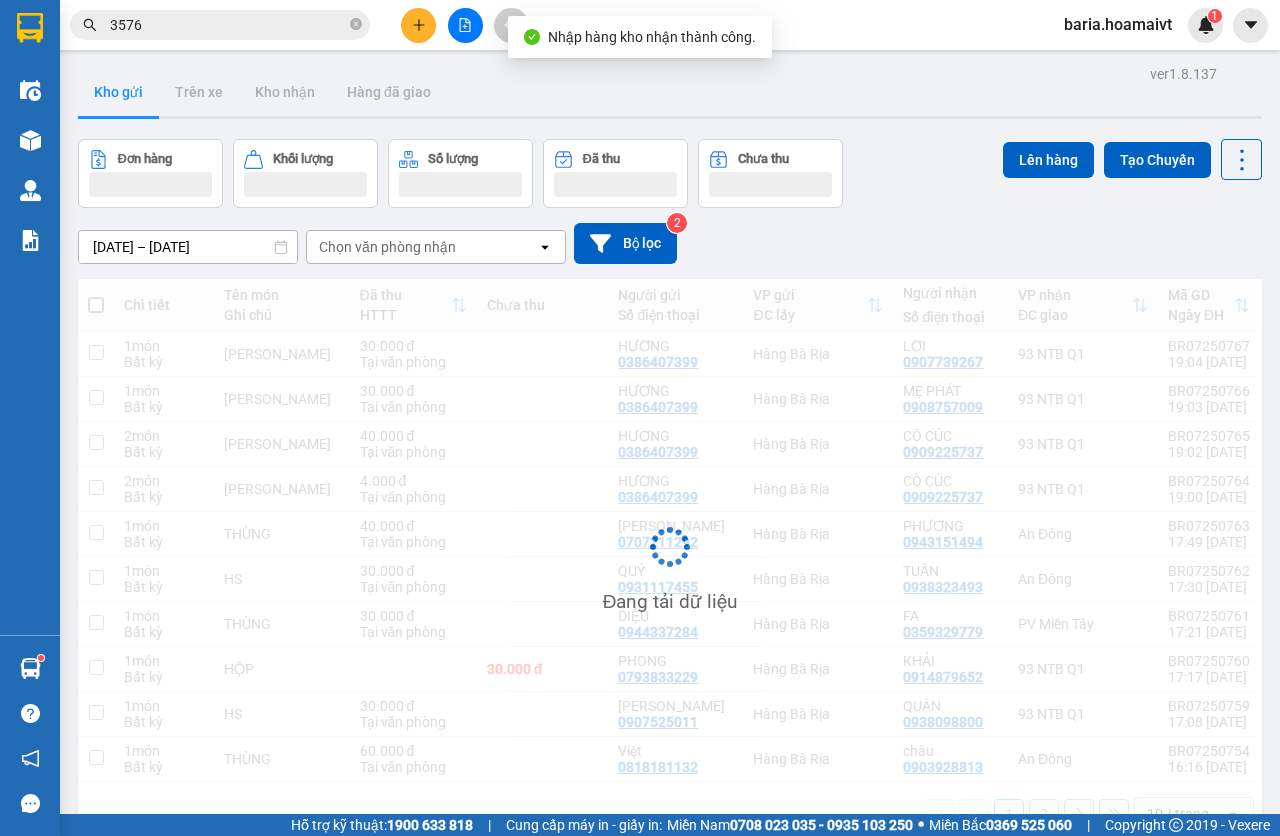 click on "3576" at bounding box center (228, 25) 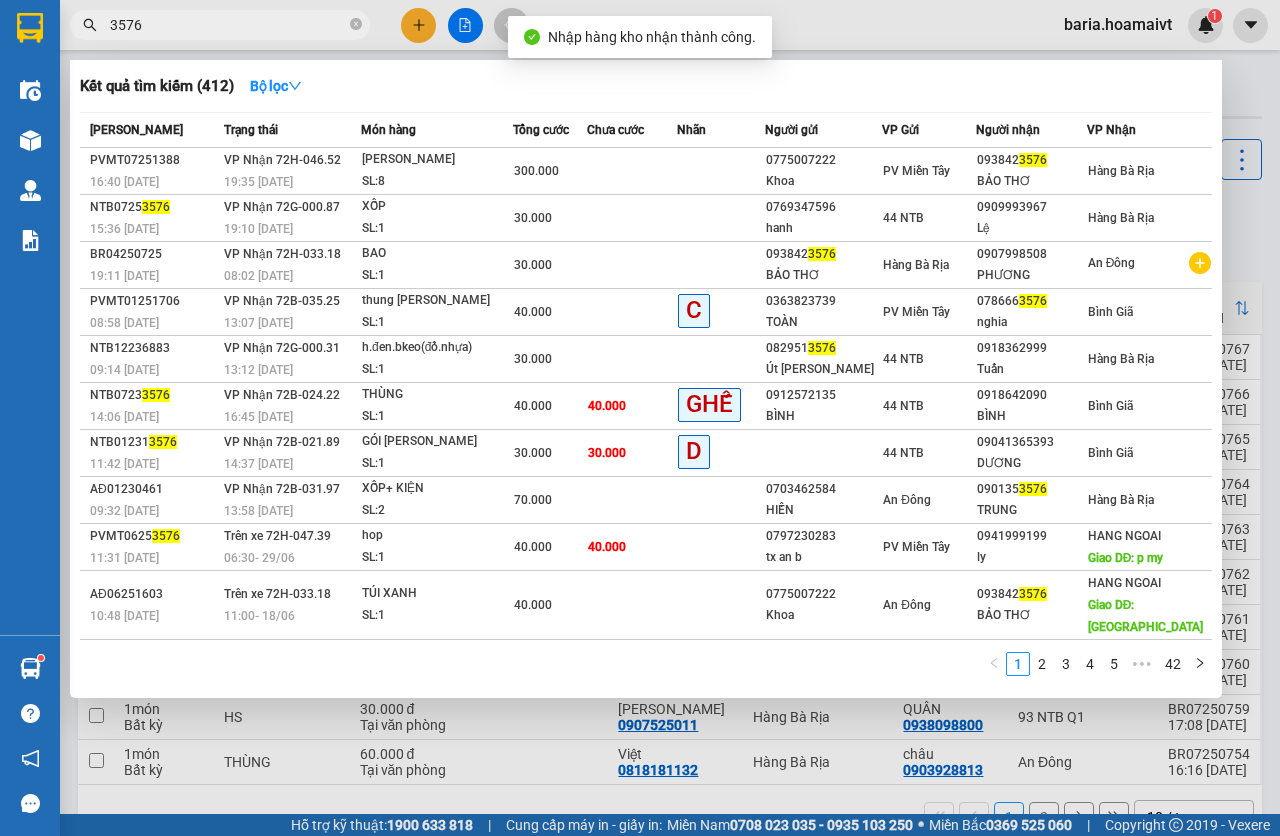 click on "3576" at bounding box center (228, 25) 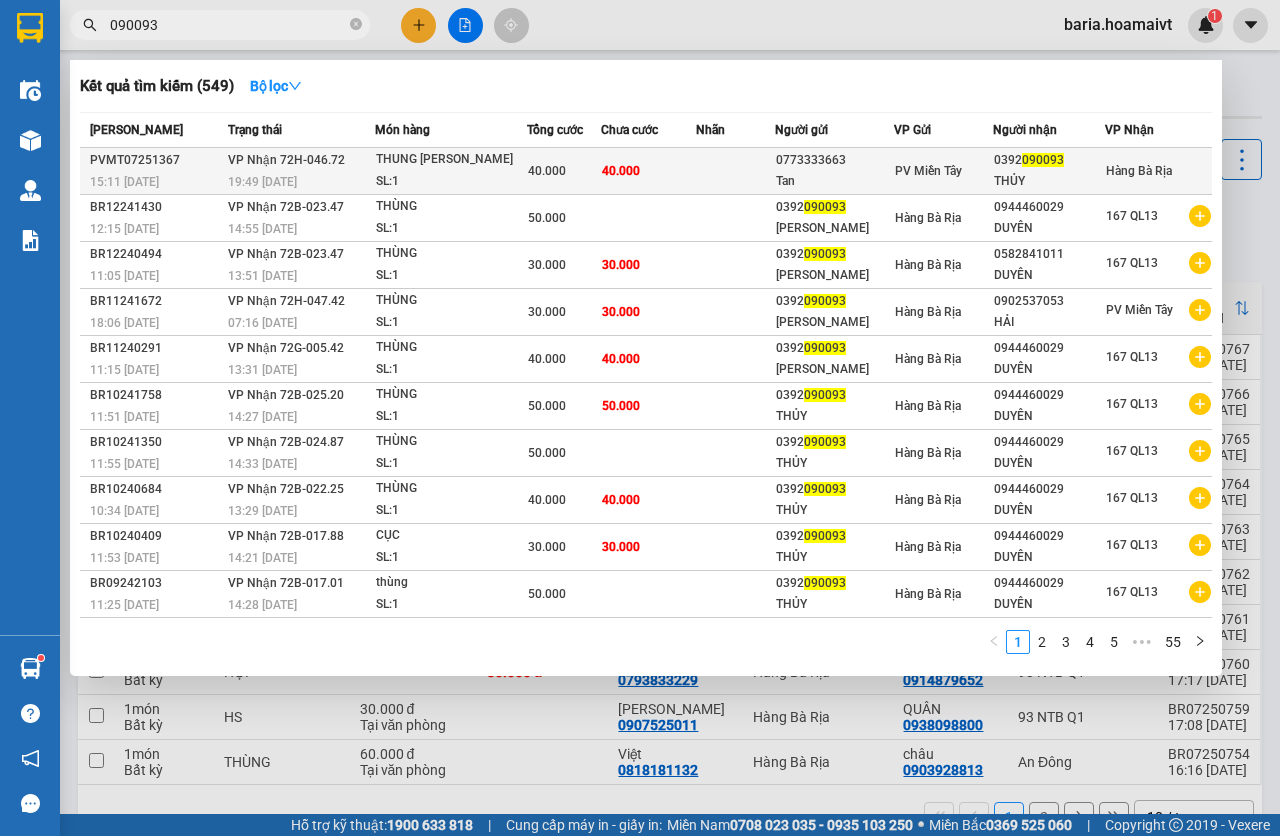 type on "090093" 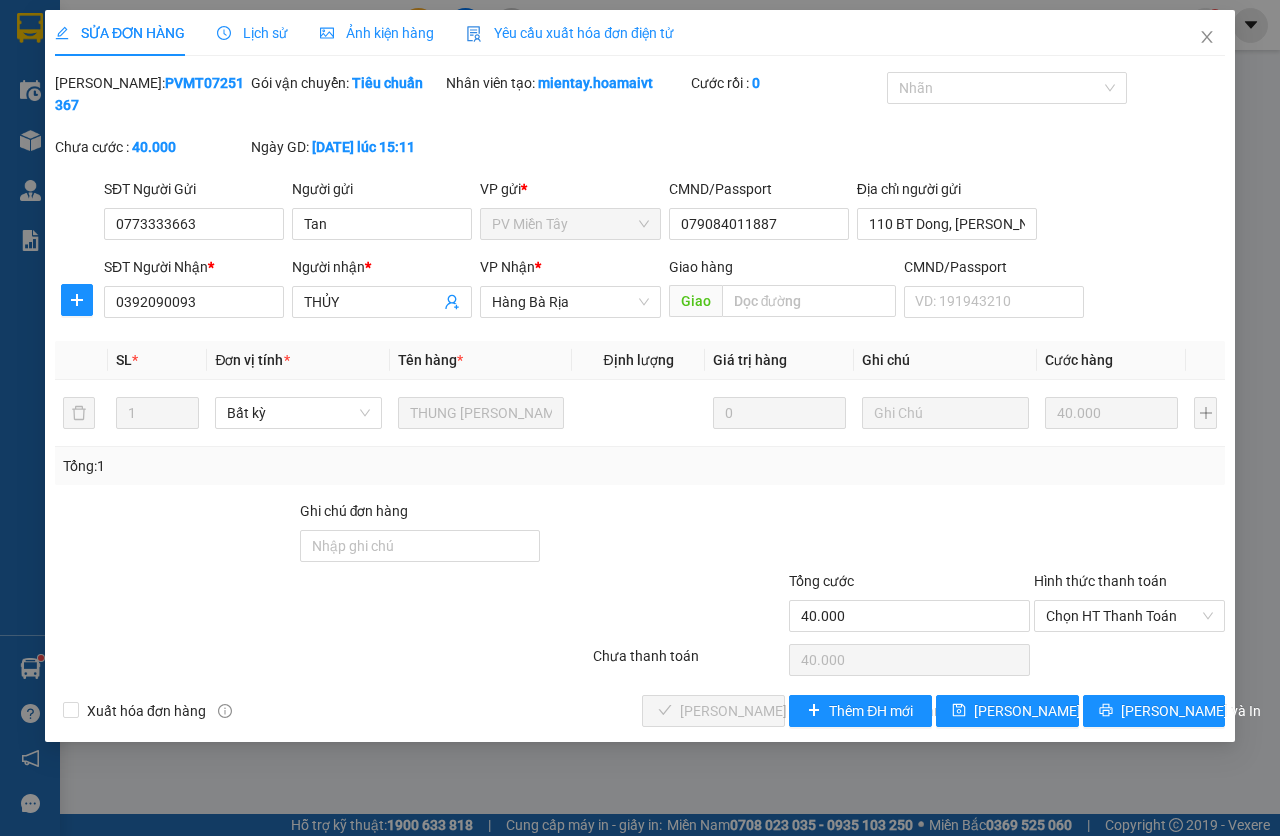 type on "0773333663" 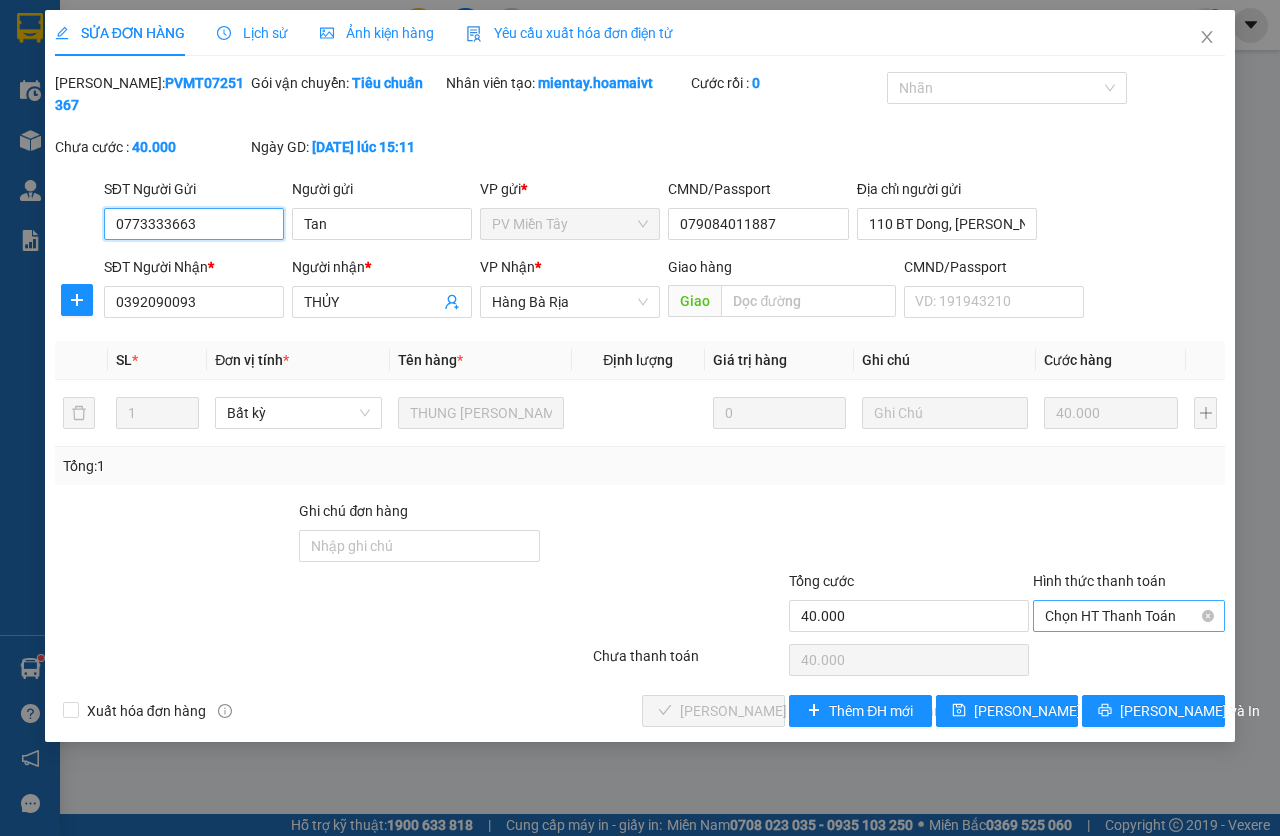 click on "Chọn HT Thanh Toán" at bounding box center (1129, 616) 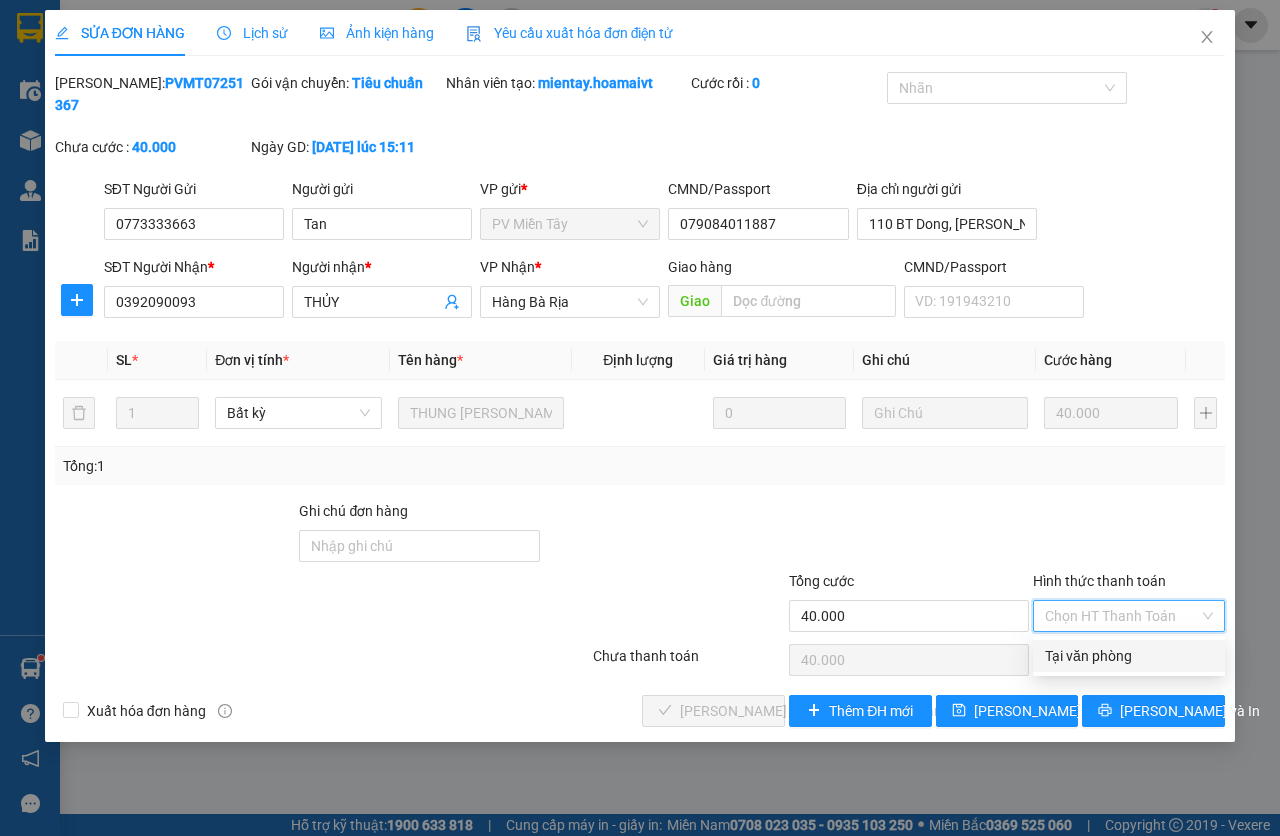 click on "Tại văn phòng" at bounding box center (1129, 656) 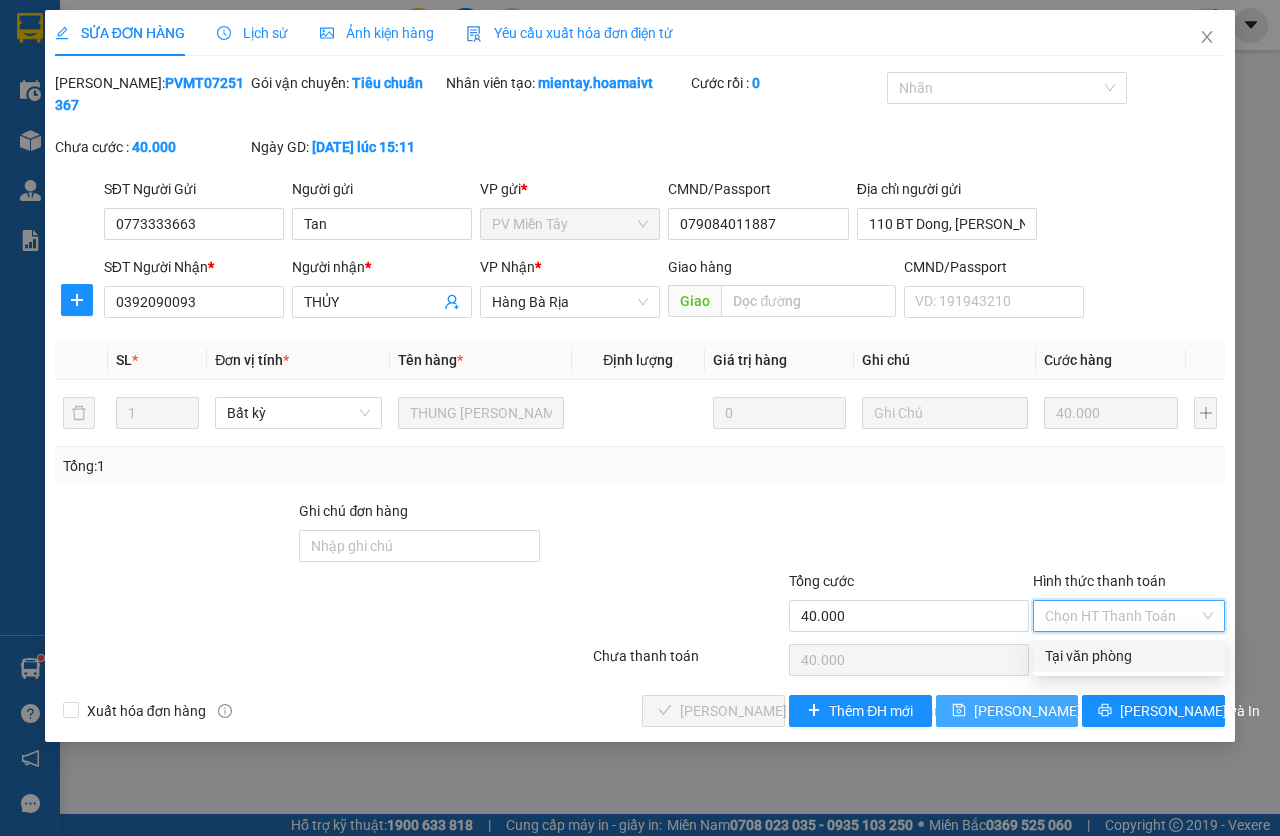 type on "0" 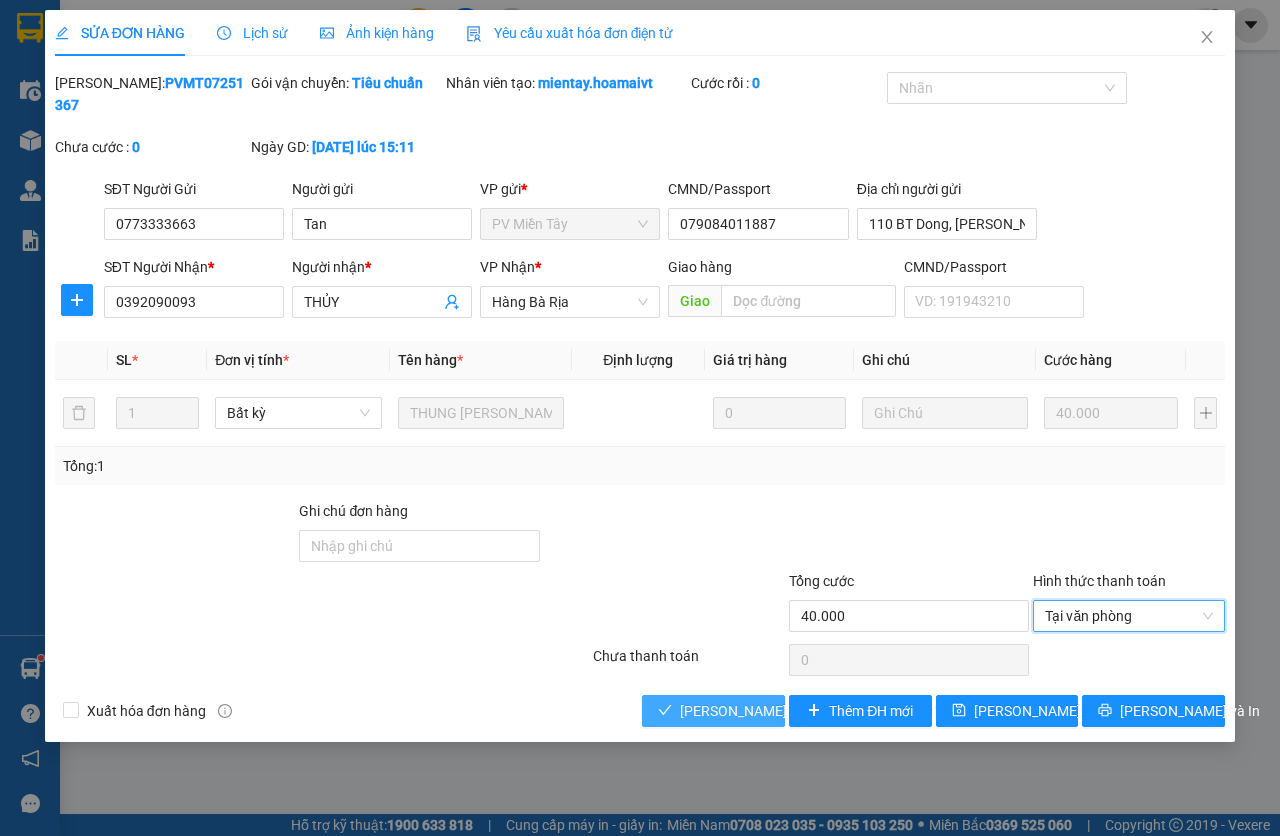 click on "[PERSON_NAME] và [PERSON_NAME] hàng" at bounding box center (815, 711) 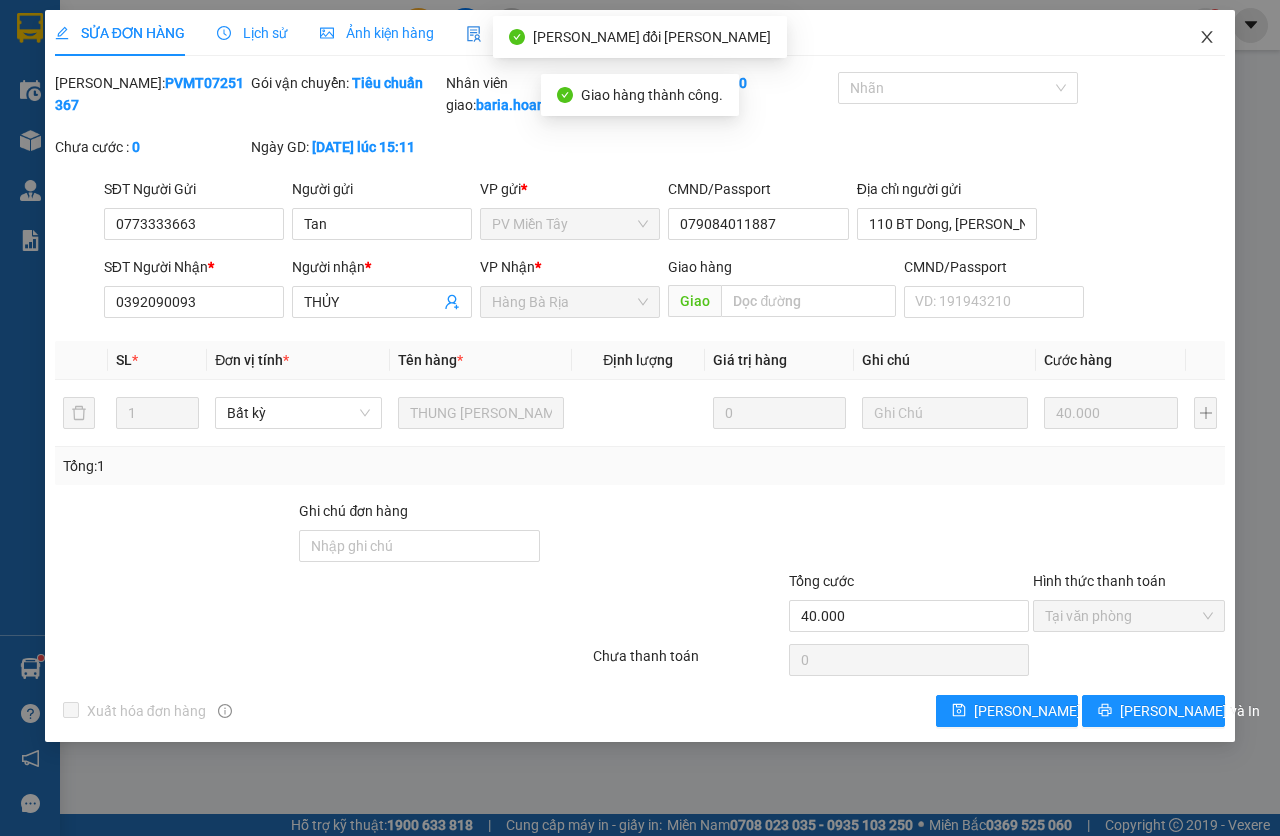 click 